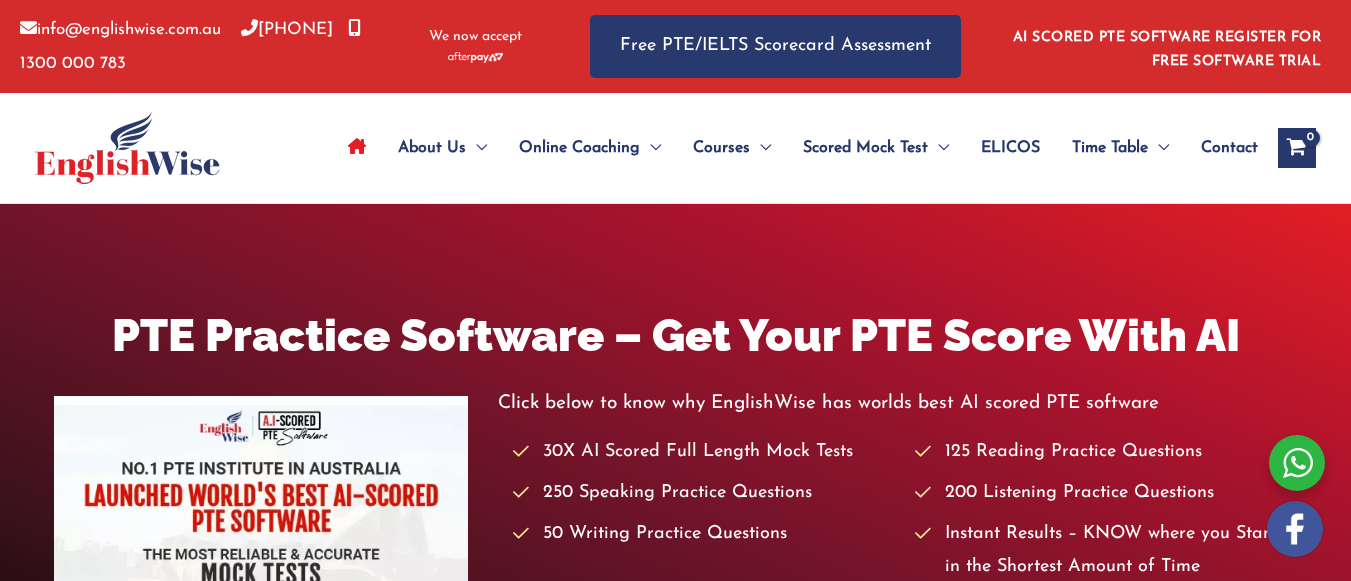 scroll, scrollTop: 0, scrollLeft: 0, axis: both 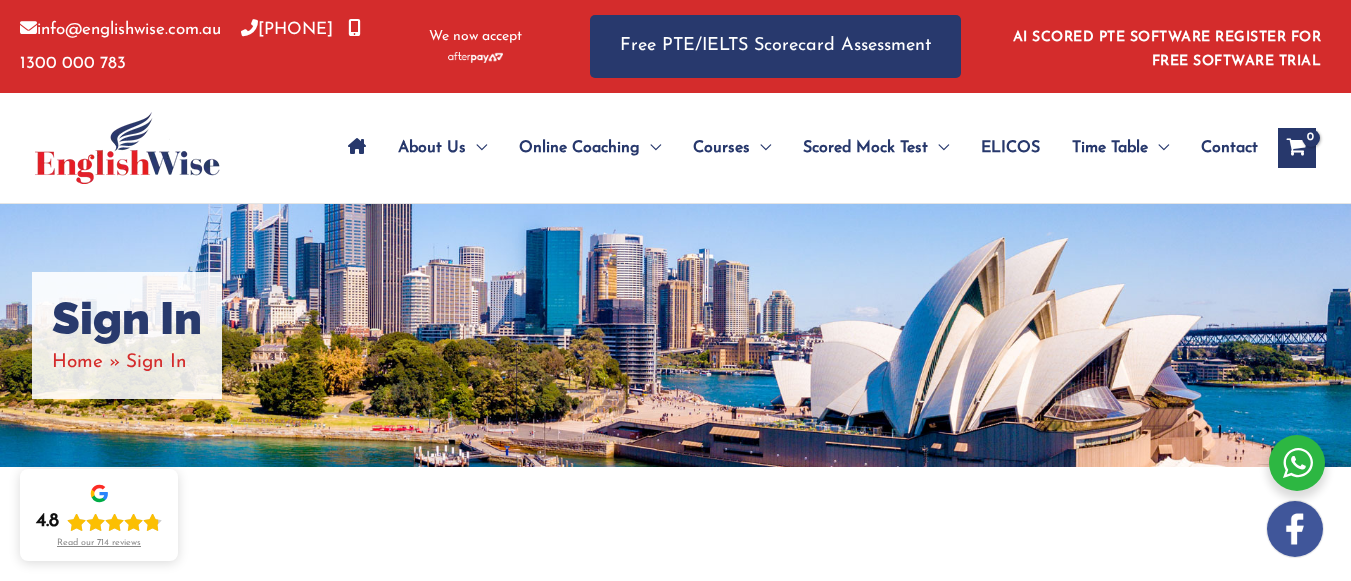 click on "Sign In" at bounding box center (127, 319) 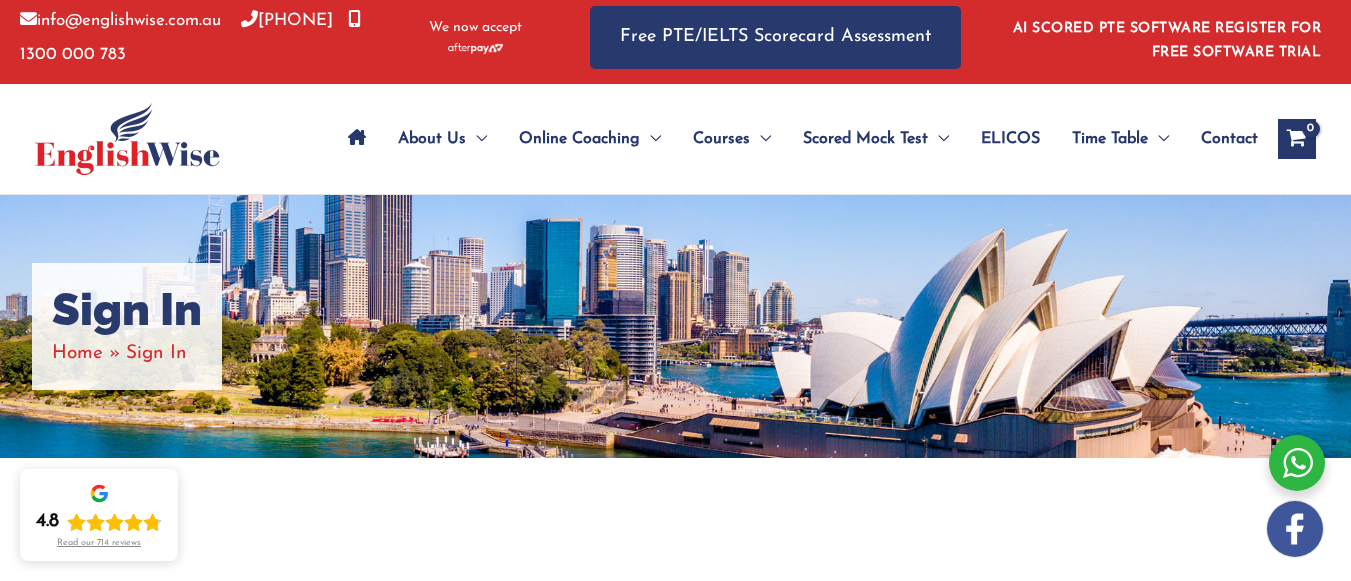 scroll, scrollTop: 0, scrollLeft: 0, axis: both 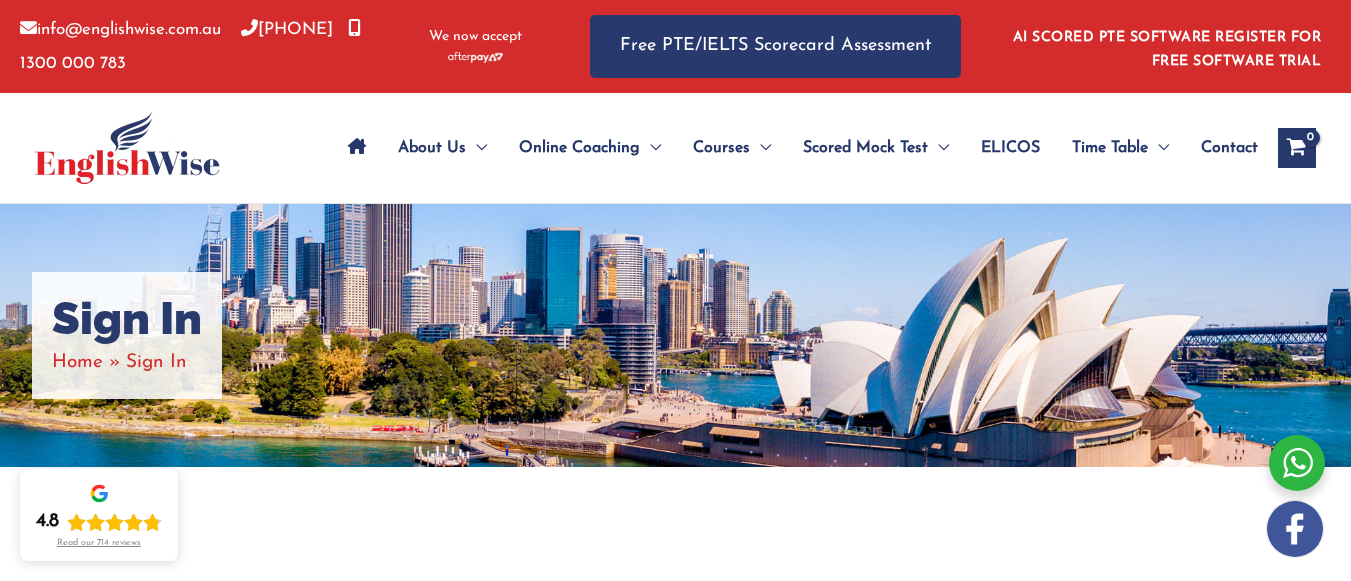 click at bounding box center [676, 730] 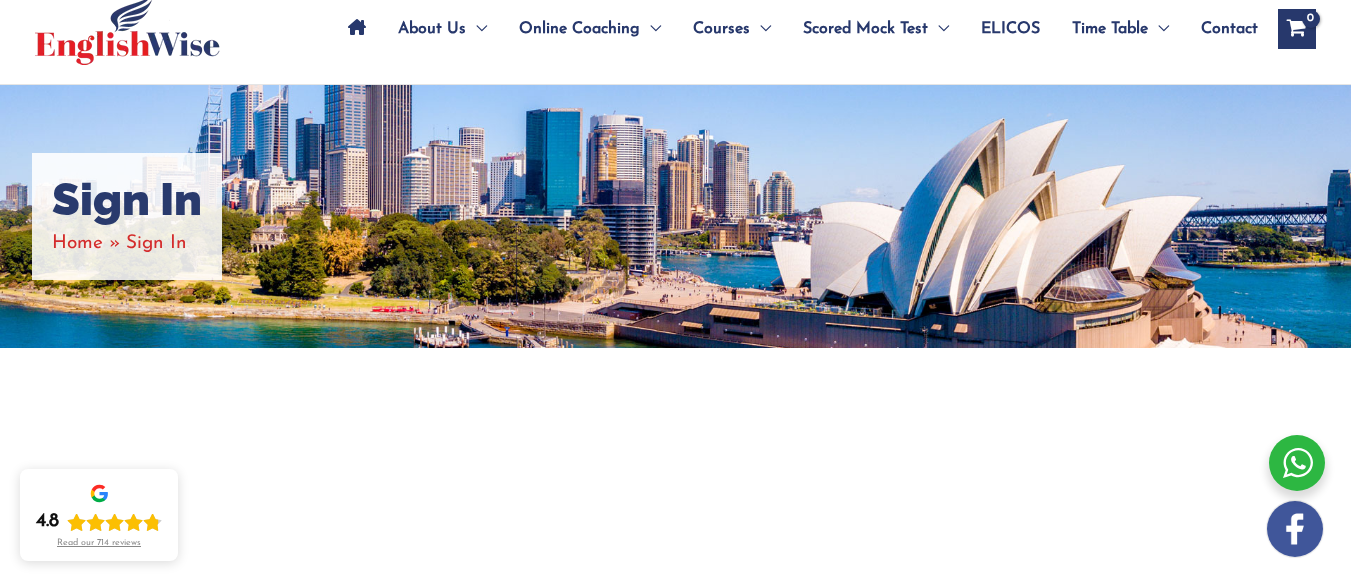 scroll, scrollTop: 0, scrollLeft: 0, axis: both 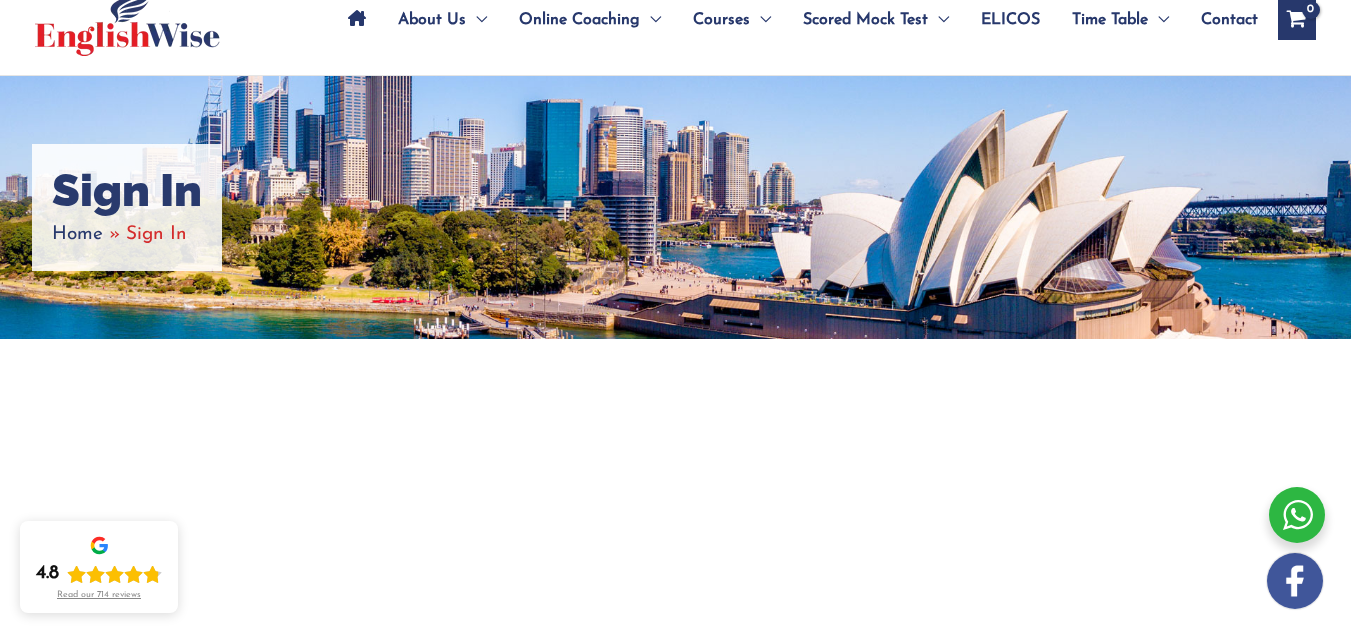 click on "Home" at bounding box center (77, 234) 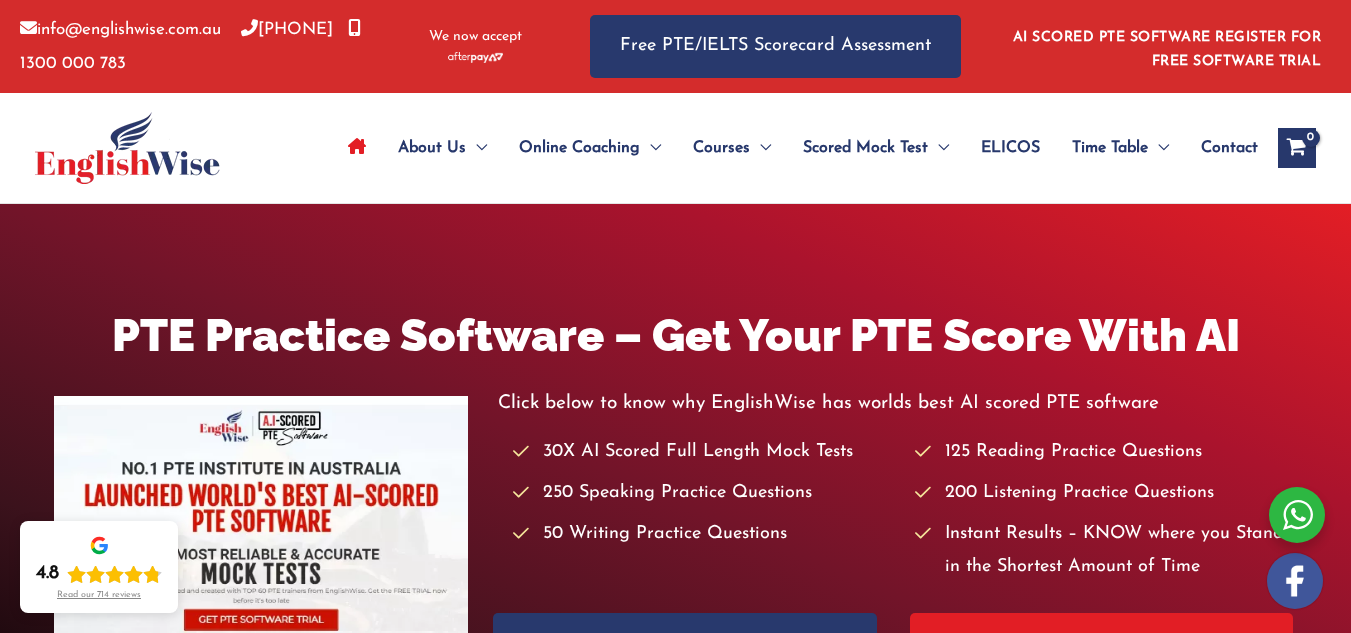 scroll, scrollTop: 0, scrollLeft: 0, axis: both 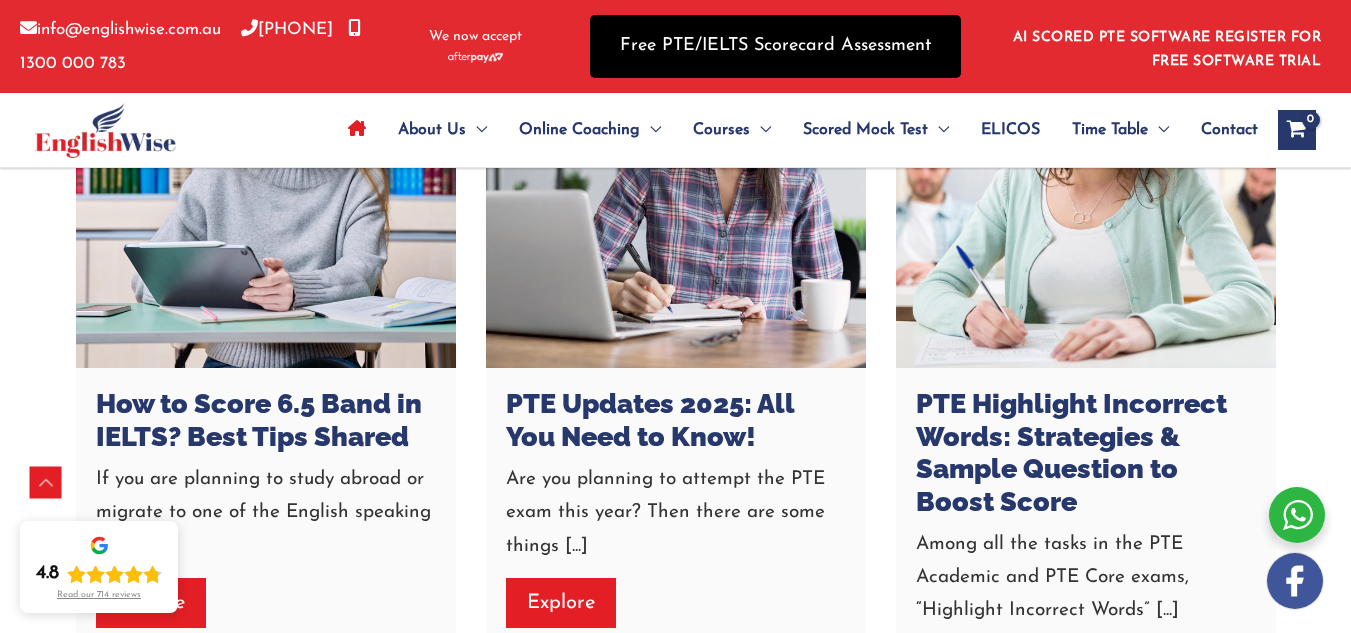 click on "Free PTE/IELTS Scorecard Assessment" at bounding box center [775, 46] 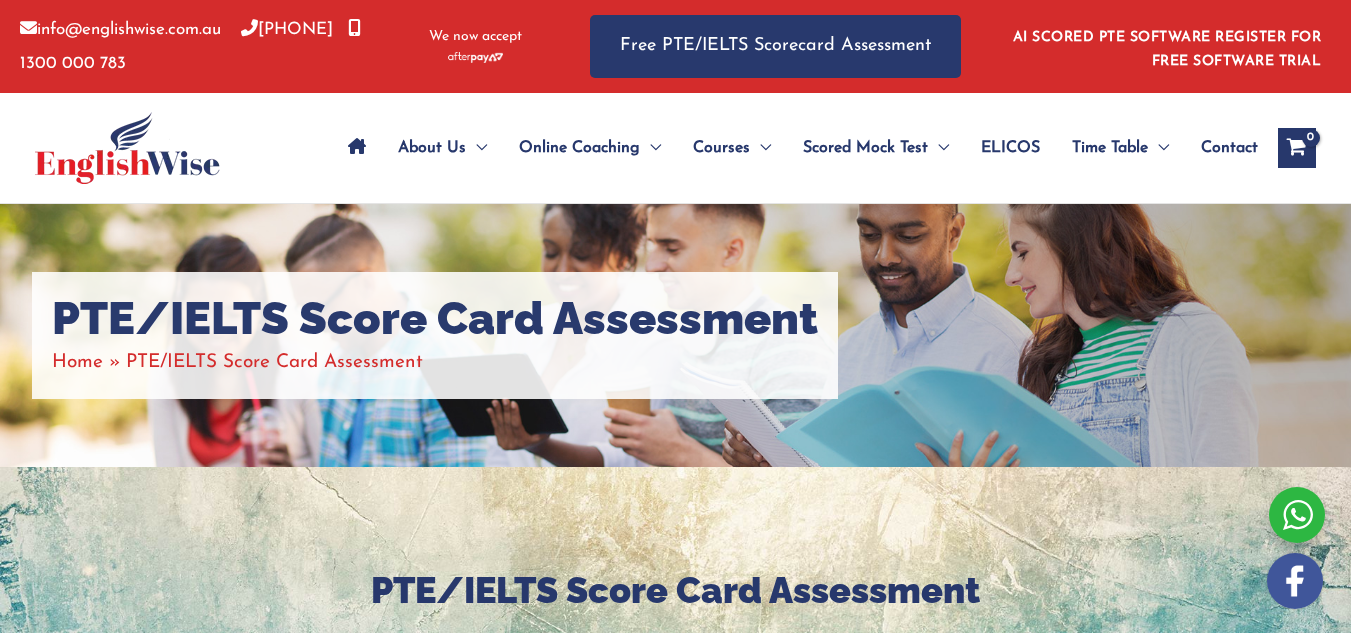 scroll, scrollTop: 0, scrollLeft: 0, axis: both 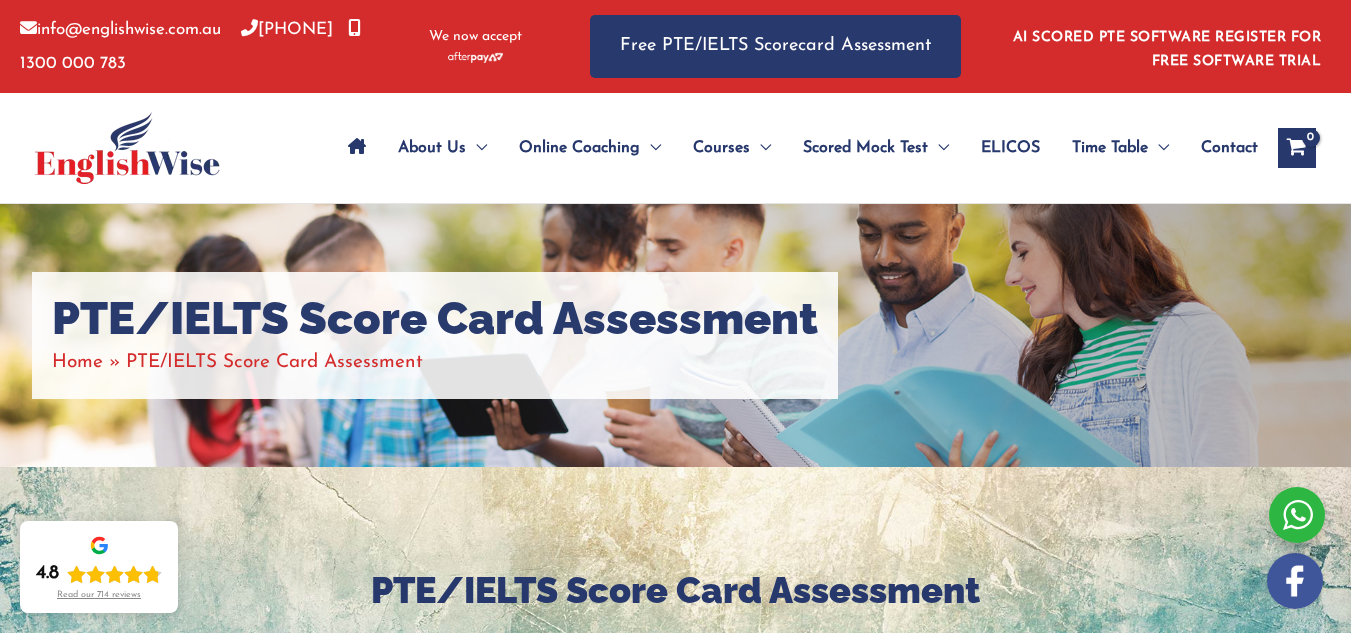 click at bounding box center [357, 146] 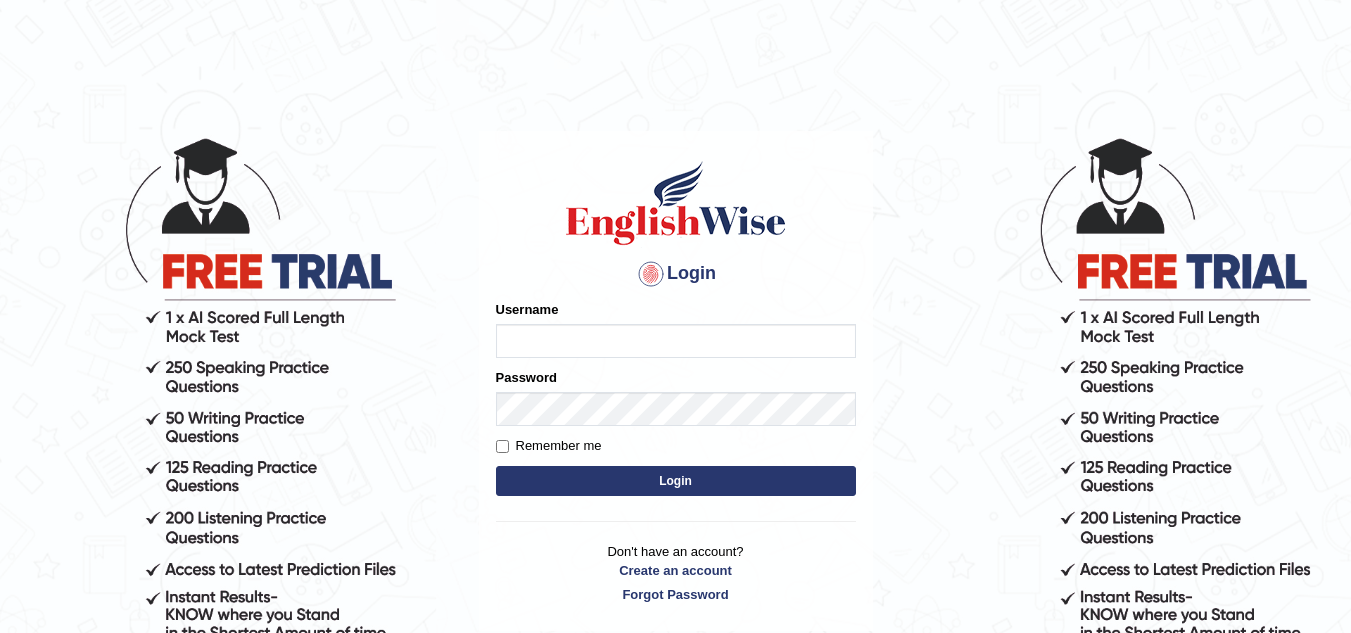scroll, scrollTop: 0, scrollLeft: 0, axis: both 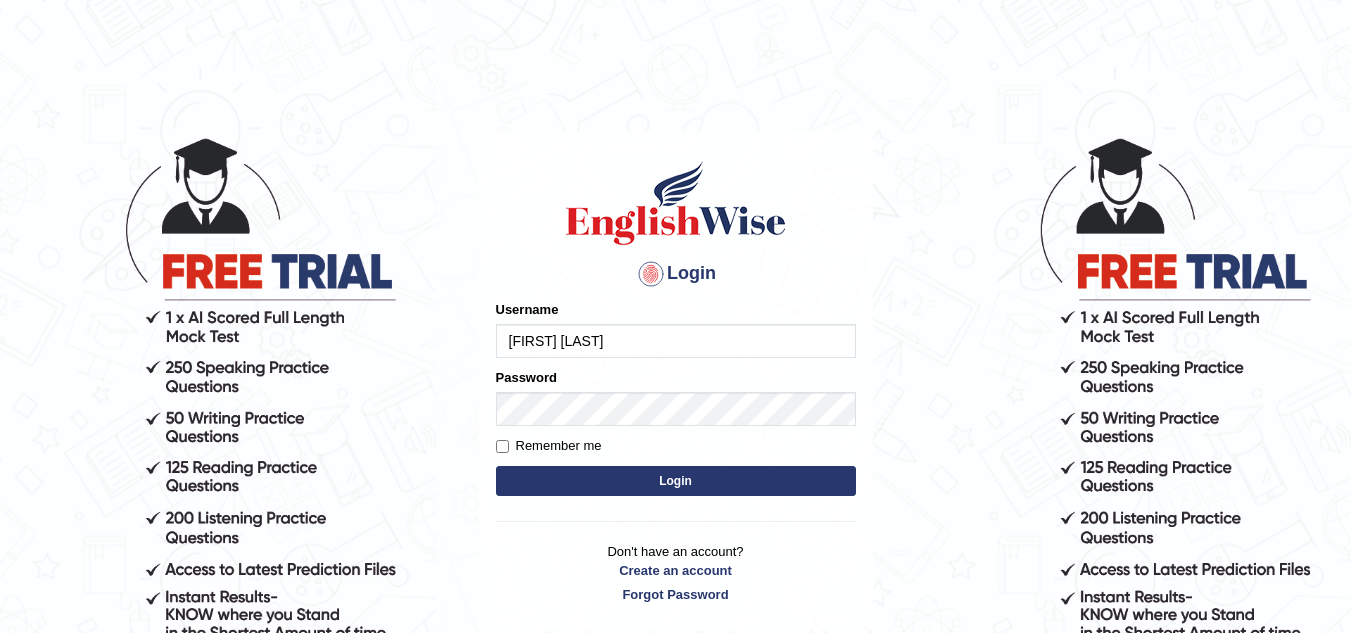 type on "[FIRST] [LAST]" 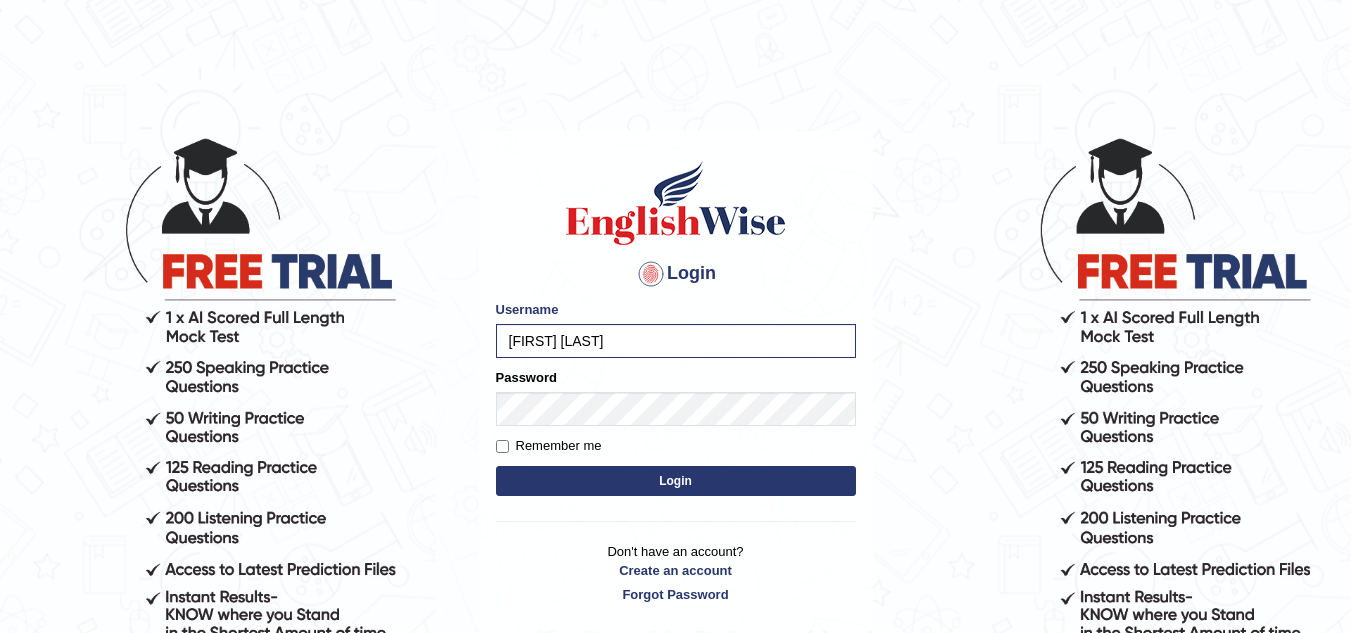 click on "Login" at bounding box center (676, 481) 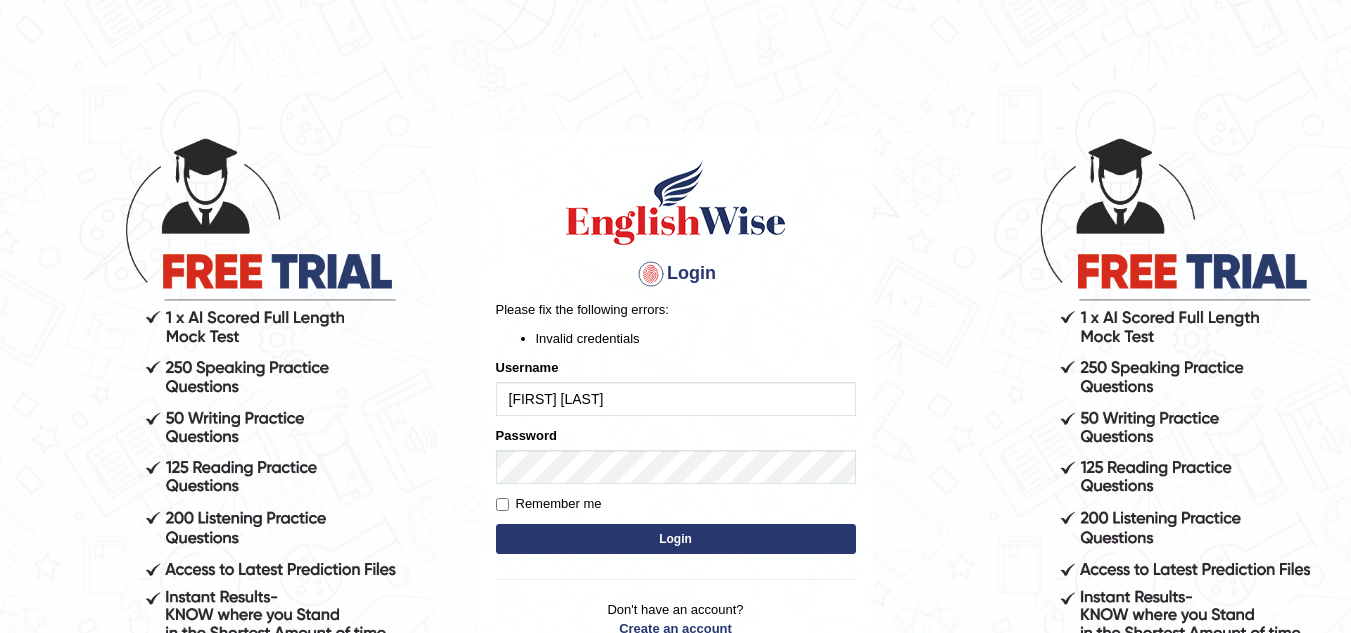scroll, scrollTop: 0, scrollLeft: 0, axis: both 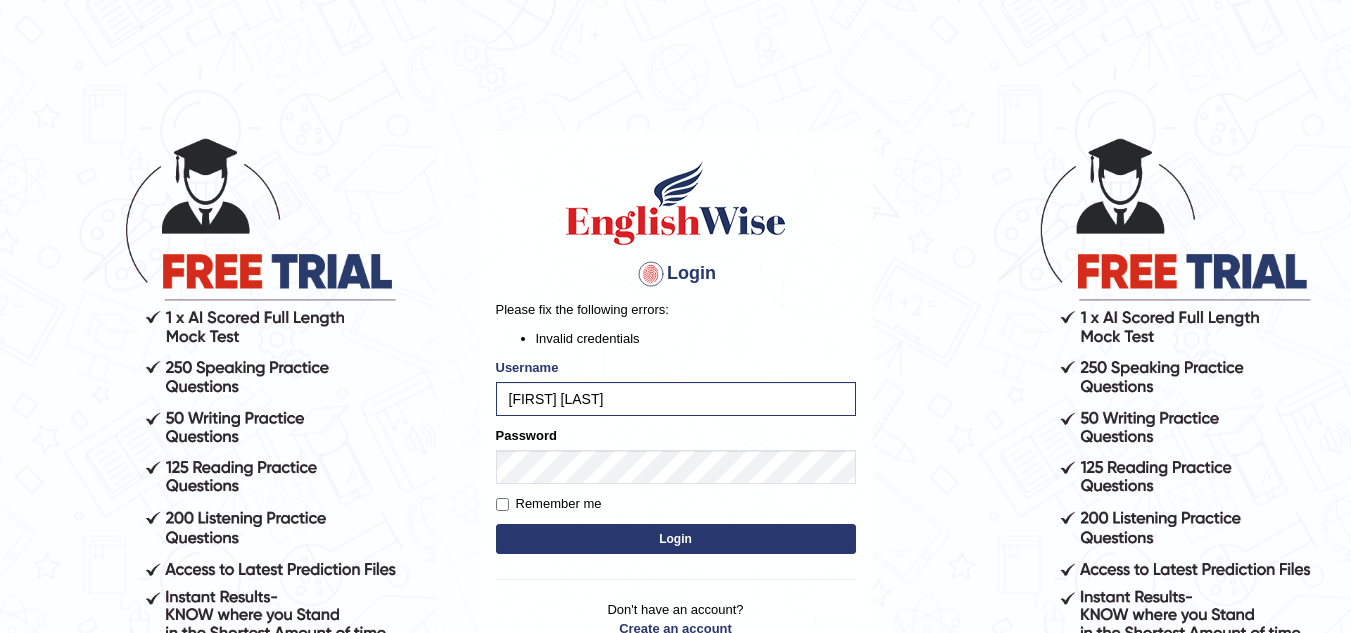 click on "Login" at bounding box center [676, 539] 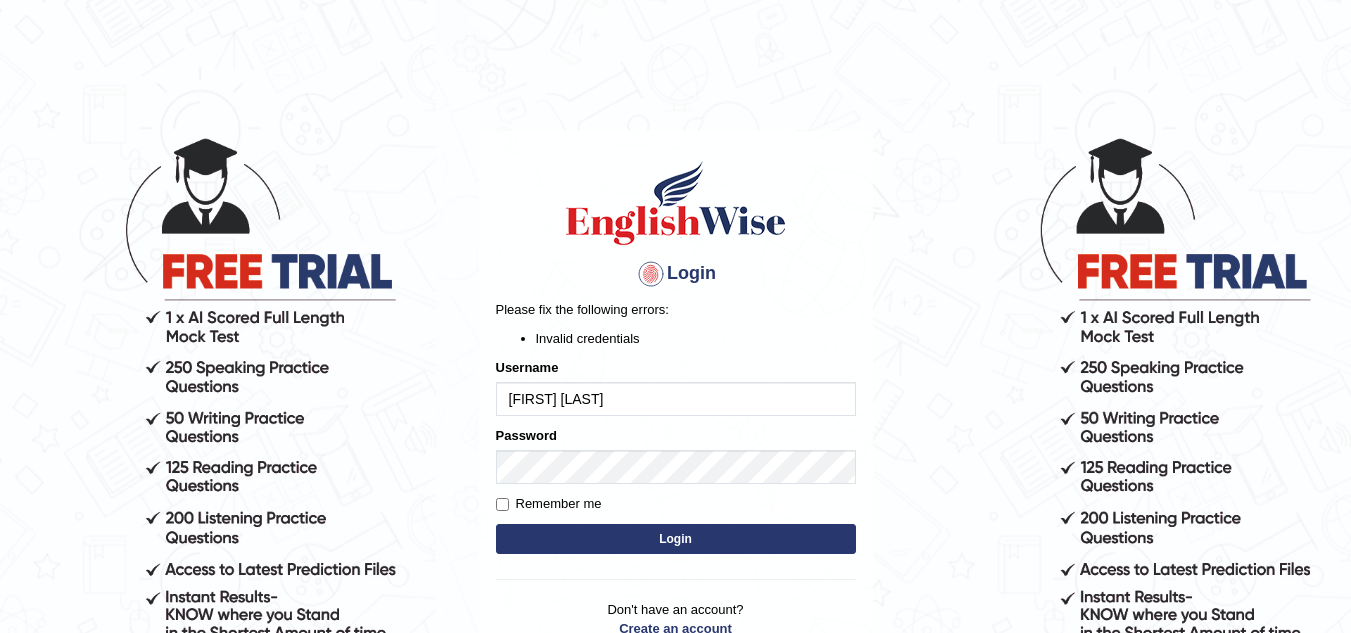scroll, scrollTop: 0, scrollLeft: 0, axis: both 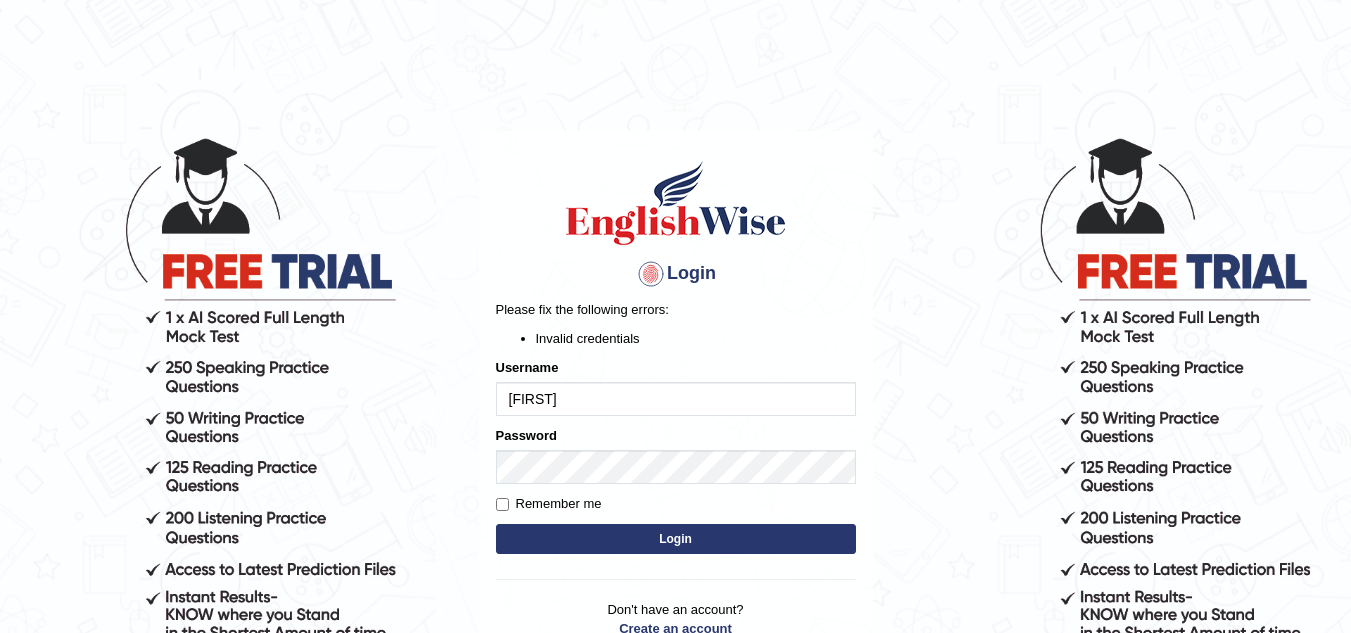 type on "DeeDee" 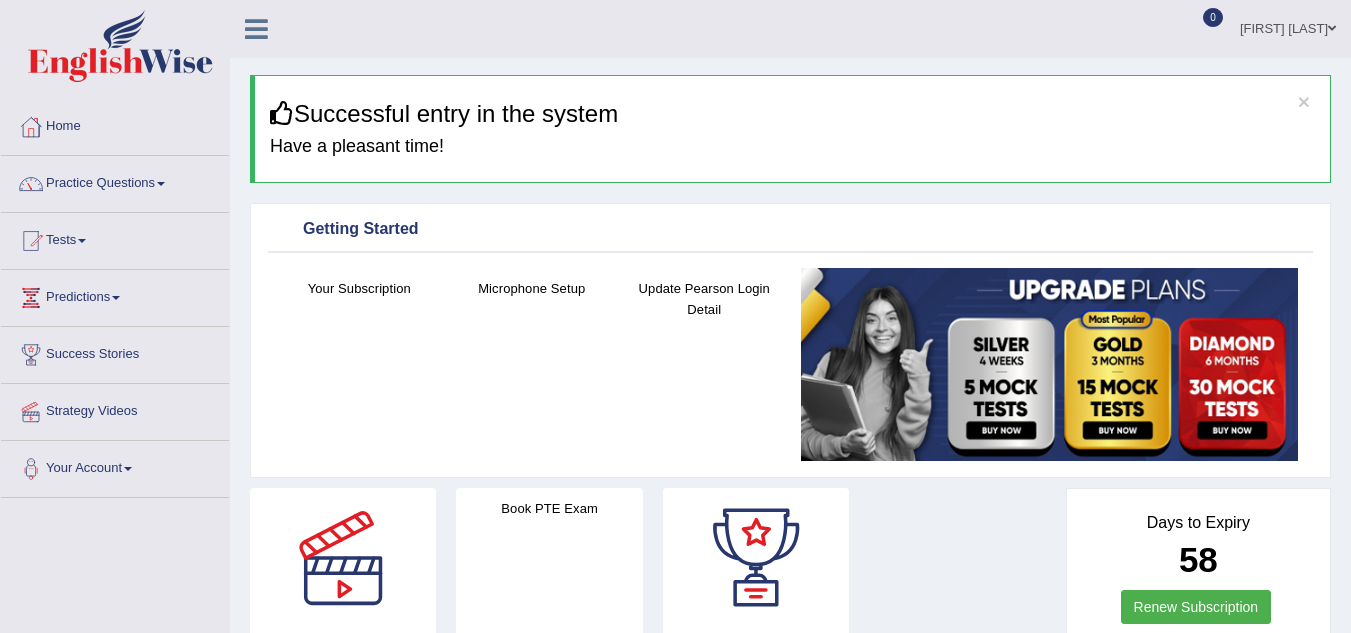 scroll, scrollTop: 0, scrollLeft: 0, axis: both 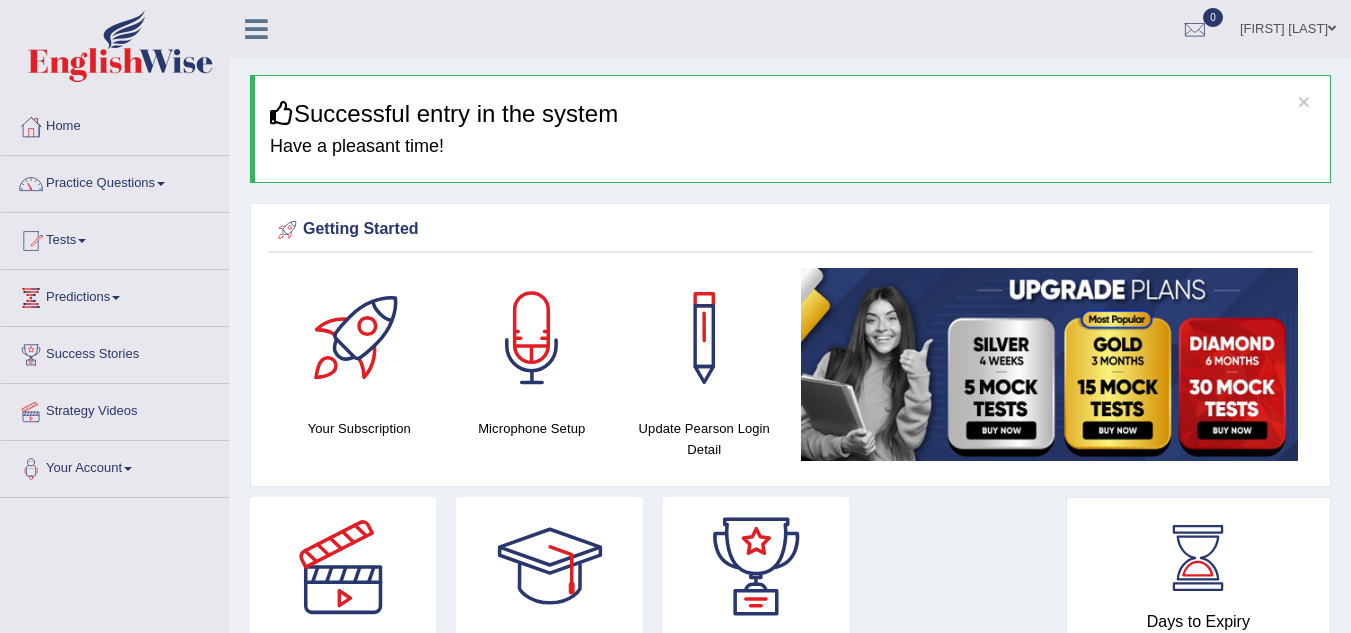 click on "Practice Questions" at bounding box center (115, 181) 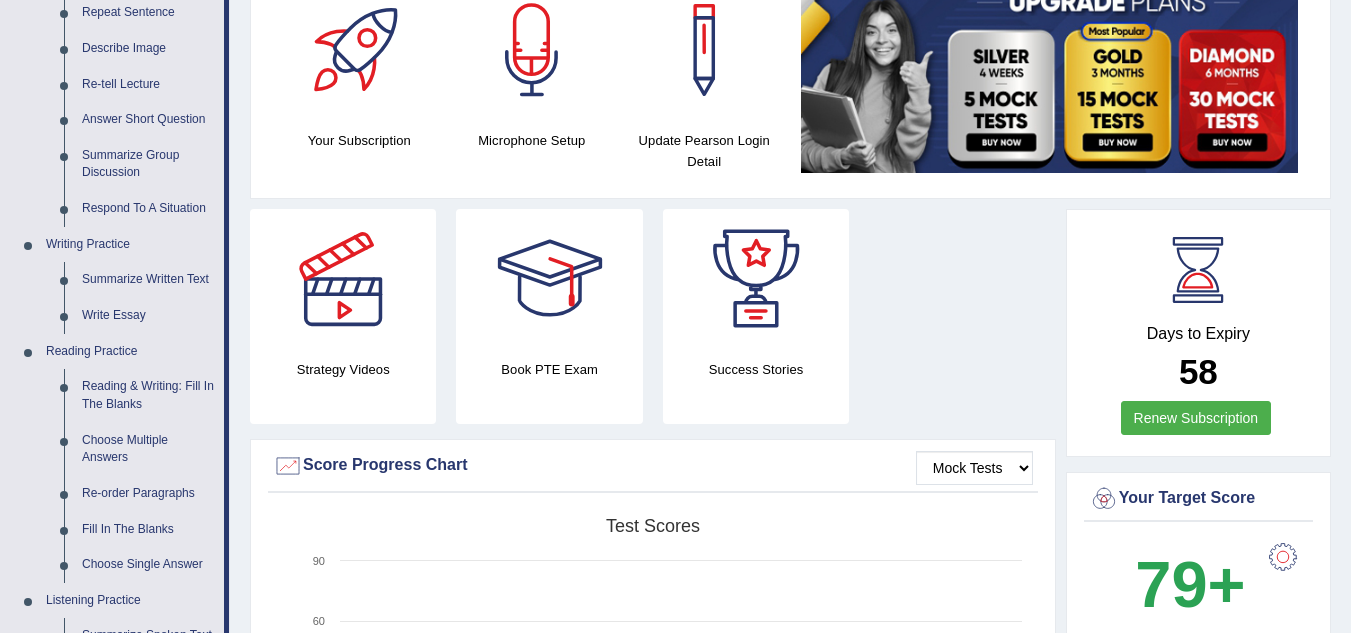 scroll, scrollTop: 293, scrollLeft: 0, axis: vertical 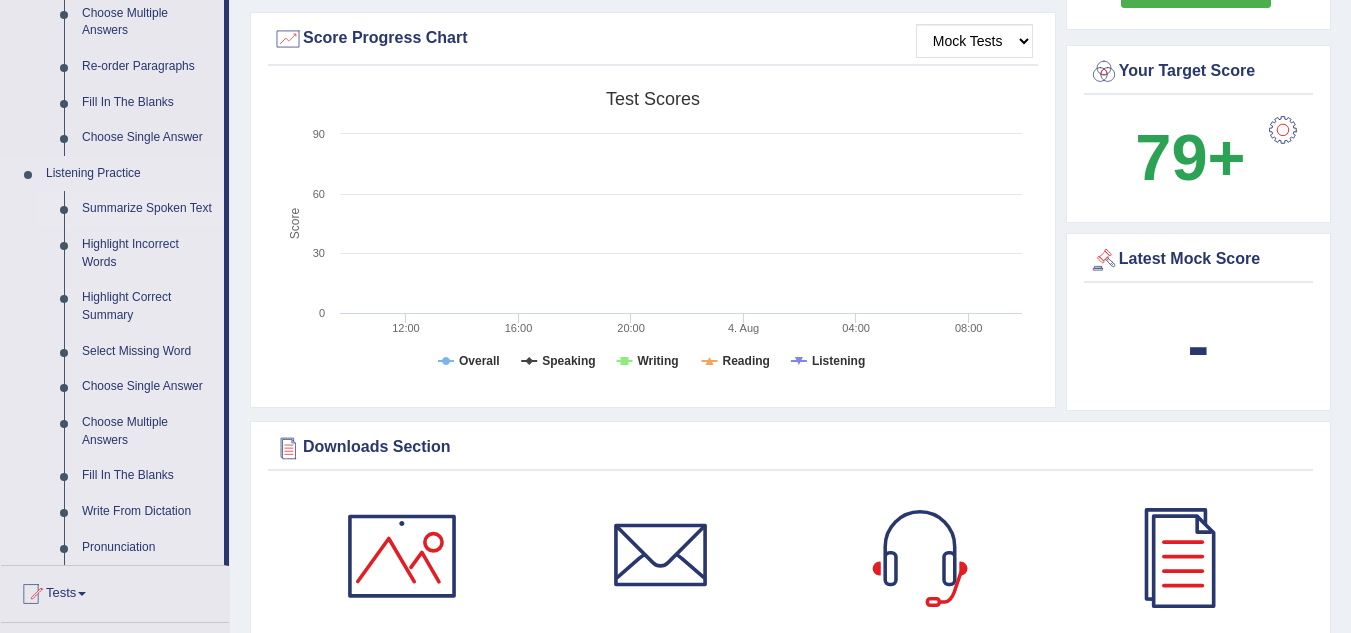 click on "Summarize Spoken Text" at bounding box center [148, 209] 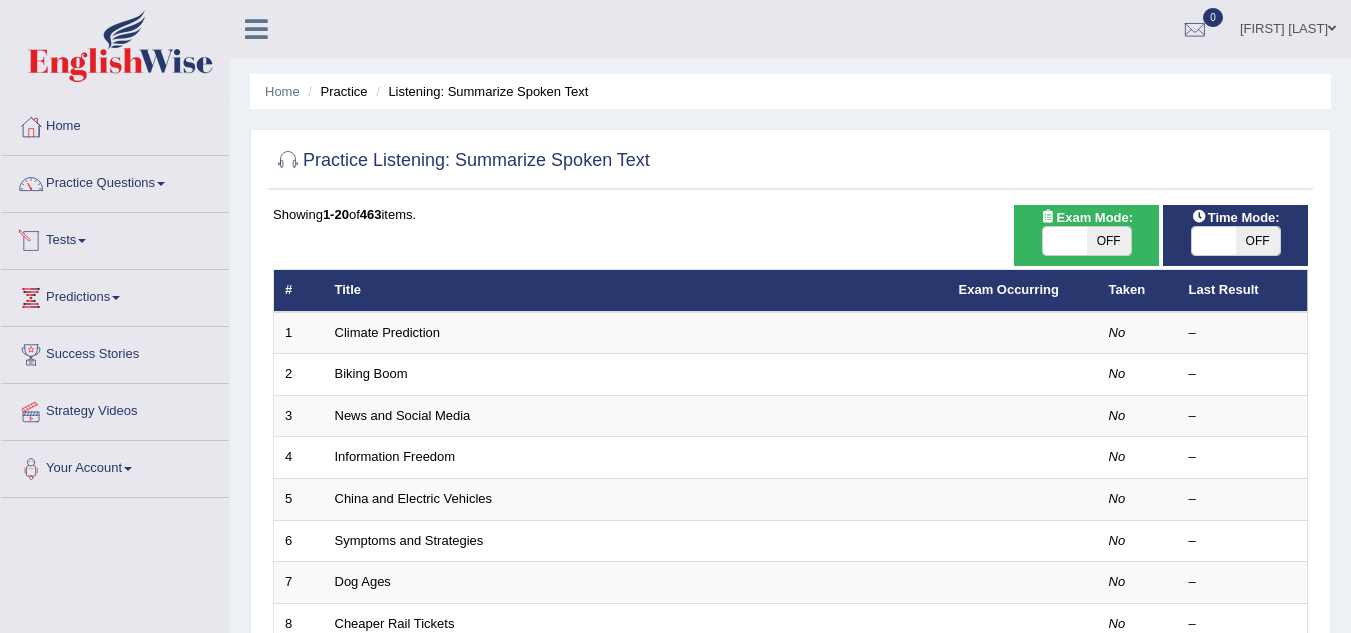 scroll, scrollTop: 0, scrollLeft: 0, axis: both 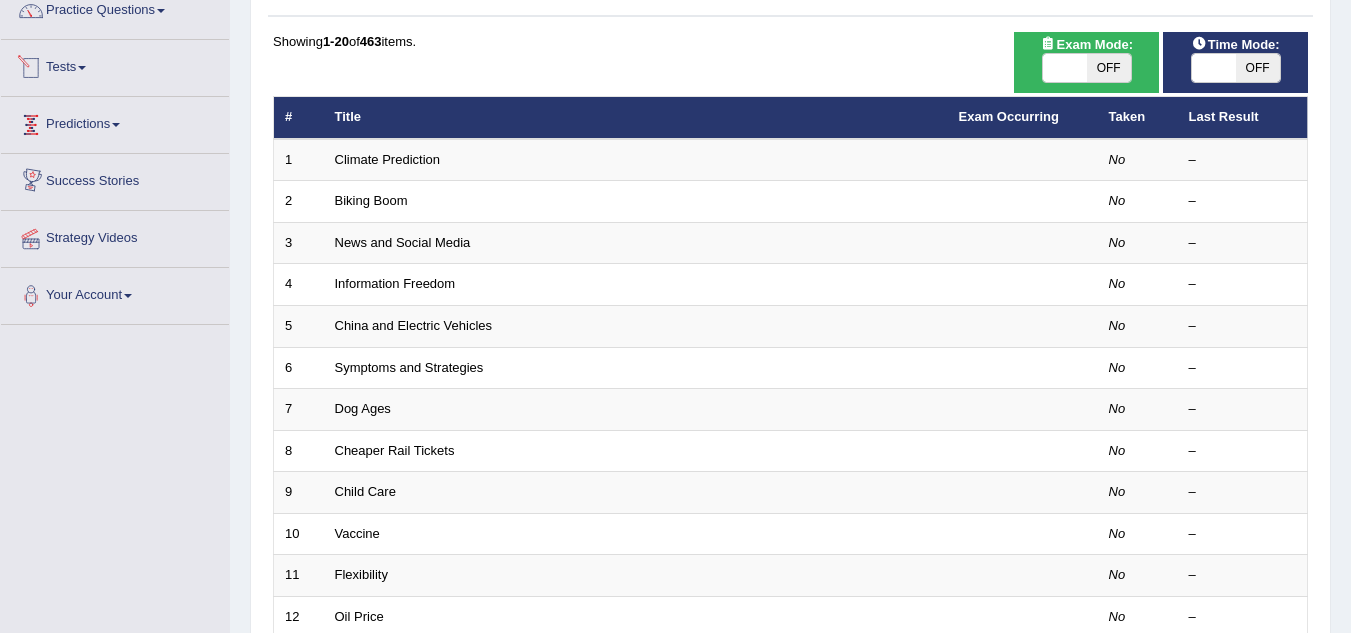 click on "Tests" at bounding box center (115, 65) 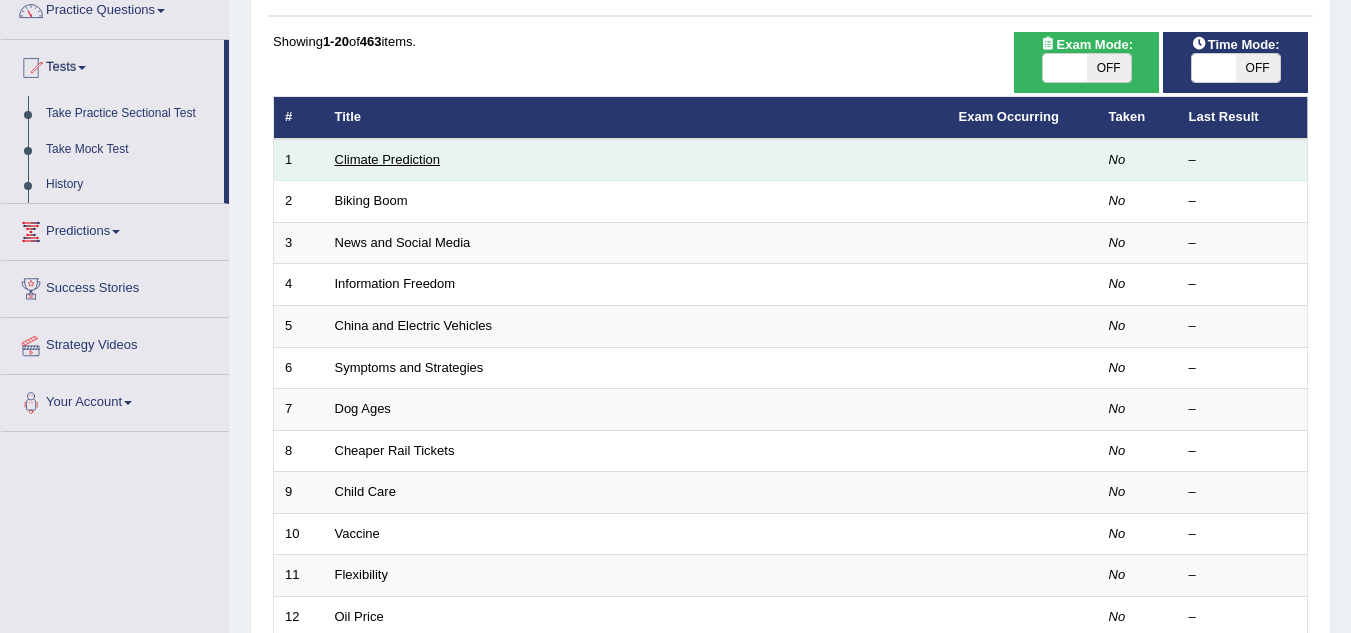 click on "Climate Prediction" at bounding box center (388, 159) 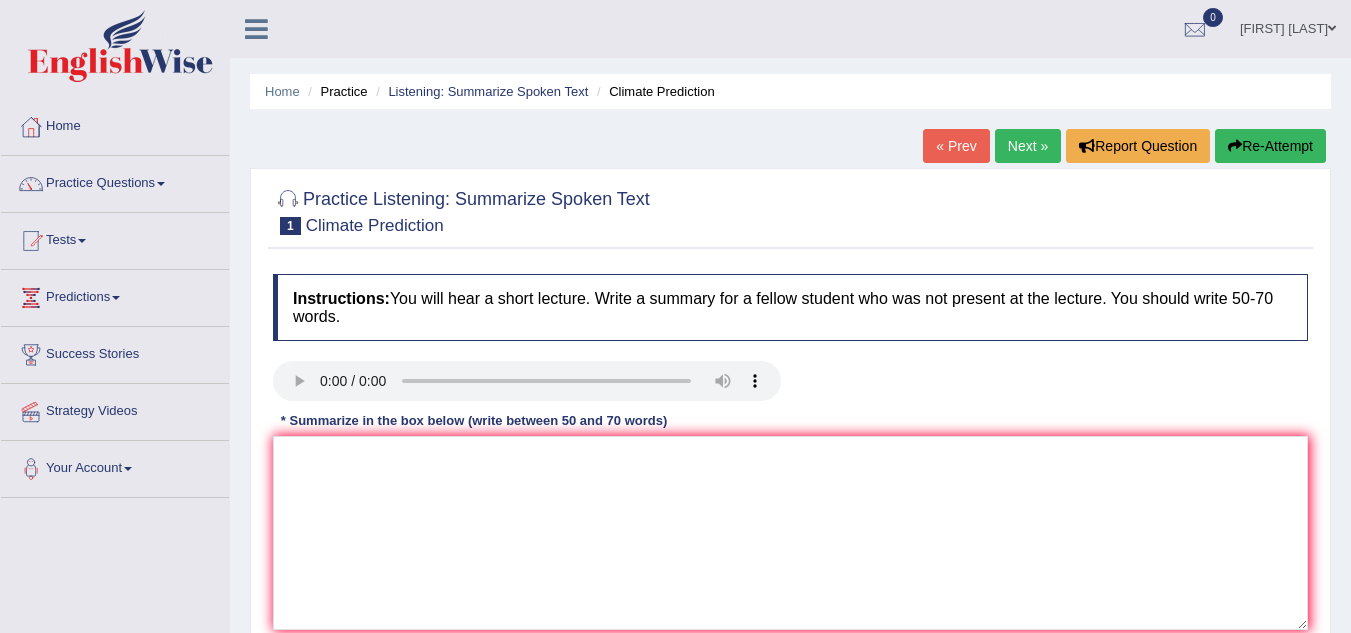 scroll, scrollTop: 0, scrollLeft: 0, axis: both 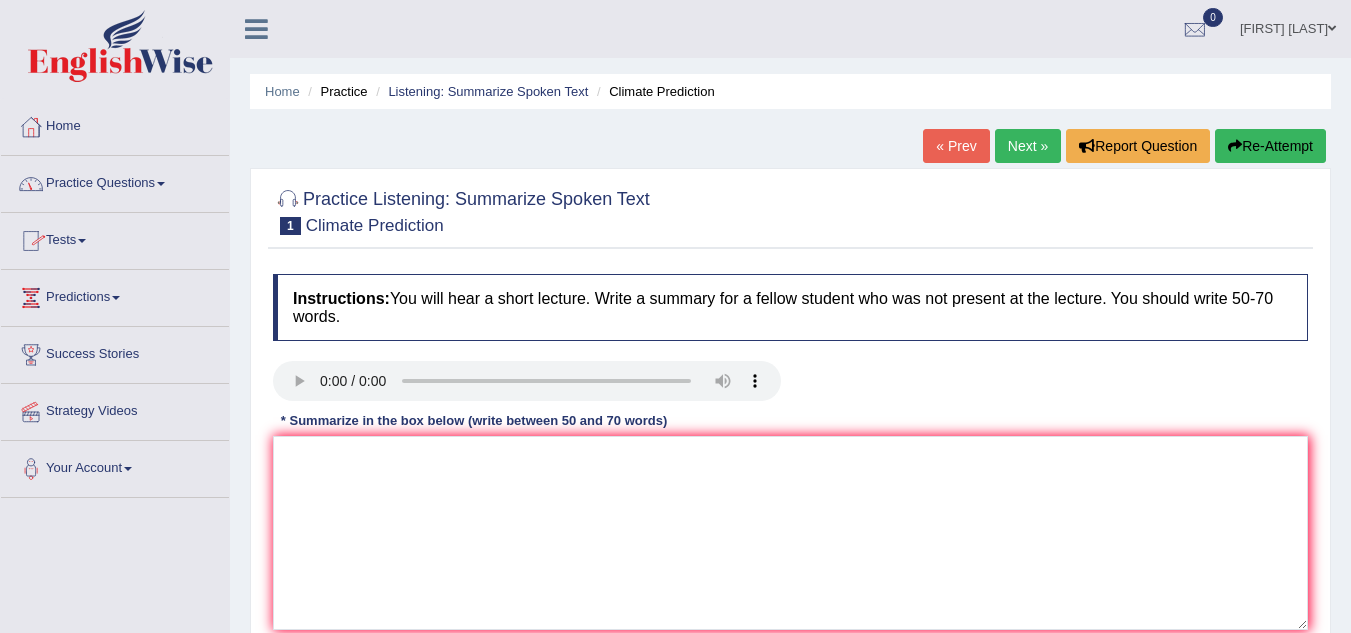 click on "Practice Questions" at bounding box center (115, 181) 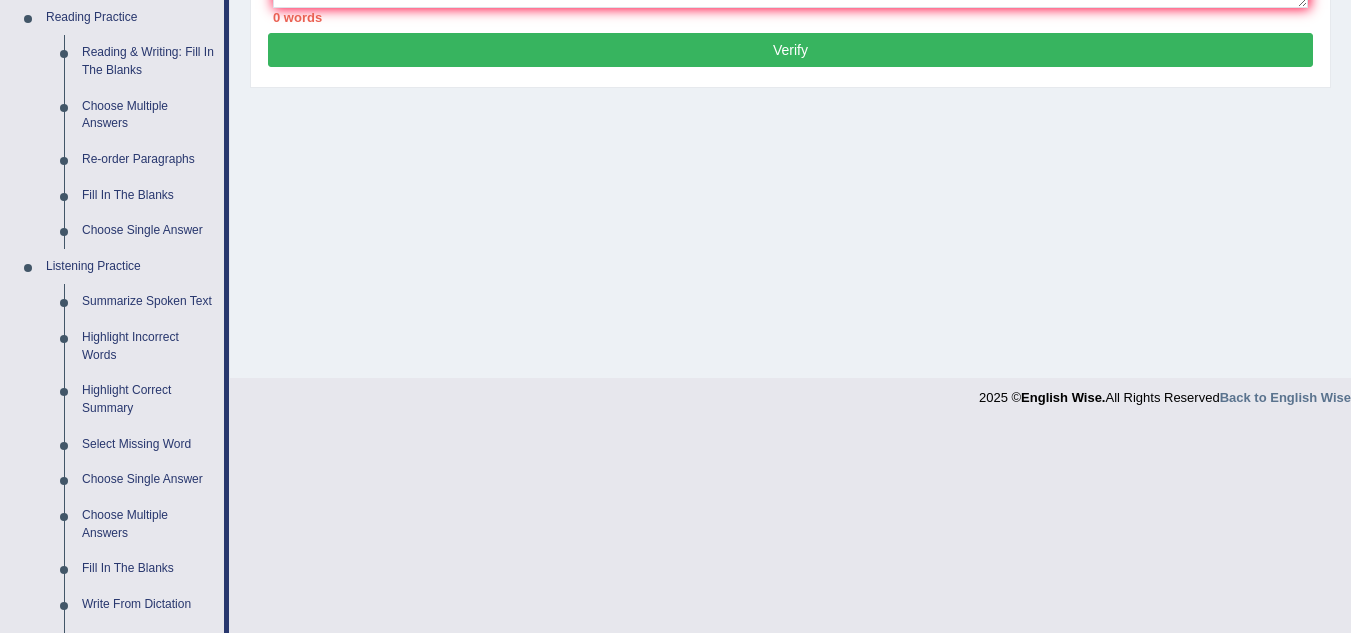 scroll, scrollTop: 619, scrollLeft: 0, axis: vertical 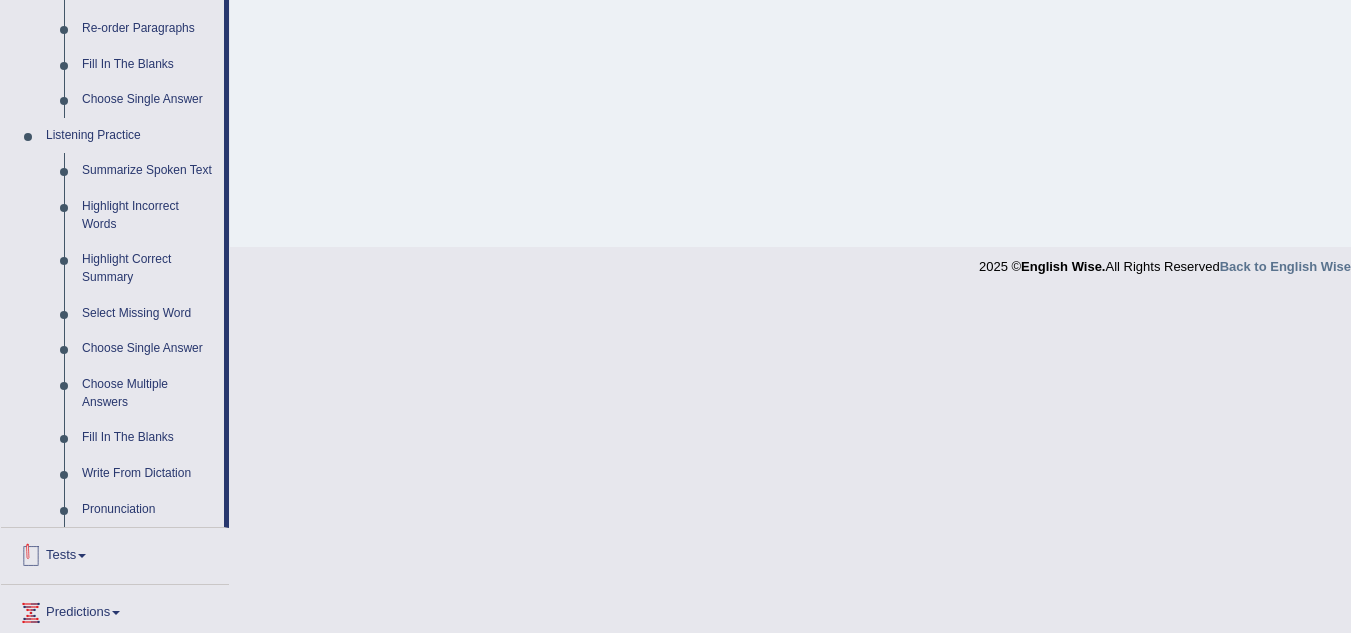 drag, startPoint x: 231, startPoint y: 517, endPoint x: 200, endPoint y: 559, distance: 52.201534 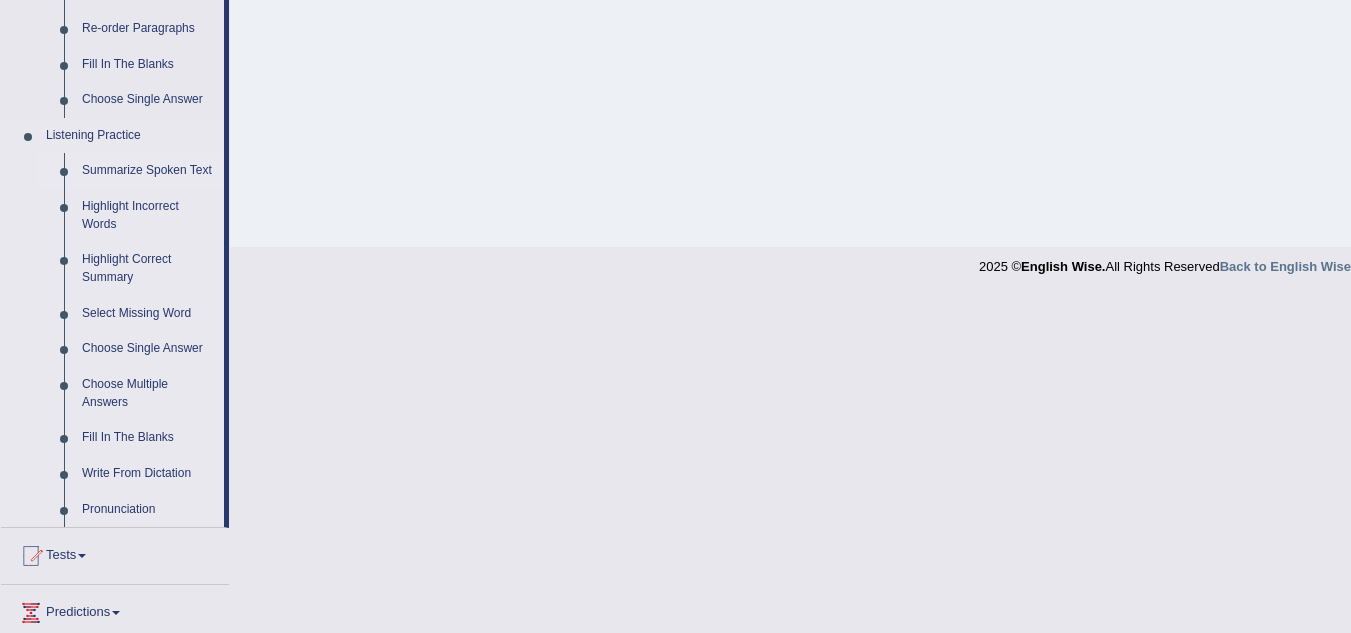 click on "Summarize Spoken Text" at bounding box center (148, 171) 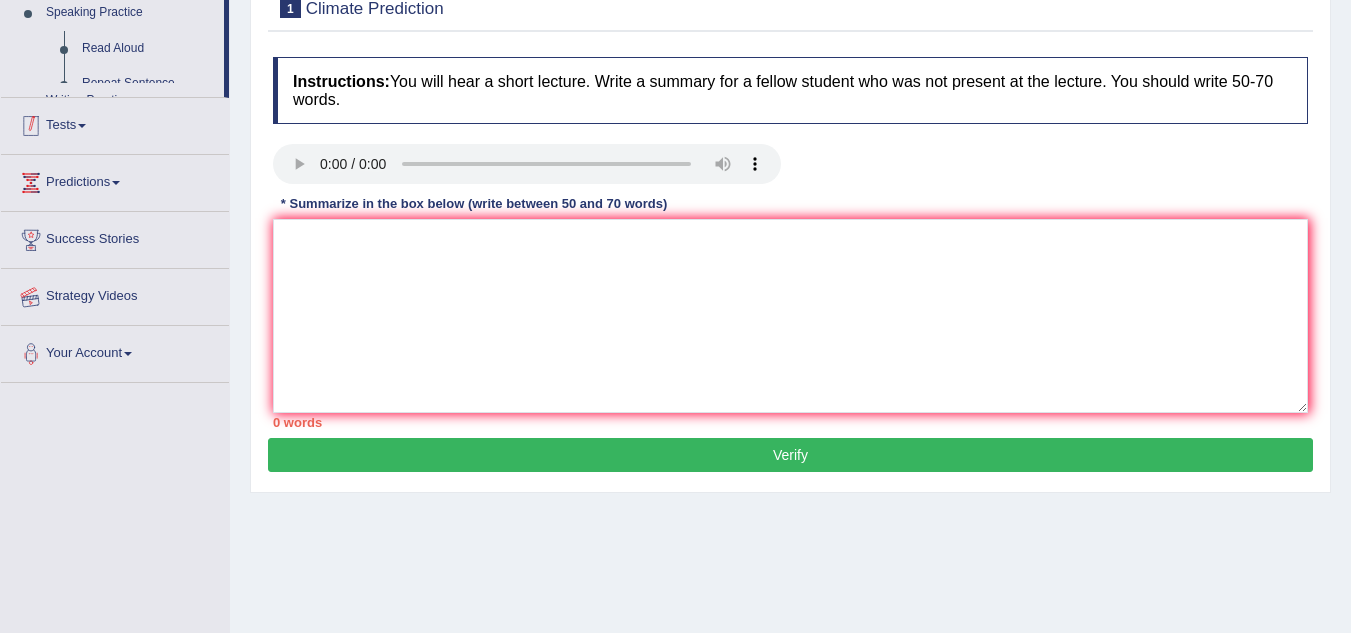 scroll, scrollTop: 347, scrollLeft: 0, axis: vertical 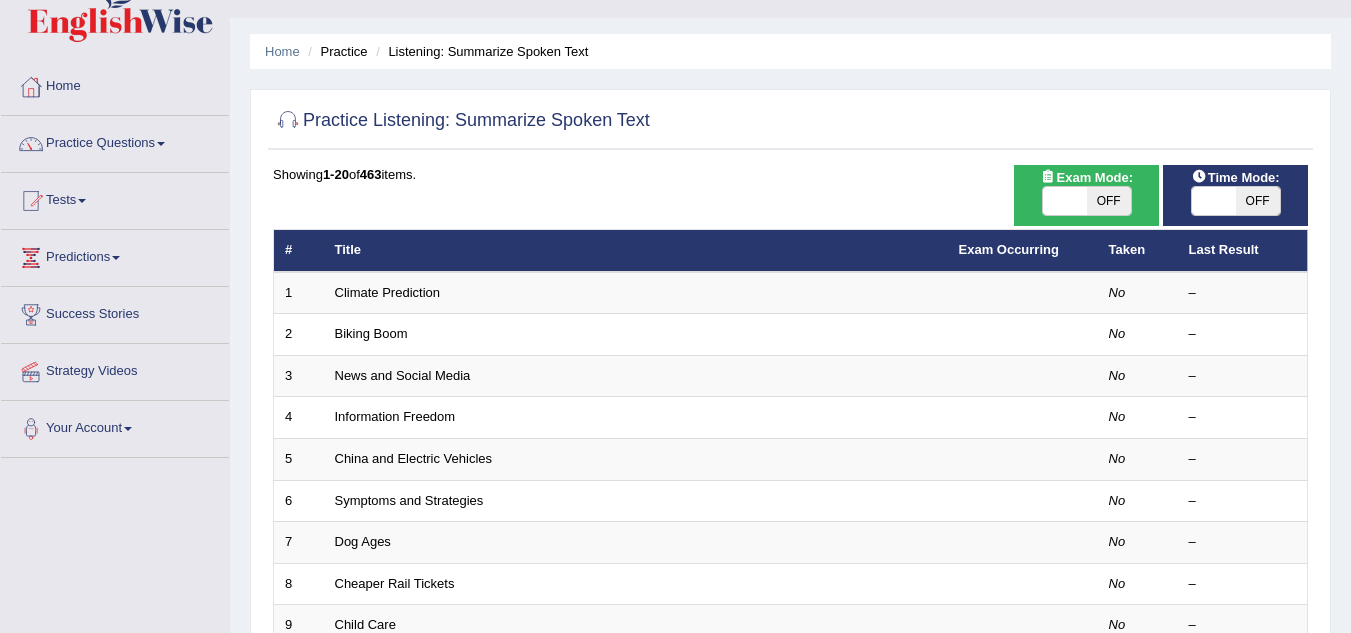 click on "Practice Questions" at bounding box center [115, 141] 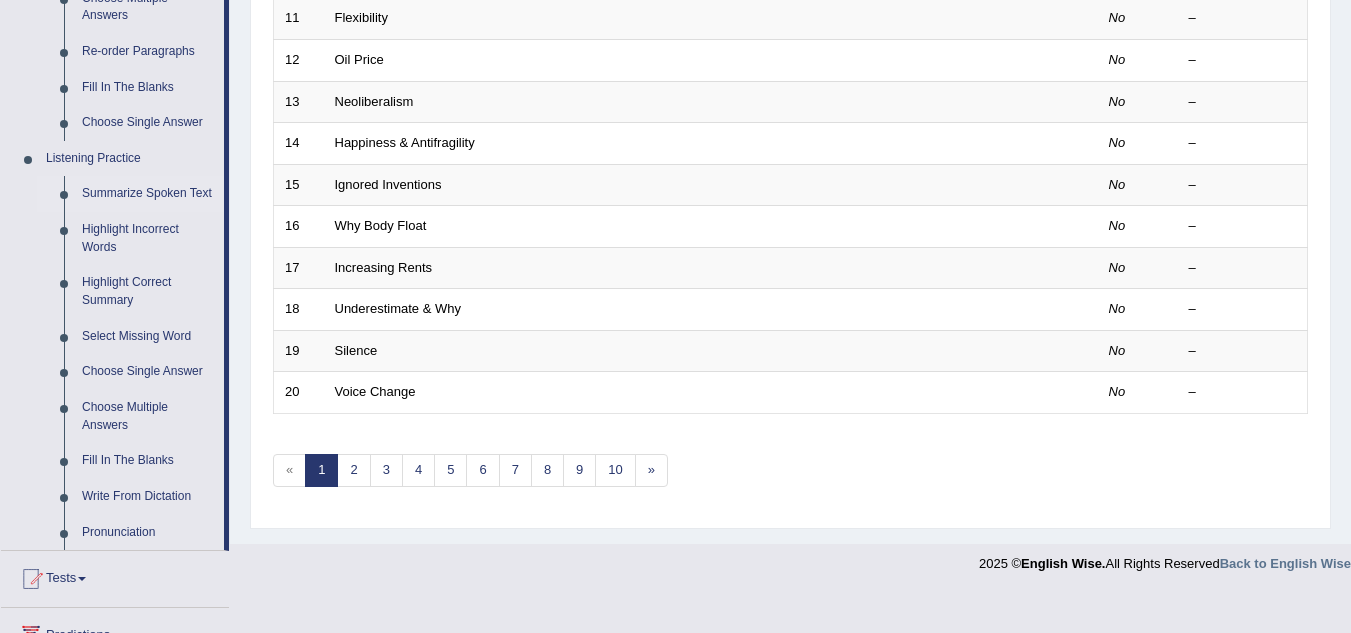 scroll, scrollTop: 719, scrollLeft: 0, axis: vertical 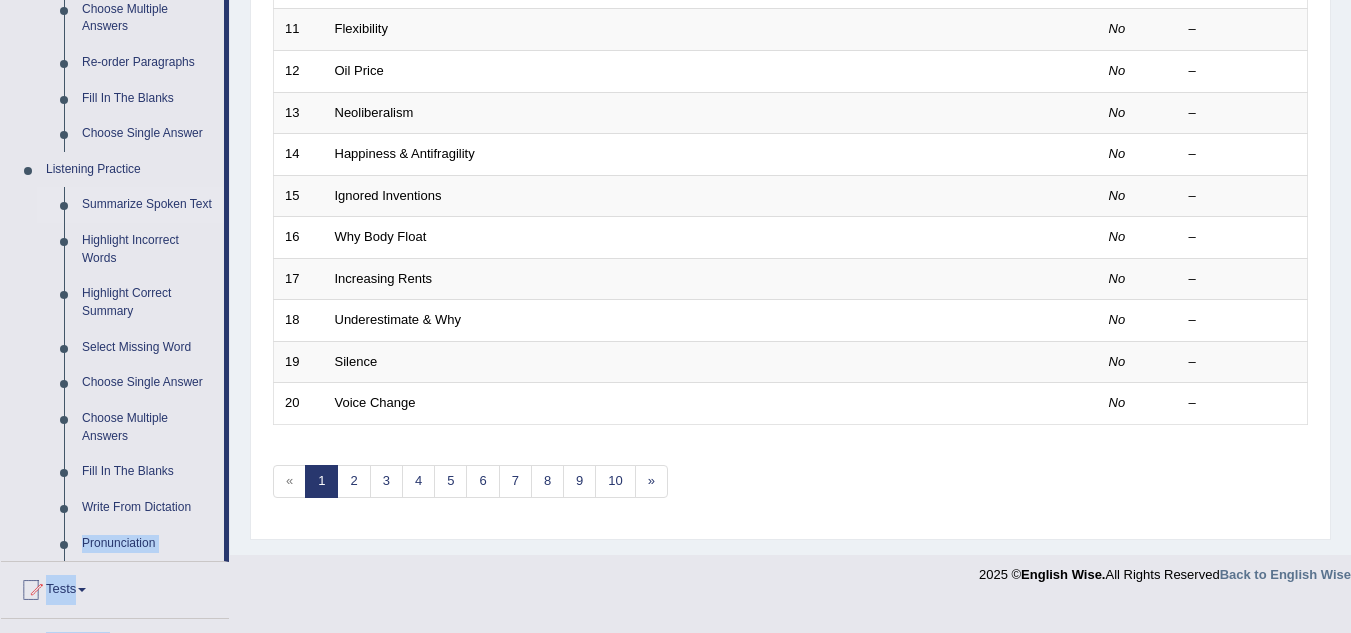 drag, startPoint x: 227, startPoint y: 507, endPoint x: 224, endPoint y: 541, distance: 34.132095 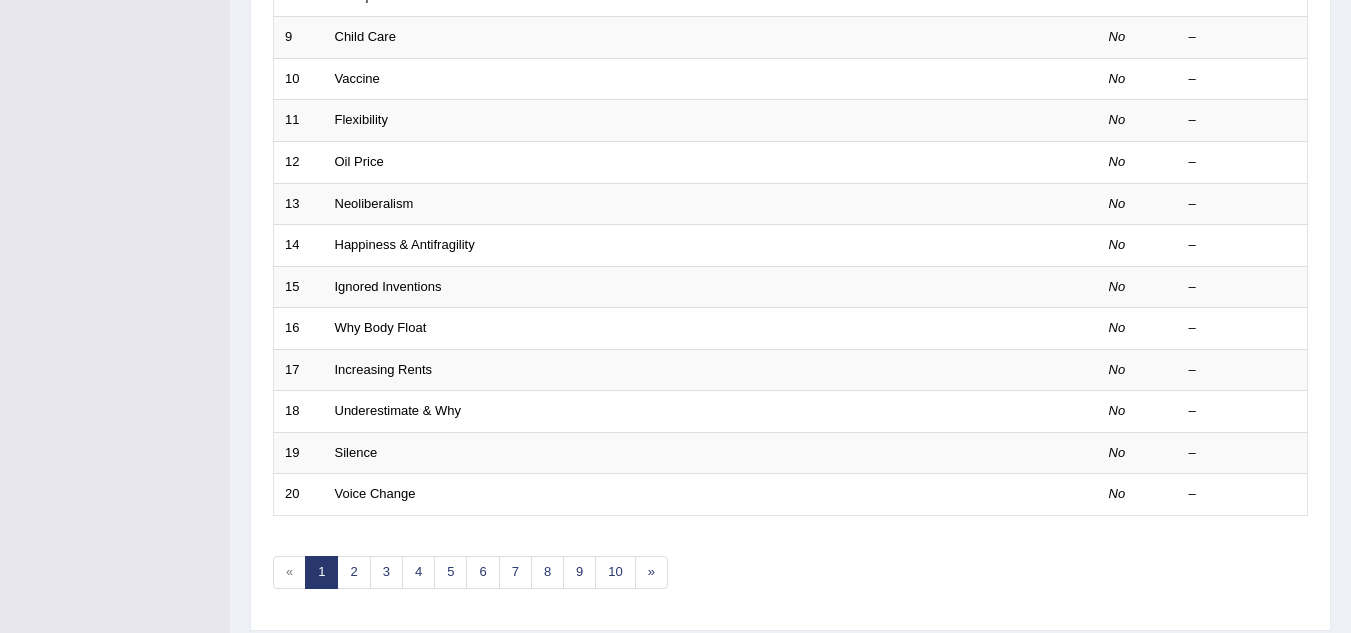 scroll, scrollTop: 219, scrollLeft: 0, axis: vertical 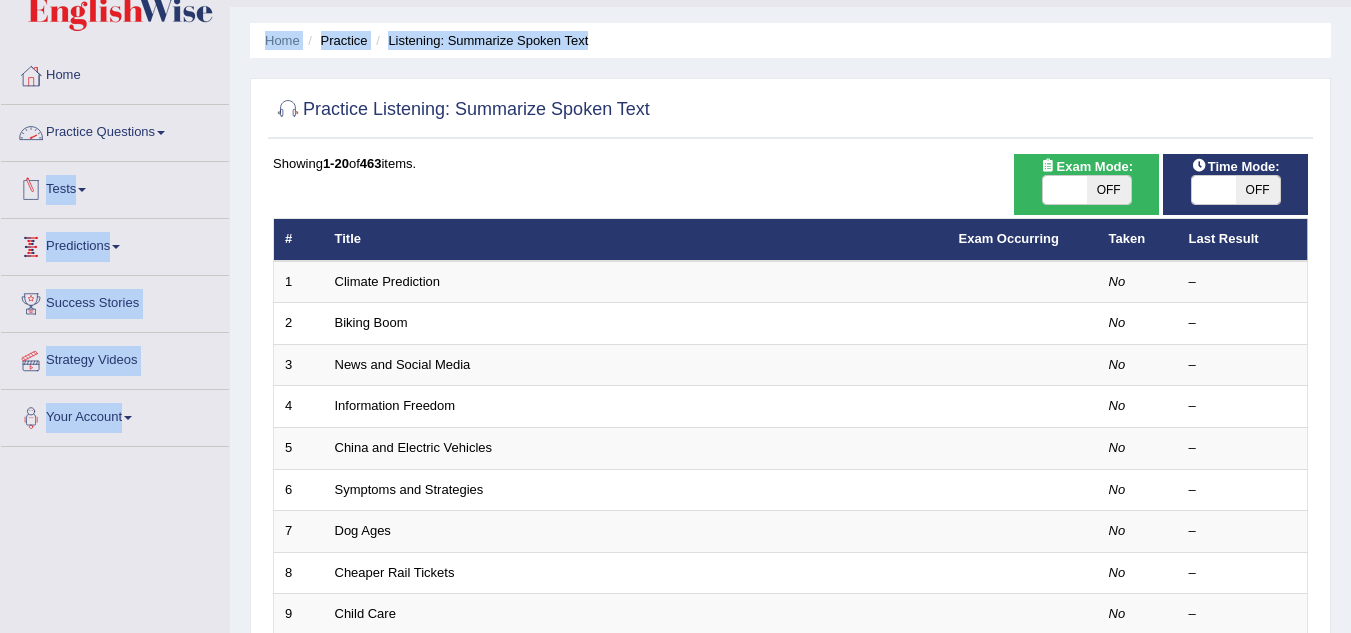 click on "Practice Questions" at bounding box center [115, 130] 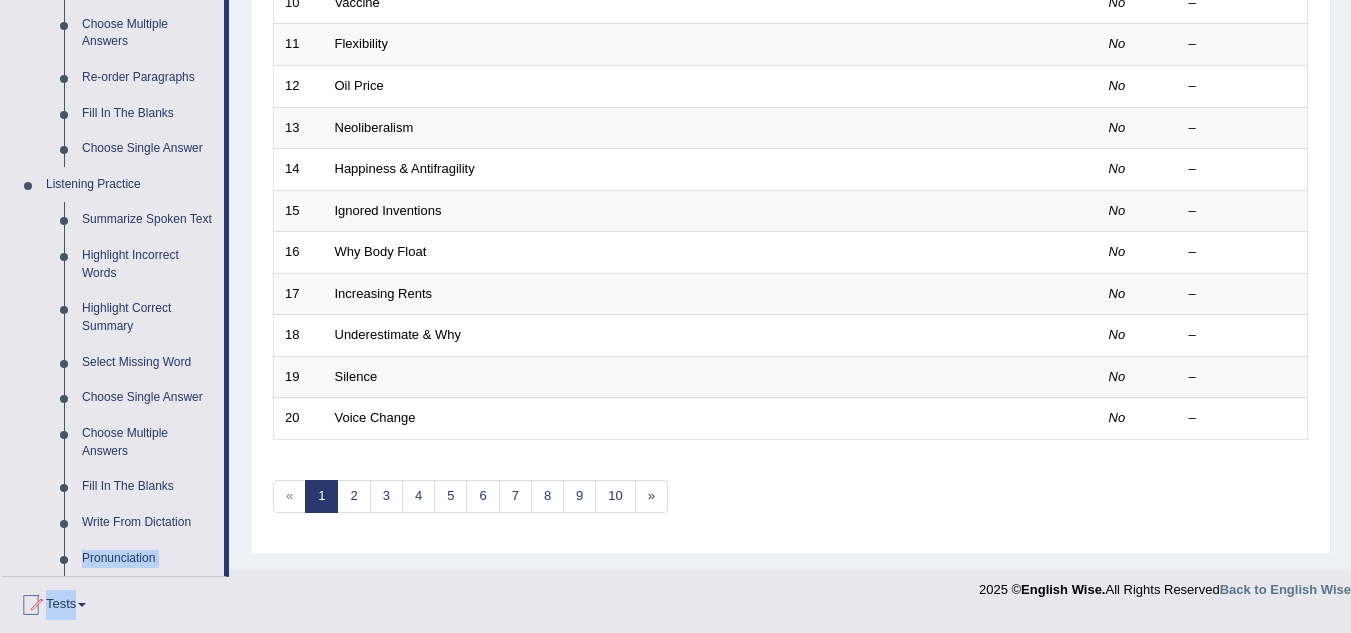 scroll, scrollTop: 693, scrollLeft: 0, axis: vertical 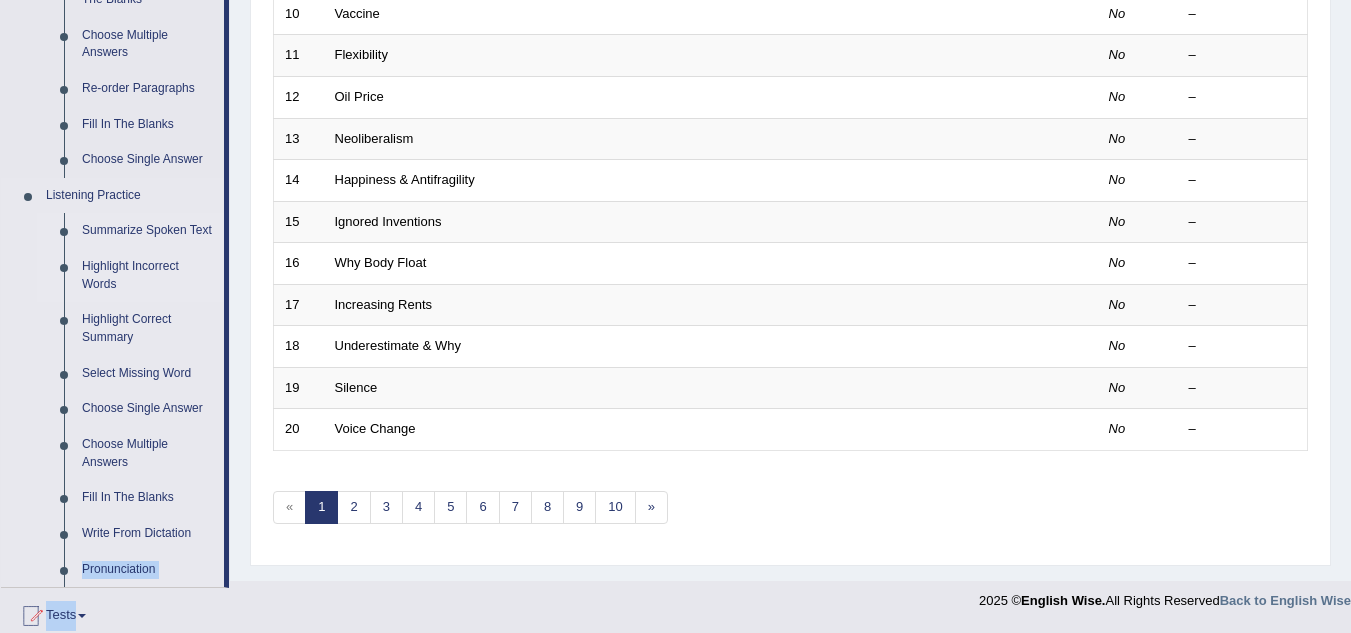 click on "Highlight Incorrect Words" at bounding box center [148, 275] 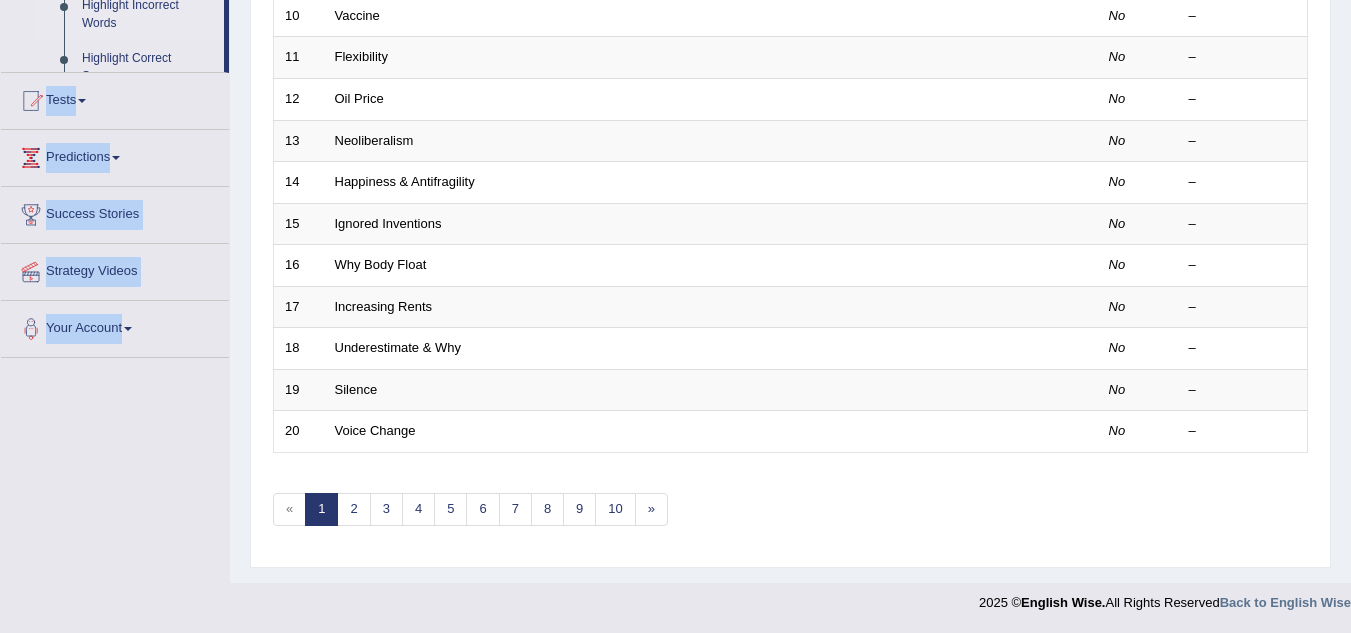 scroll, scrollTop: 585, scrollLeft: 0, axis: vertical 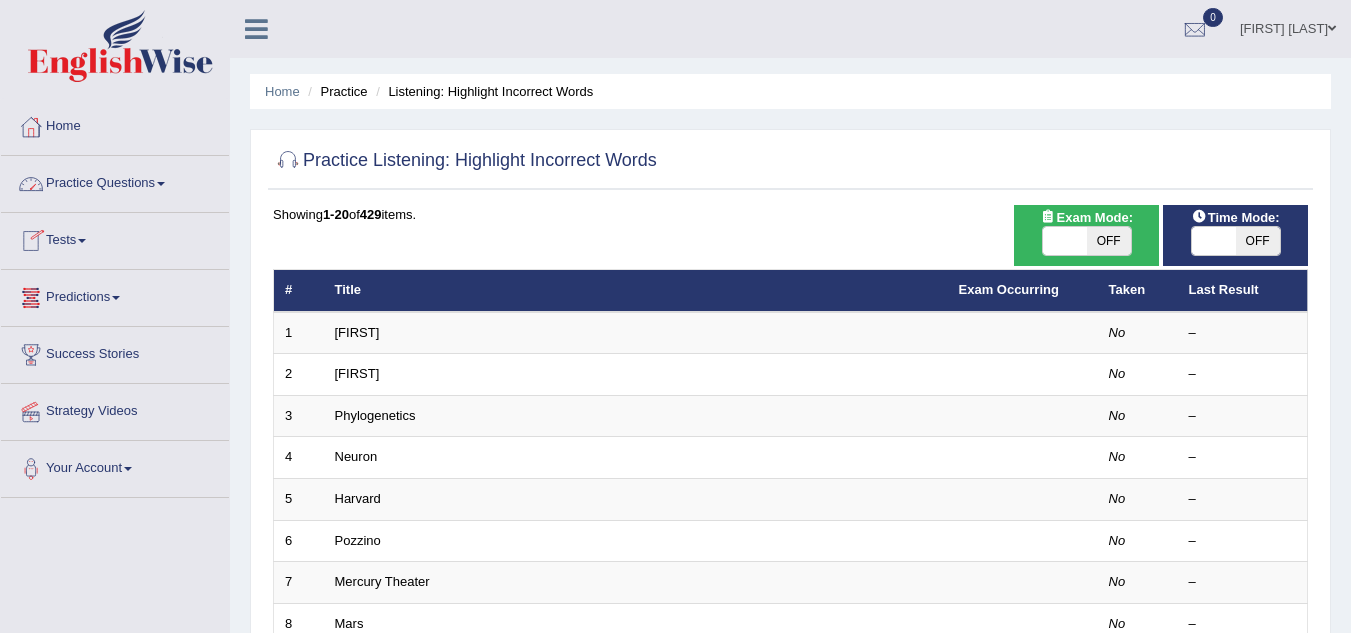 click on "Practice Questions" at bounding box center (115, 181) 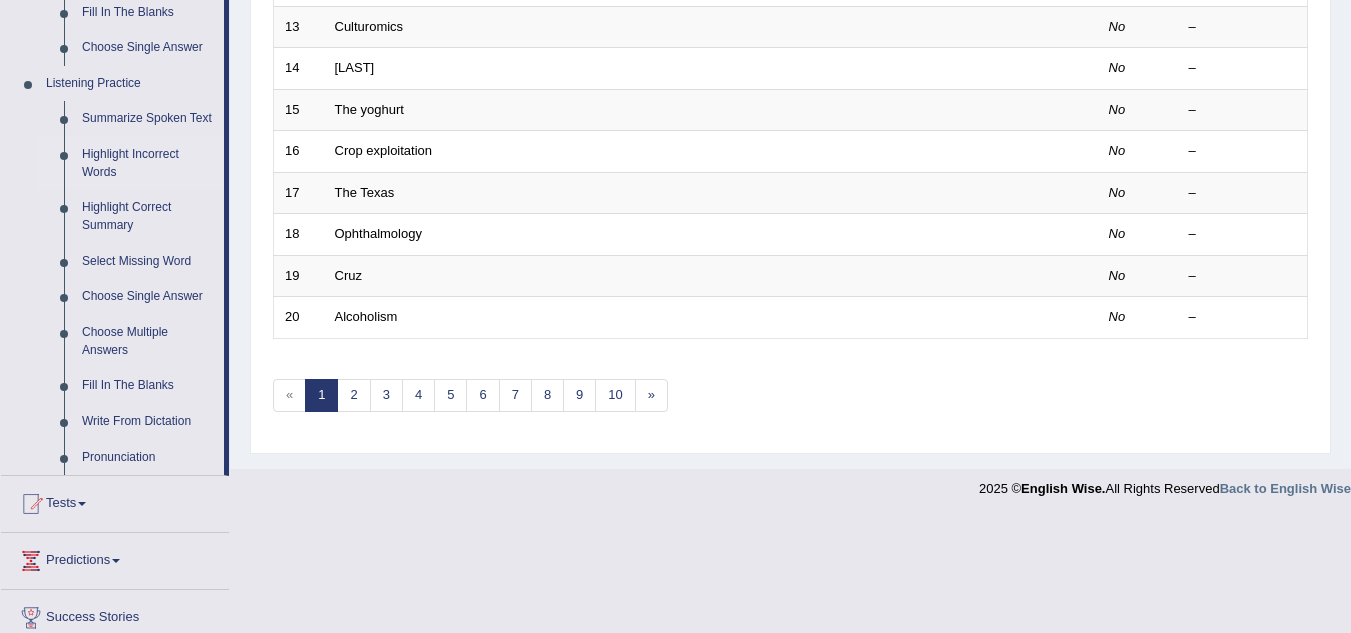 scroll, scrollTop: 934, scrollLeft: 0, axis: vertical 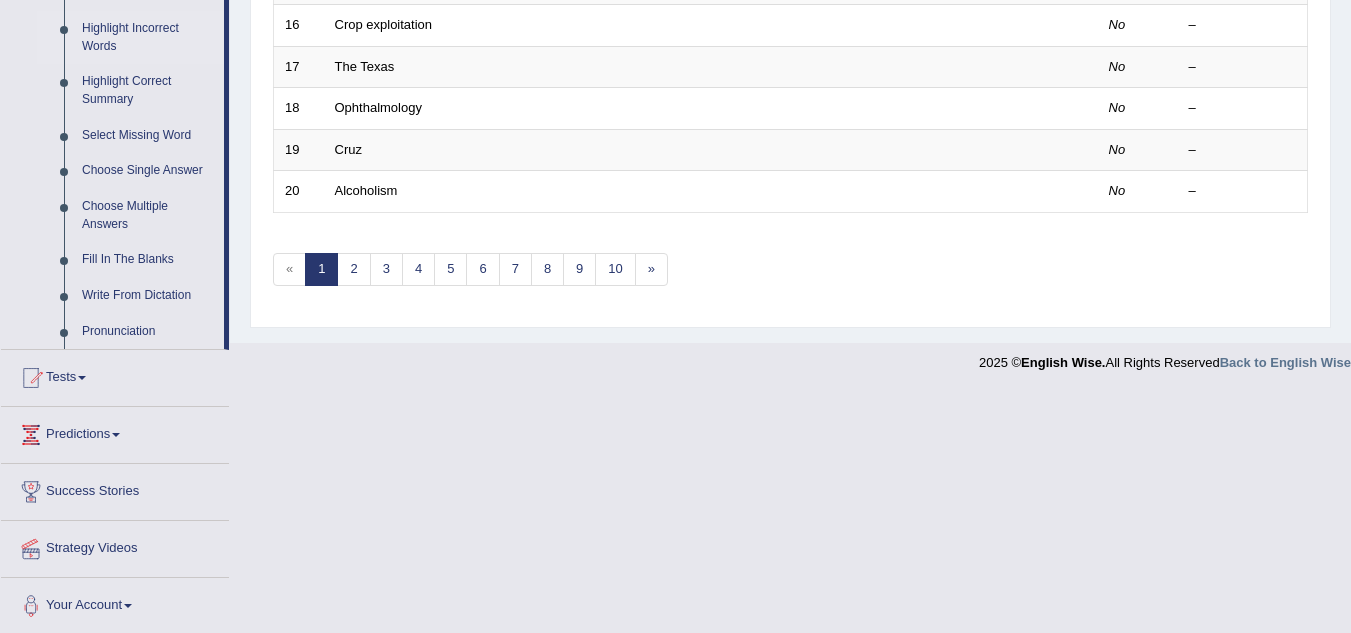 drag, startPoint x: 230, startPoint y: 339, endPoint x: 231, endPoint y: 353, distance: 14.035668 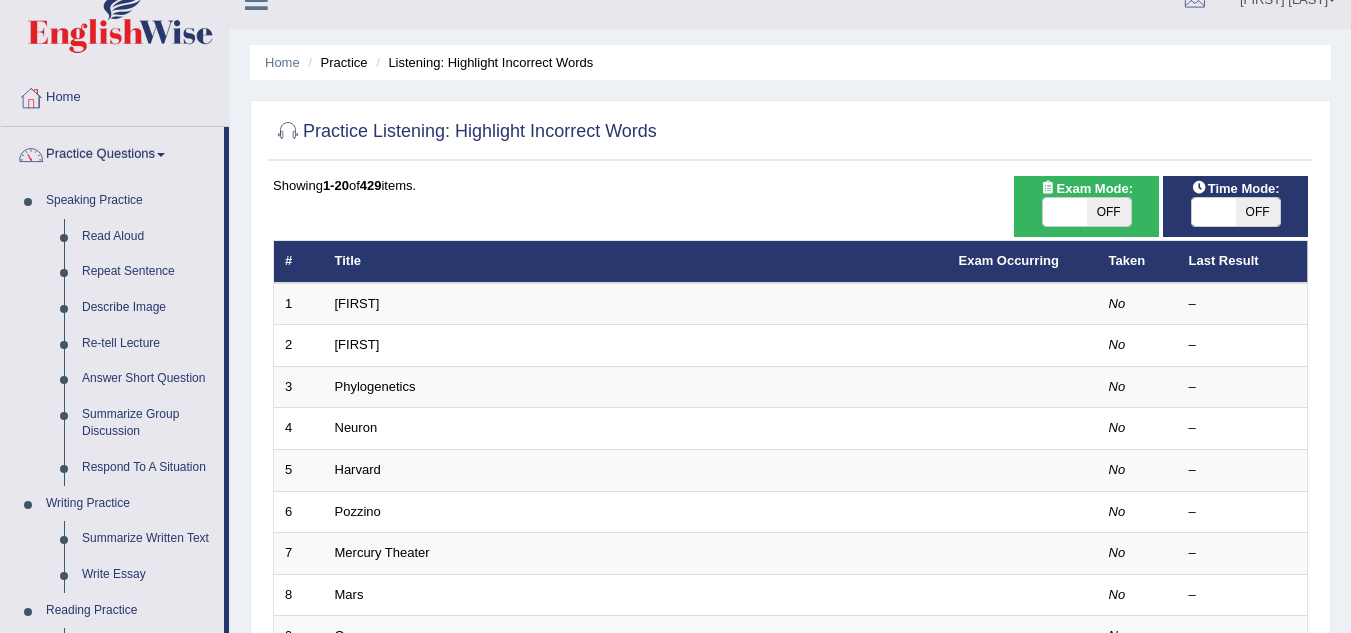 scroll, scrollTop: 0, scrollLeft: 0, axis: both 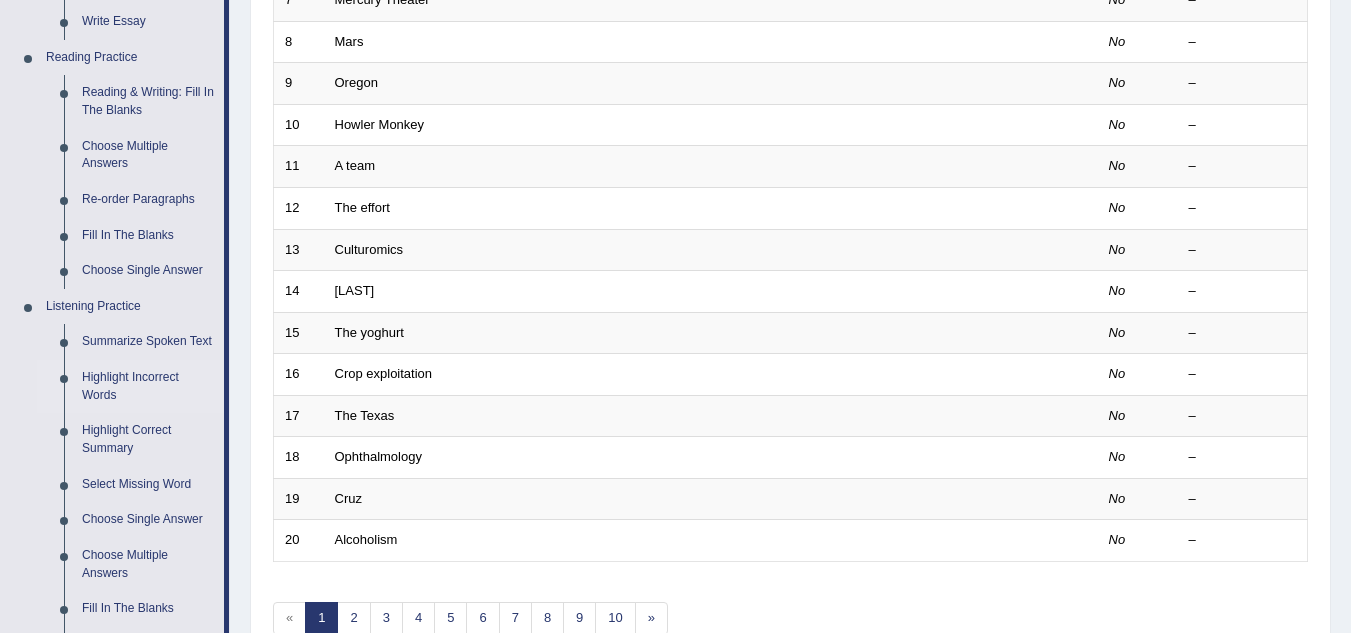drag, startPoint x: 225, startPoint y: 524, endPoint x: 229, endPoint y: 559, distance: 35.22783 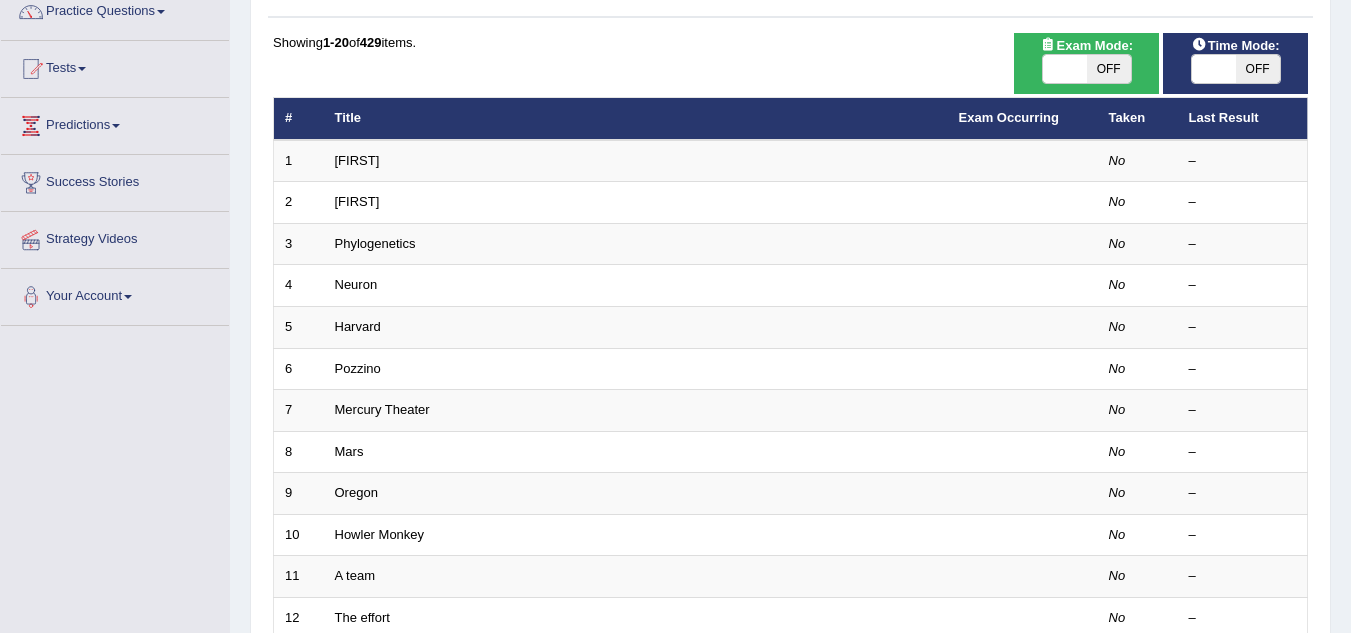 scroll, scrollTop: 101, scrollLeft: 0, axis: vertical 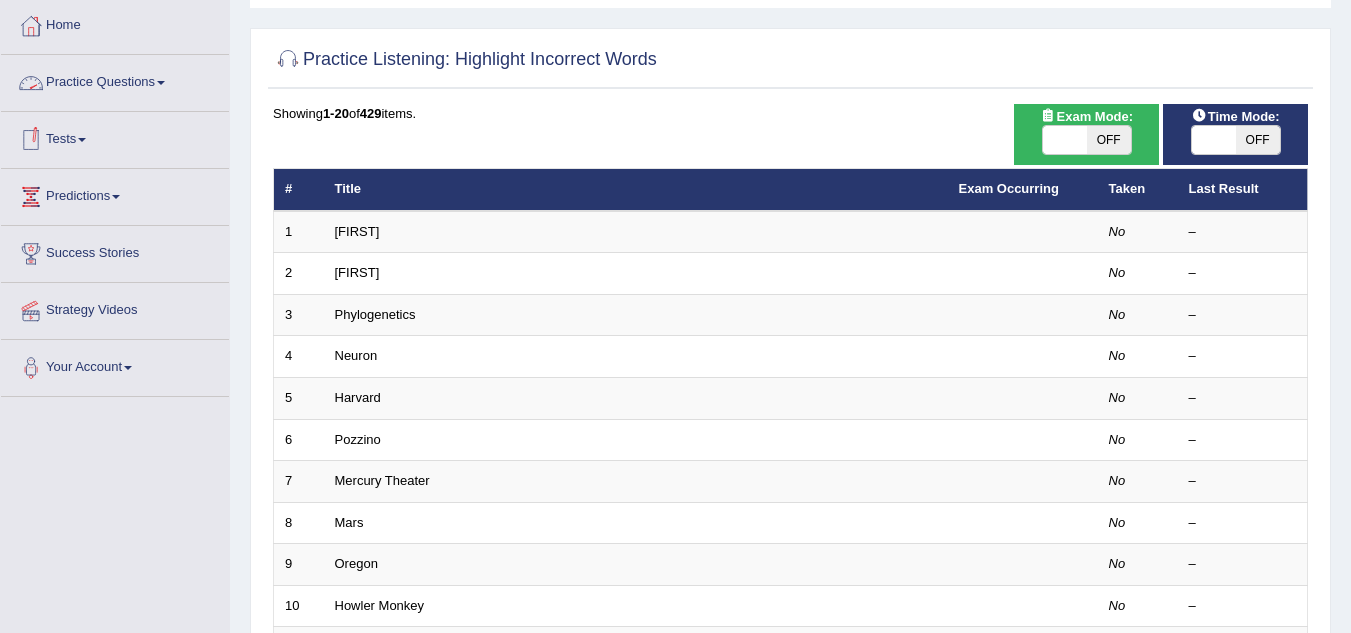 click at bounding box center (161, 83) 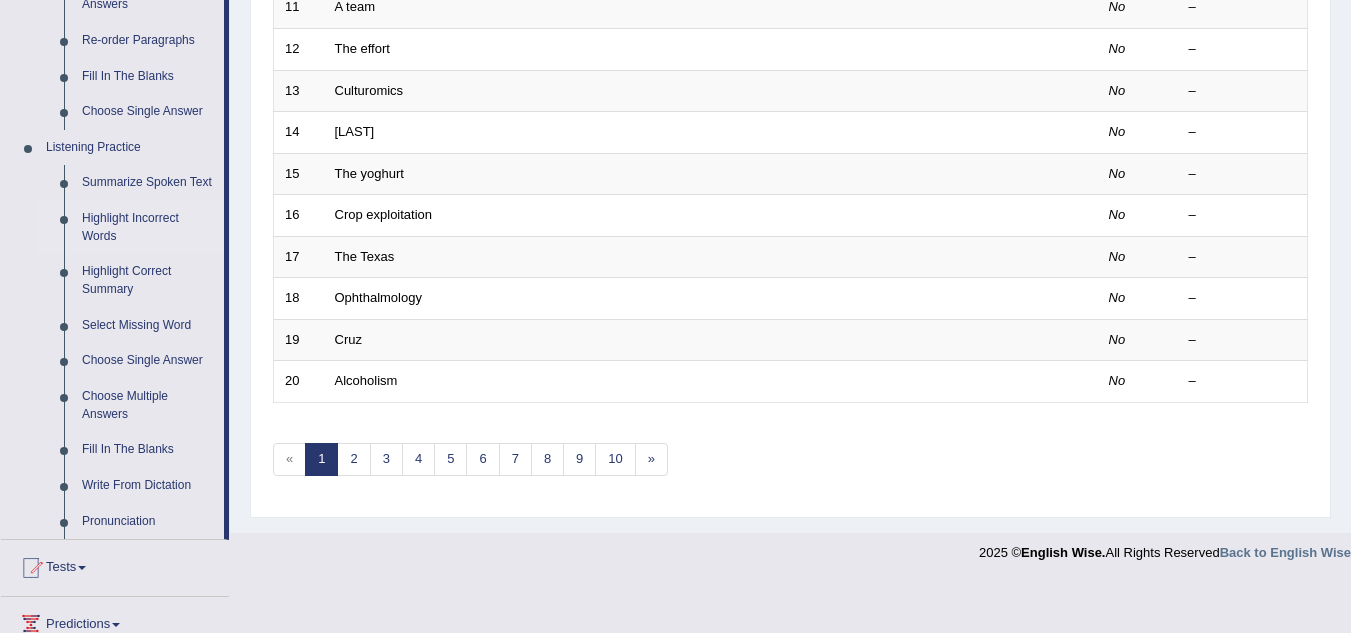 scroll, scrollTop: 749, scrollLeft: 0, axis: vertical 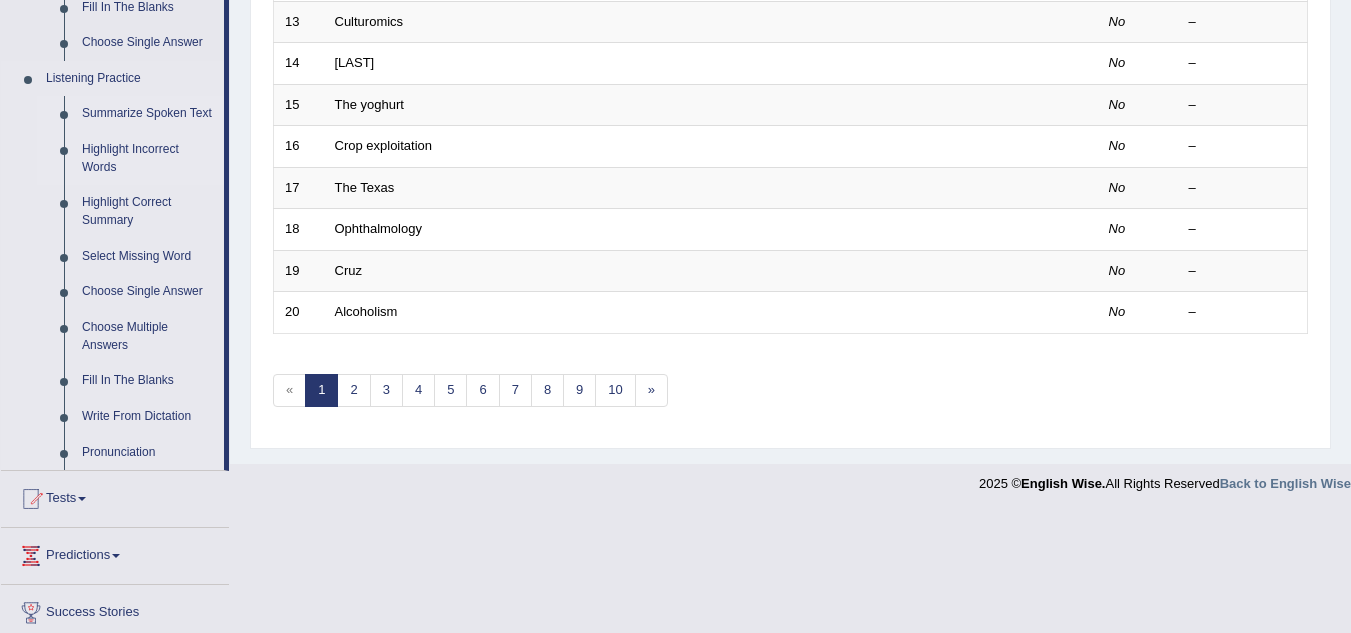 click on "Summarize Spoken Text" at bounding box center (148, 114) 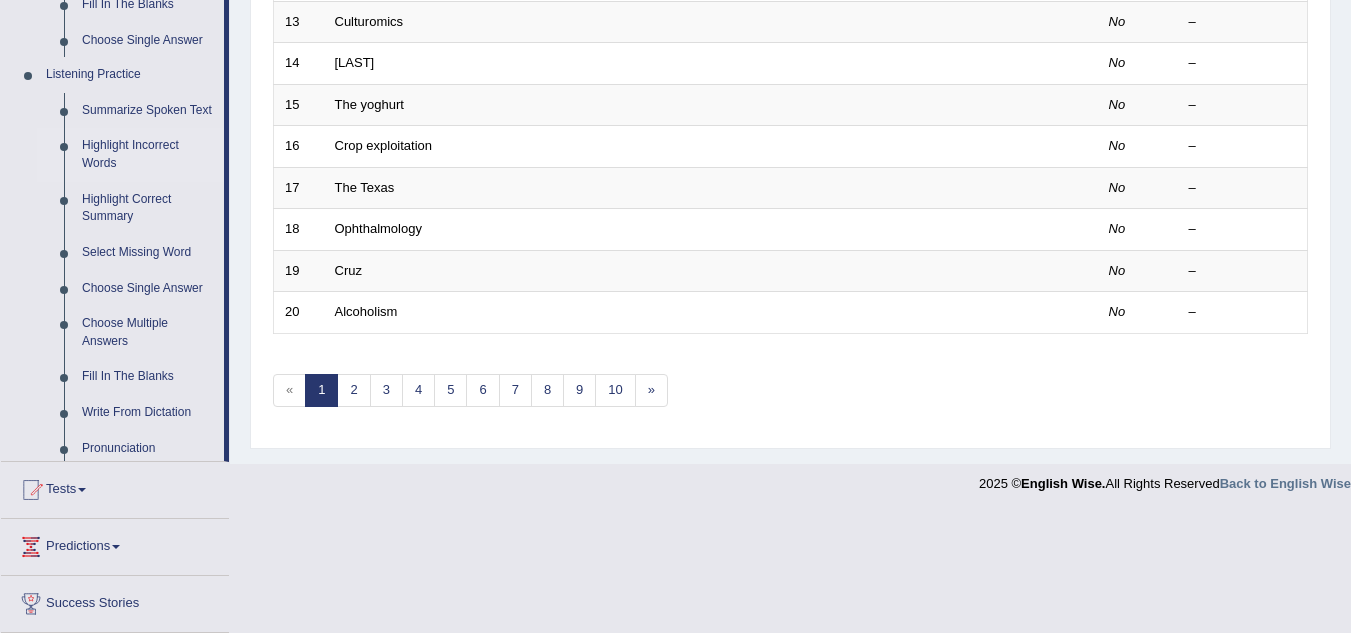 scroll, scrollTop: 691, scrollLeft: 0, axis: vertical 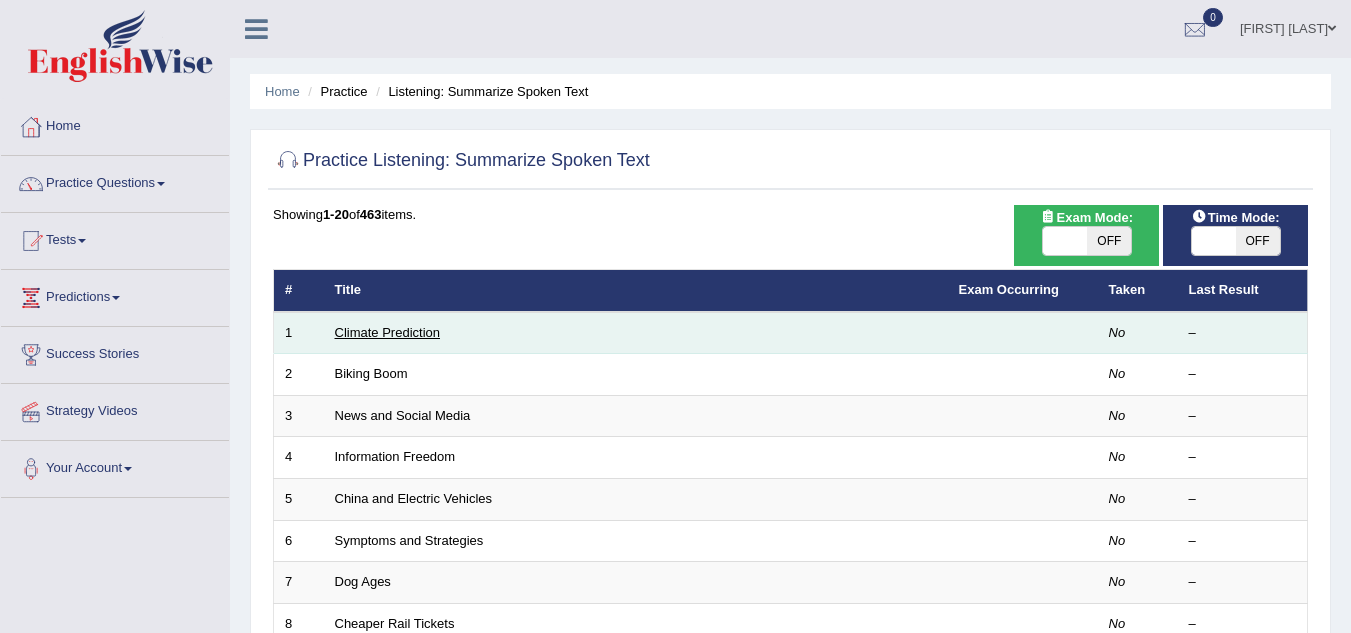 click on "Climate Prediction" at bounding box center (388, 332) 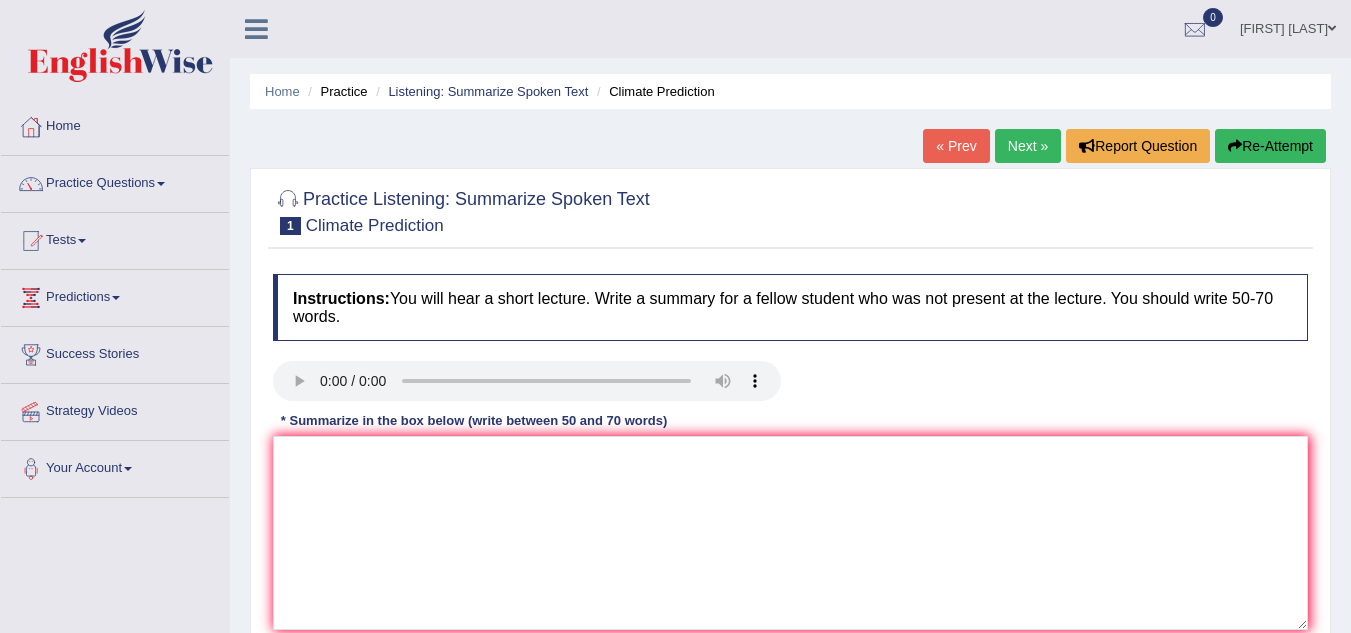 scroll, scrollTop: 0, scrollLeft: 0, axis: both 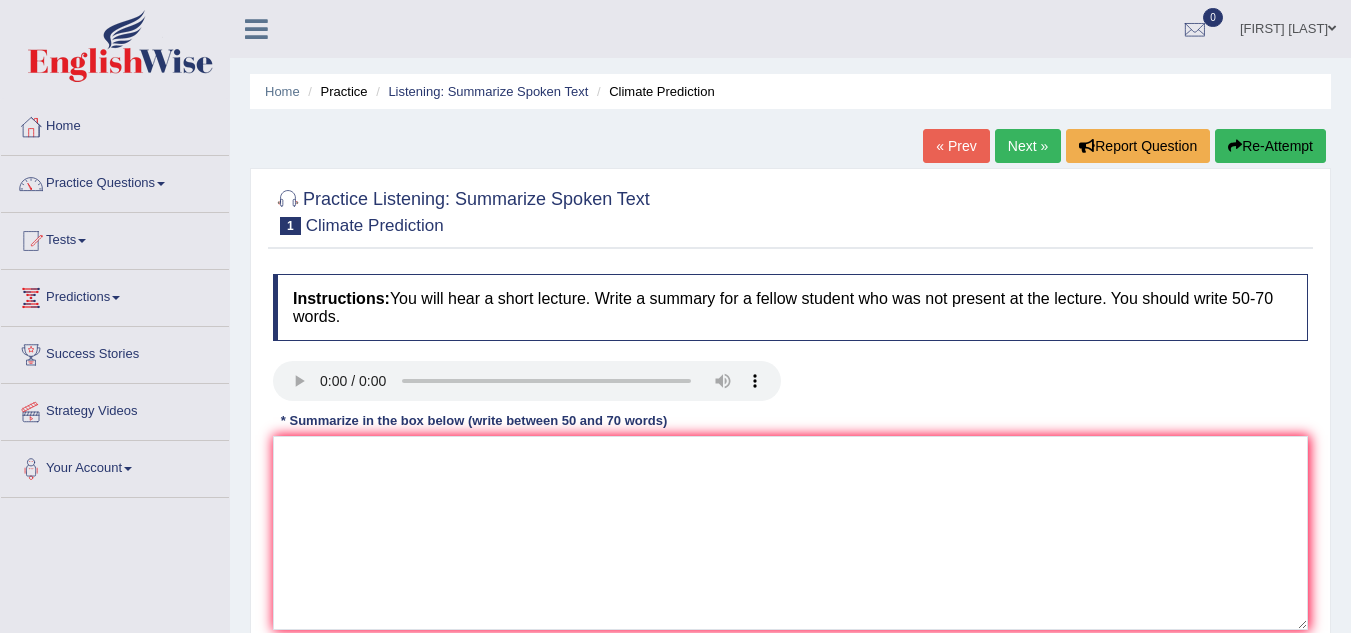 click on "Practice Questions" at bounding box center (115, 181) 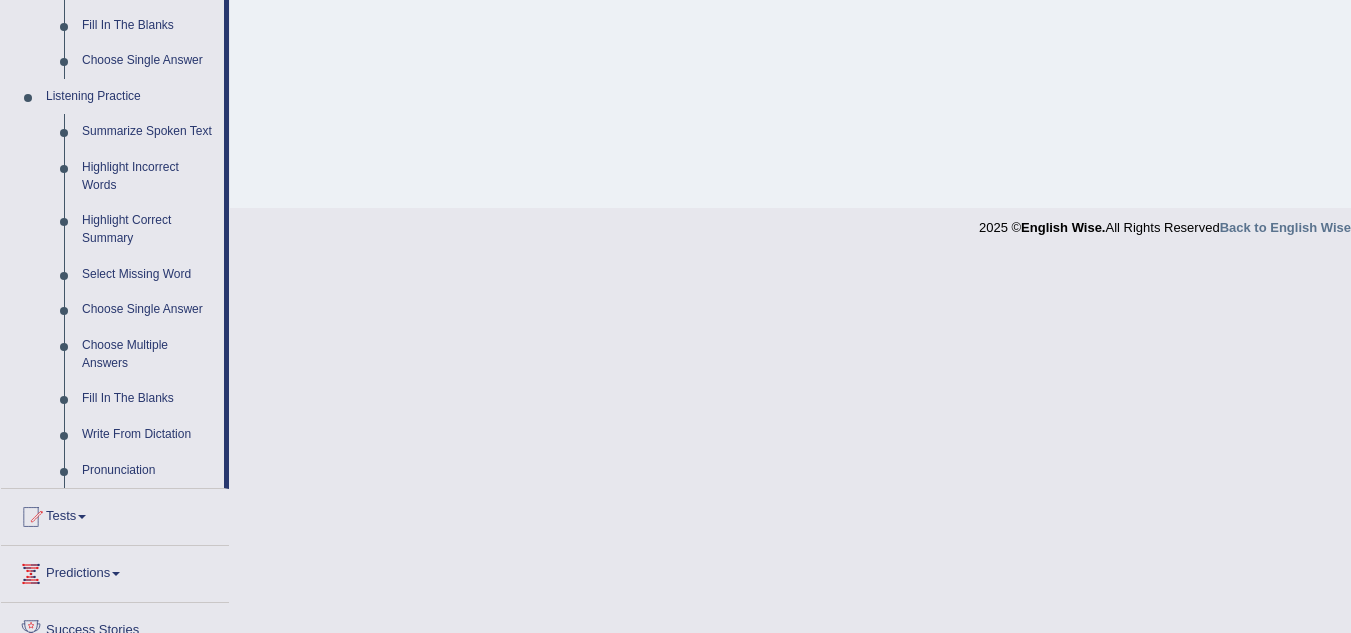 scroll, scrollTop: 782, scrollLeft: 0, axis: vertical 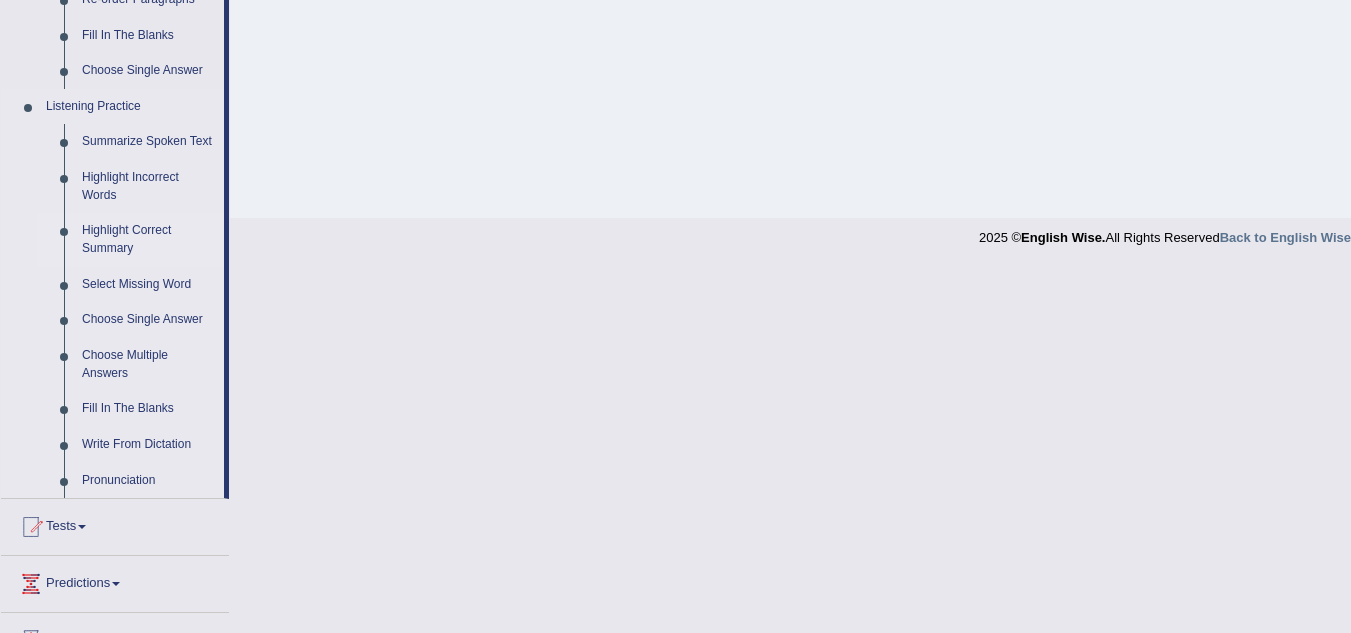 click on "Highlight Correct Summary" at bounding box center [148, 239] 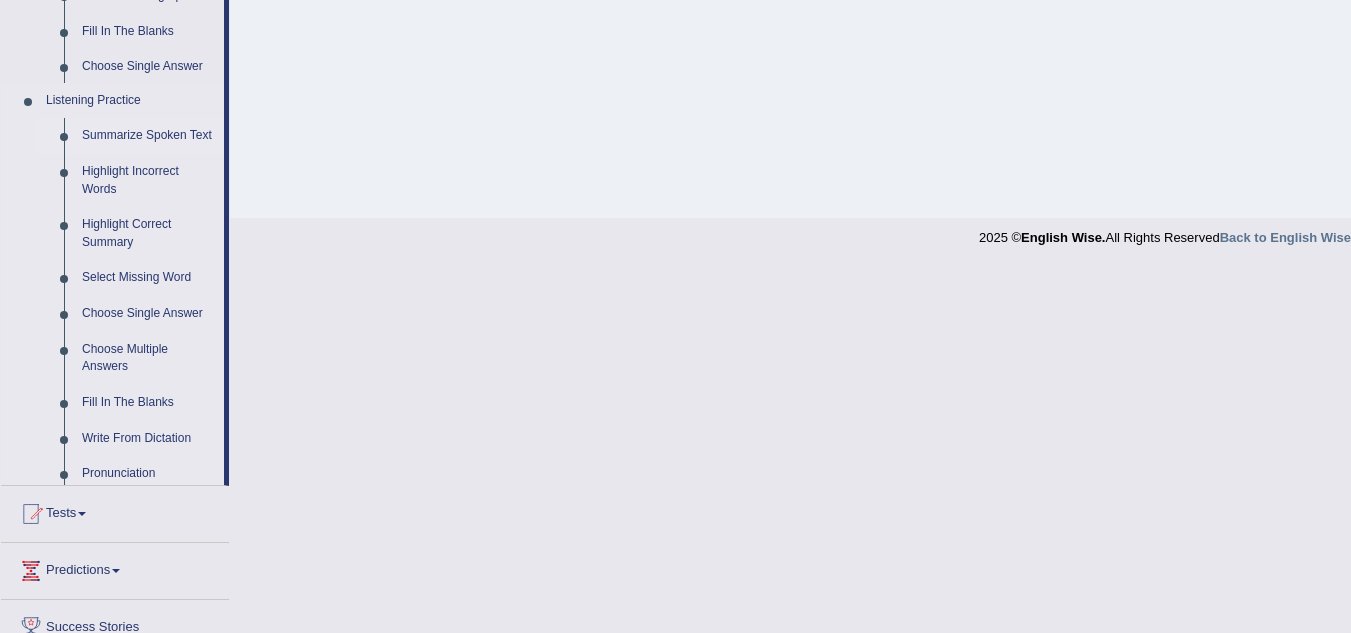 scroll, scrollTop: 417, scrollLeft: 0, axis: vertical 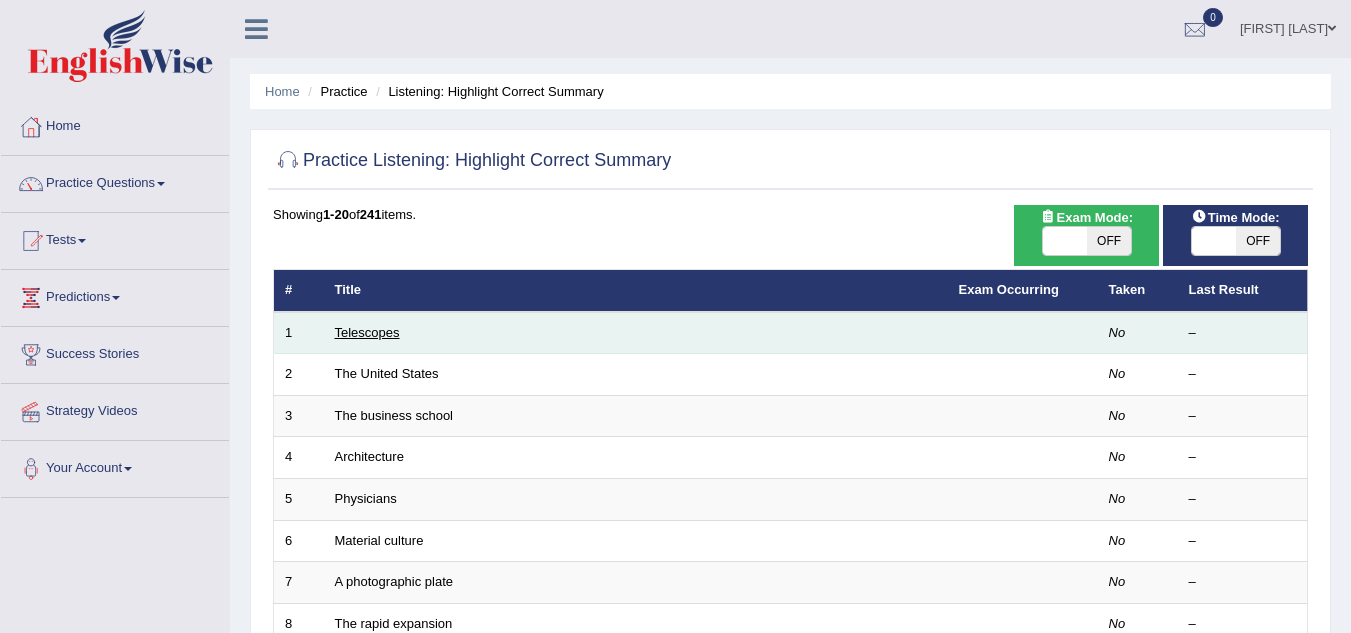 click on "Telescopes" at bounding box center [367, 332] 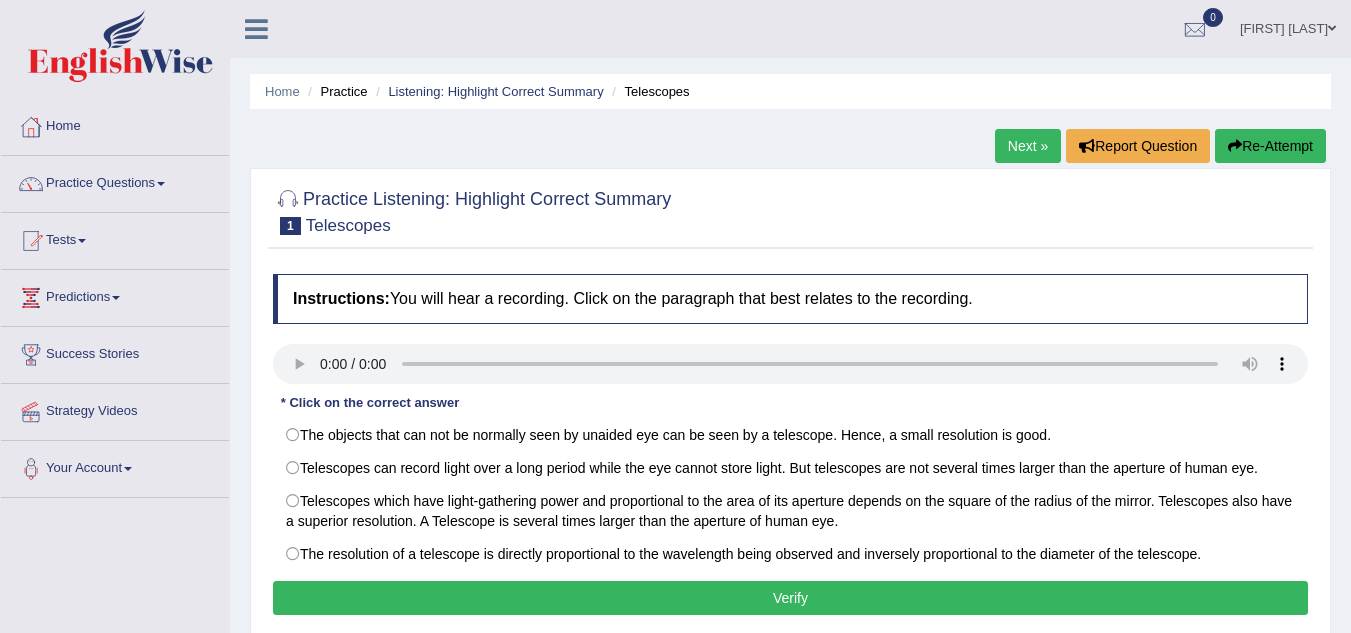 scroll, scrollTop: 0, scrollLeft: 0, axis: both 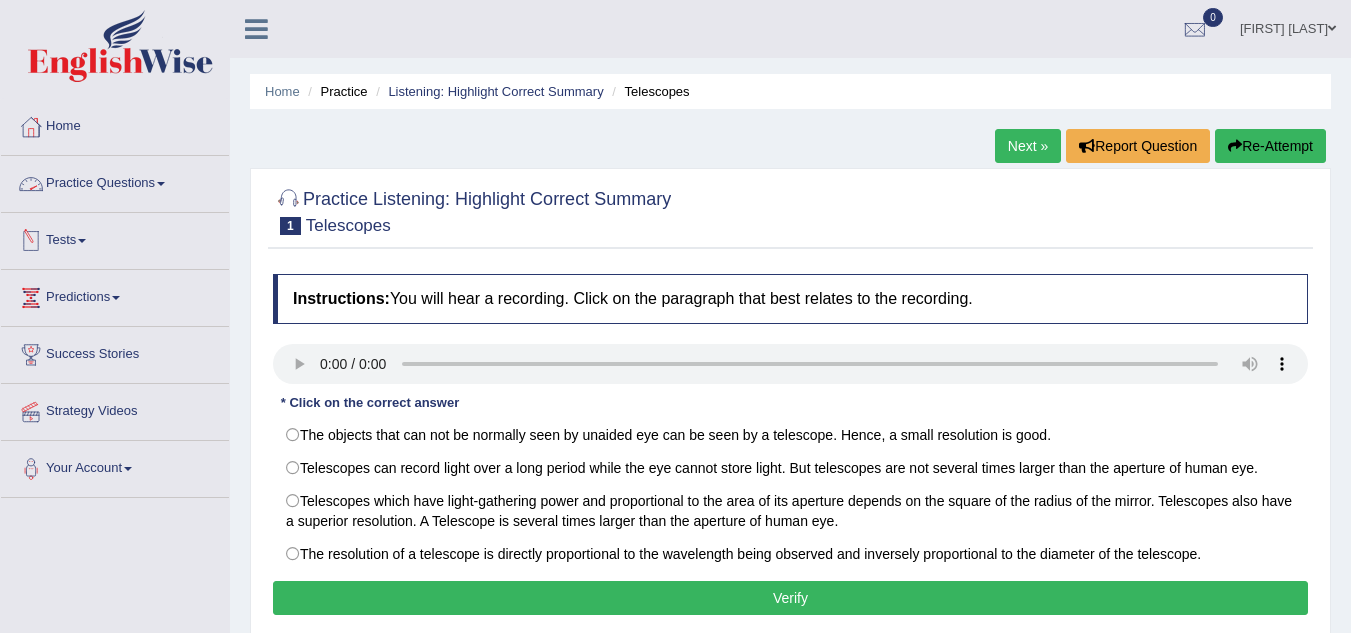 click on "Practice Questions" at bounding box center (115, 181) 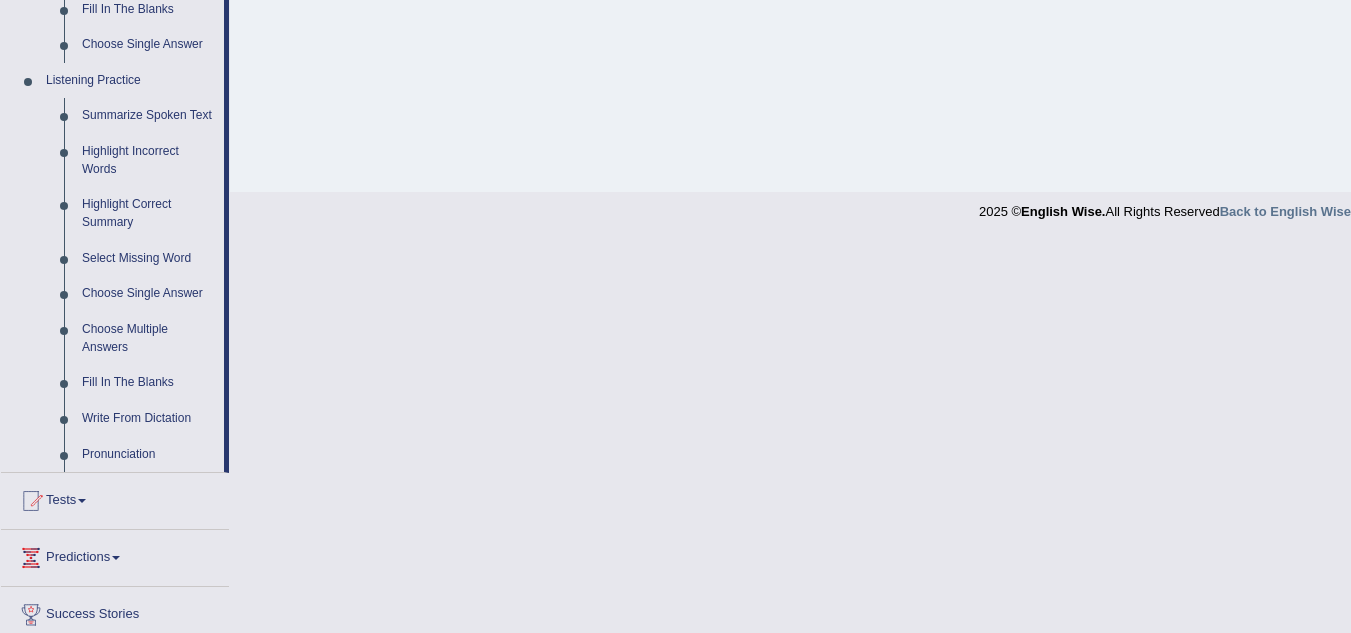 scroll, scrollTop: 803, scrollLeft: 0, axis: vertical 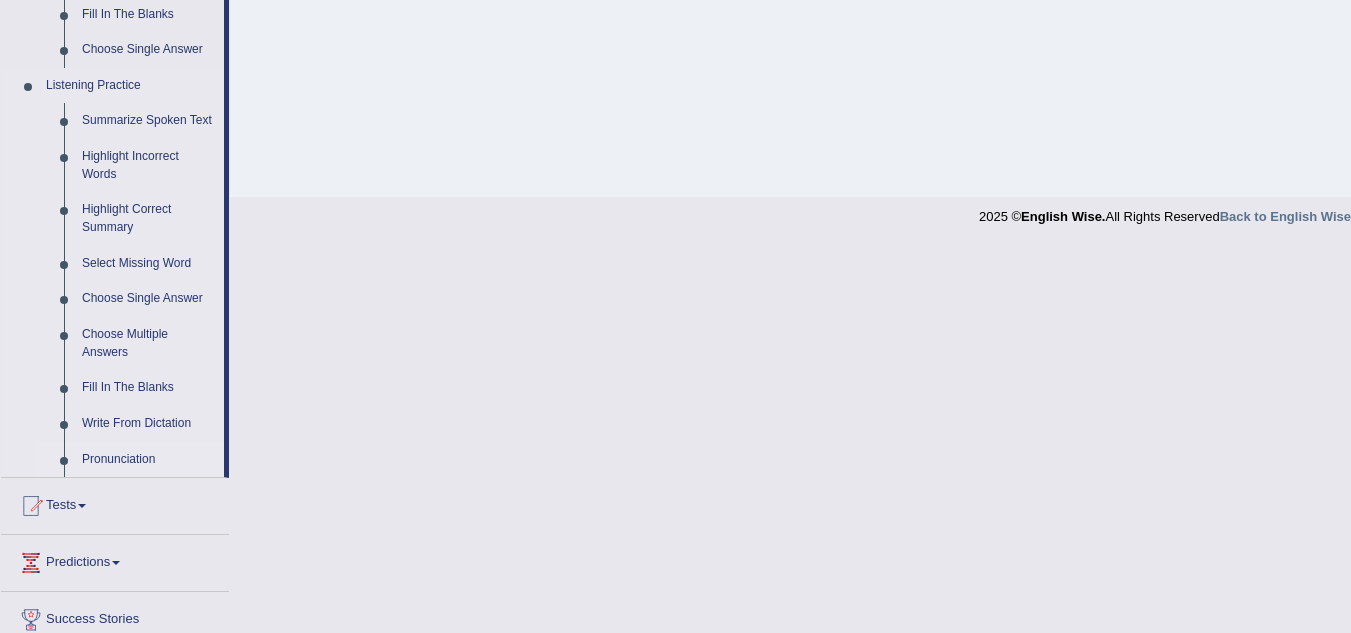 click on "Pronunciation" at bounding box center (148, 460) 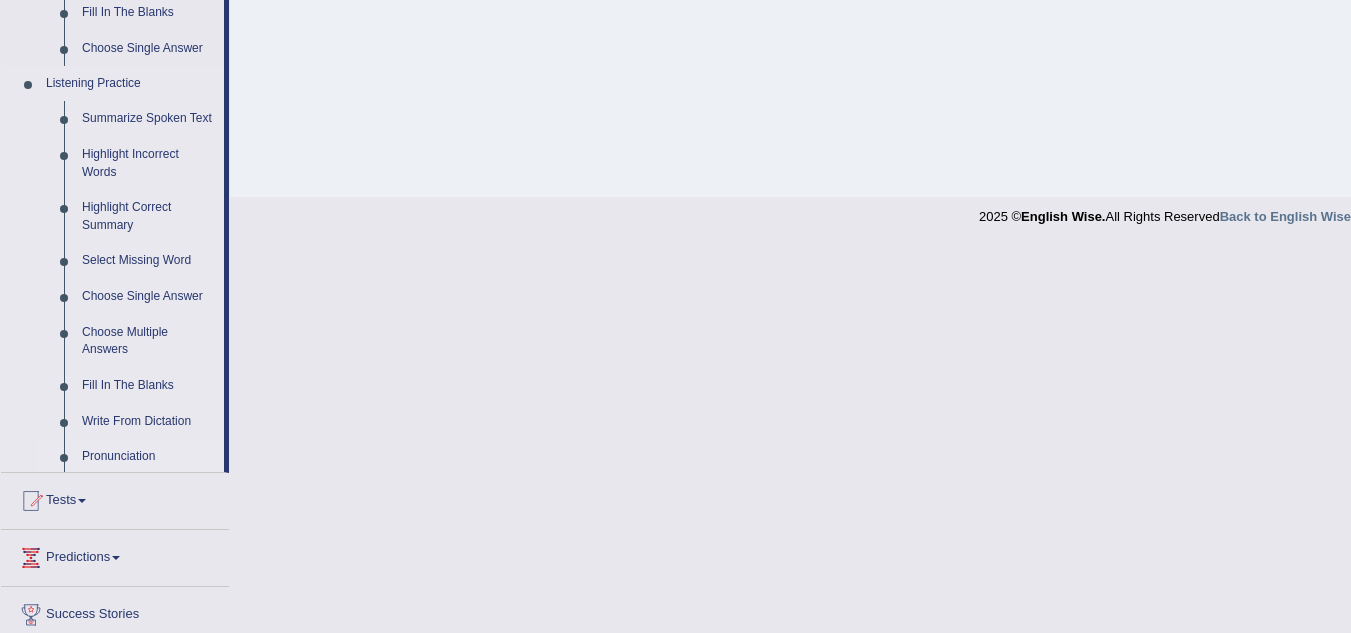 scroll, scrollTop: 417, scrollLeft: 0, axis: vertical 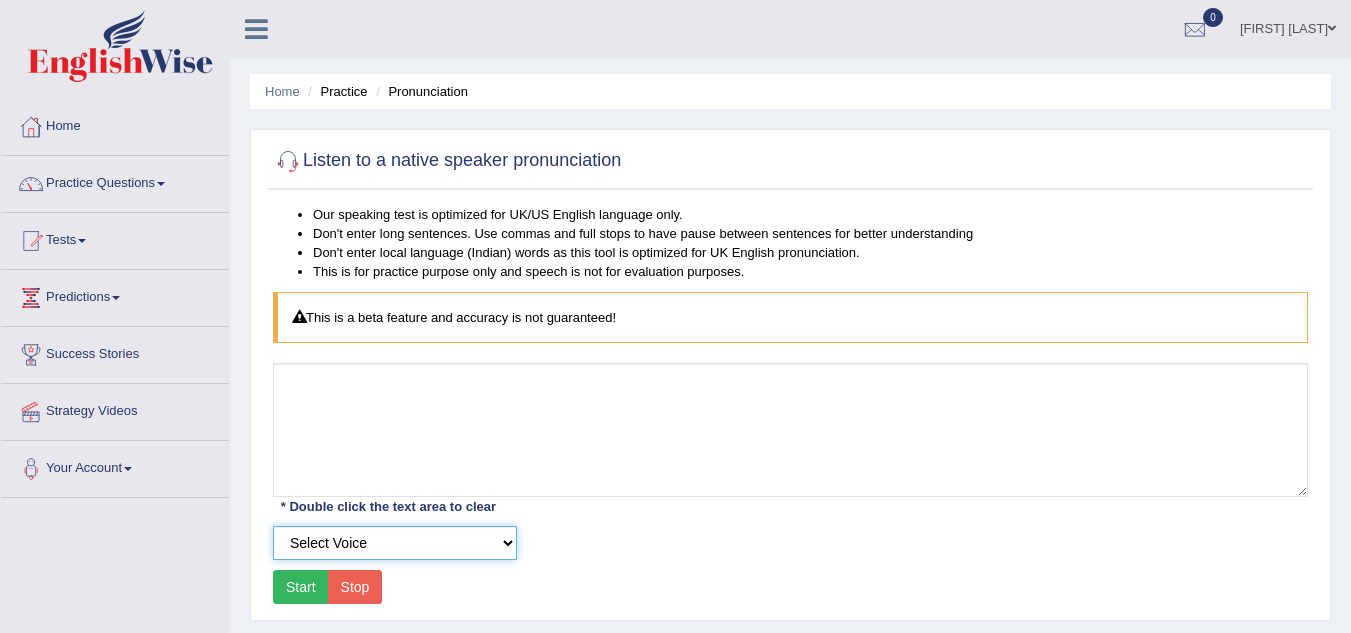 click on "Select Voice  UK English Female  UK English Male" at bounding box center (395, 543) 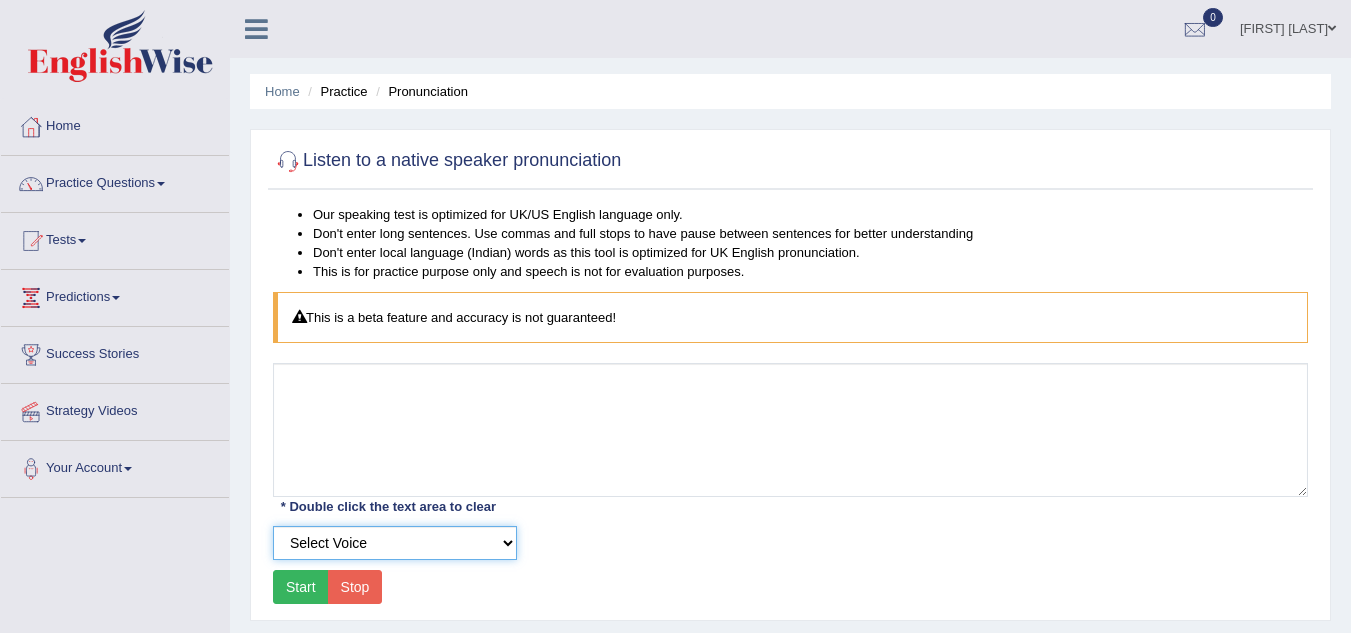 select on "2" 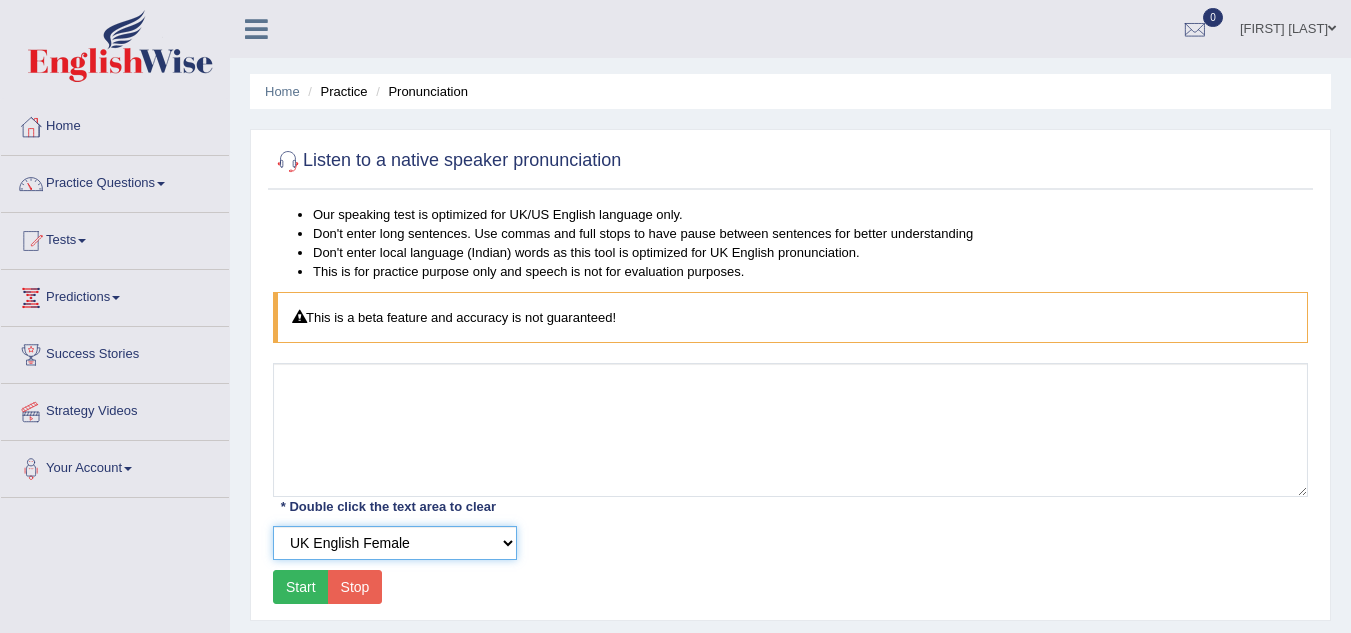 click on "Select Voice  UK English Female  UK English Male" at bounding box center (395, 543) 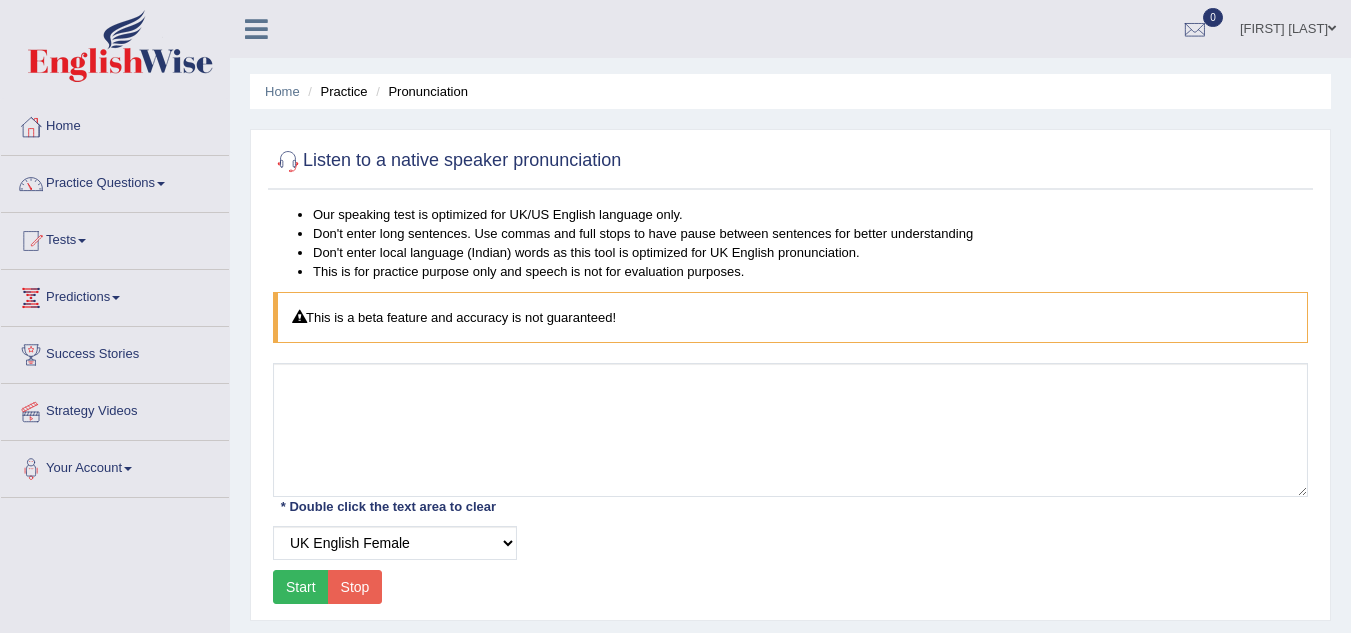 click on "Practice Questions" at bounding box center [115, 181] 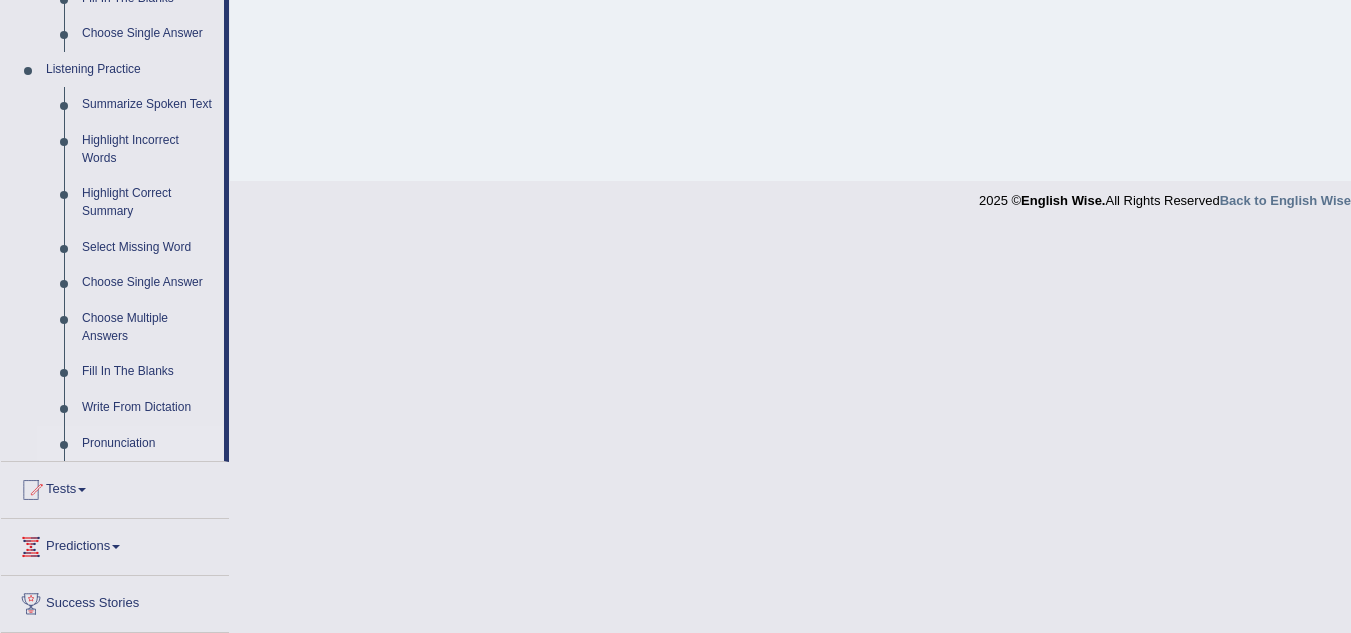 scroll, scrollTop: 813, scrollLeft: 0, axis: vertical 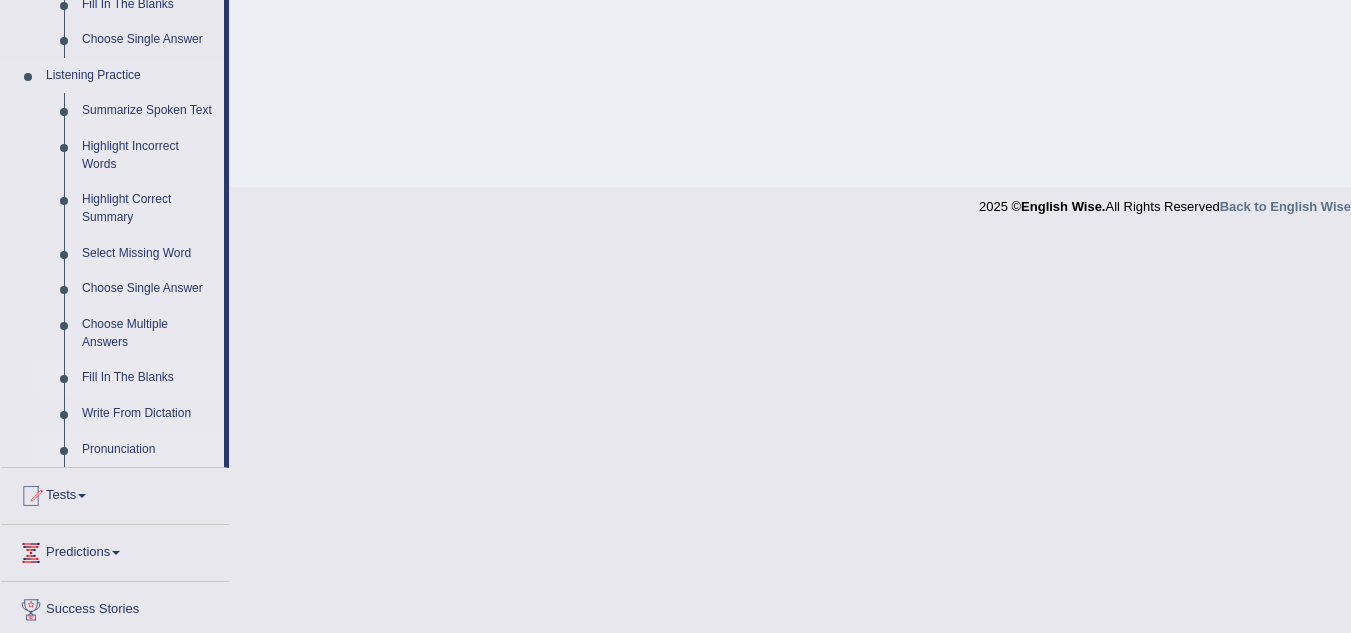 click on "Fill In The Blanks" at bounding box center (148, 378) 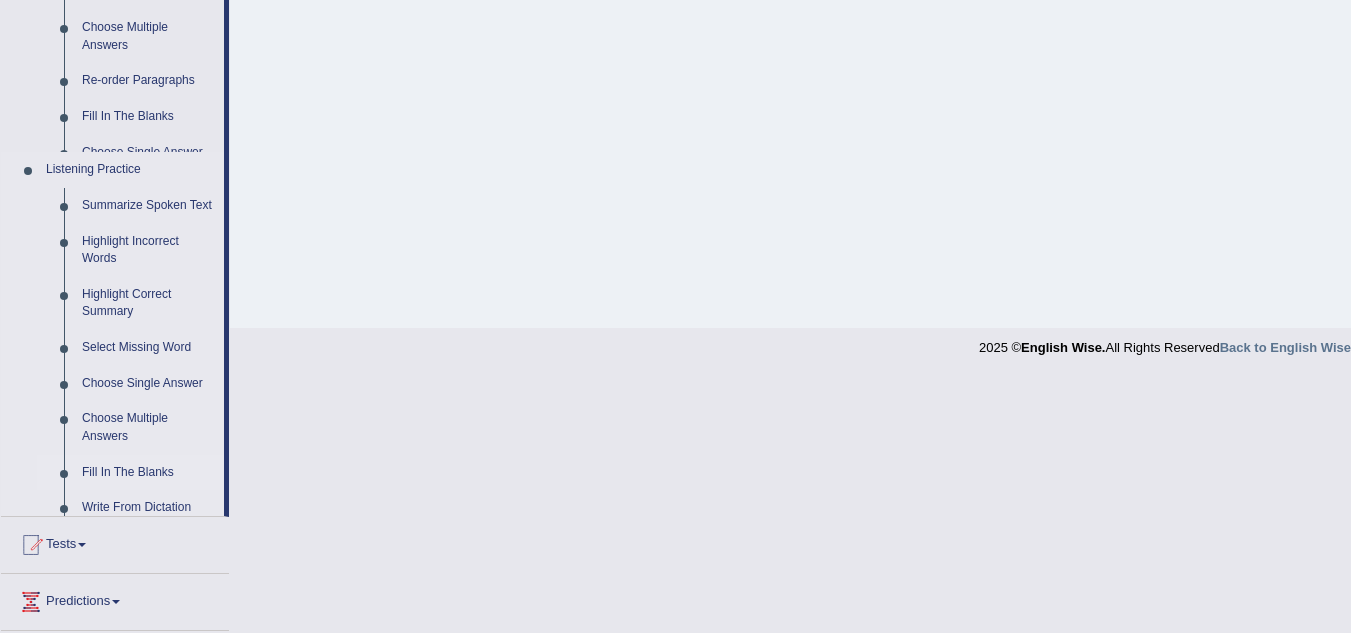 scroll, scrollTop: 417, scrollLeft: 0, axis: vertical 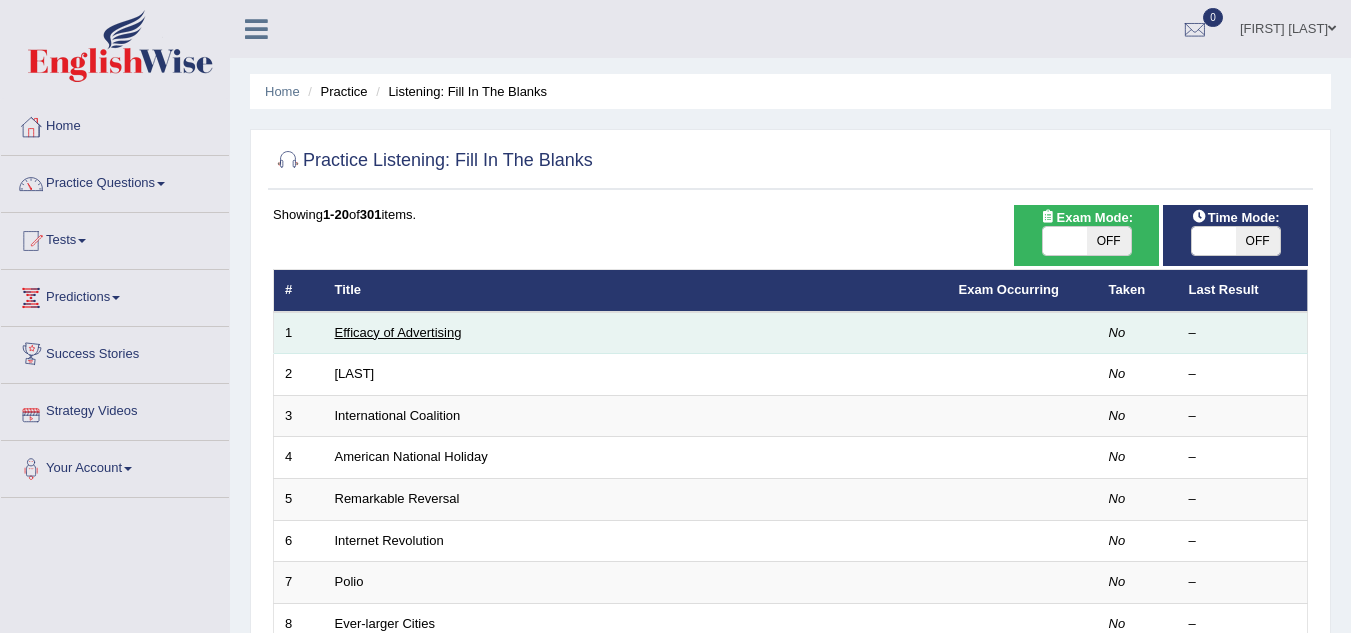 click on "Efficacy of Advertising" at bounding box center [398, 332] 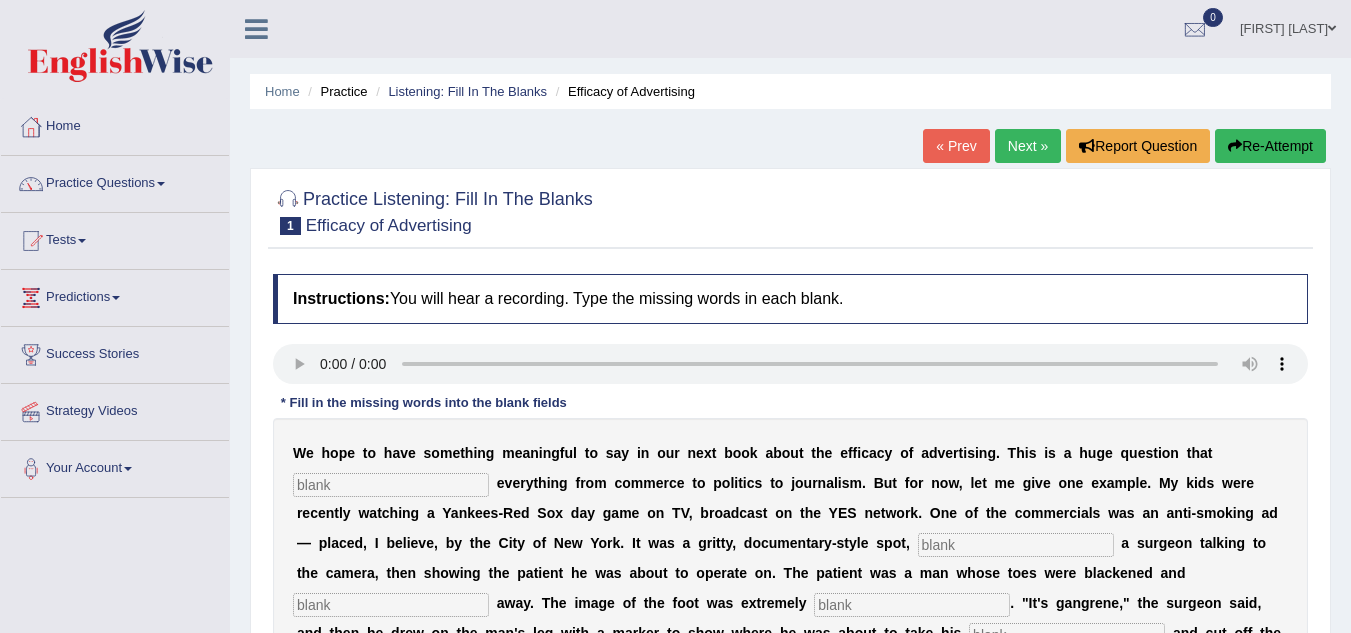 scroll, scrollTop: 0, scrollLeft: 0, axis: both 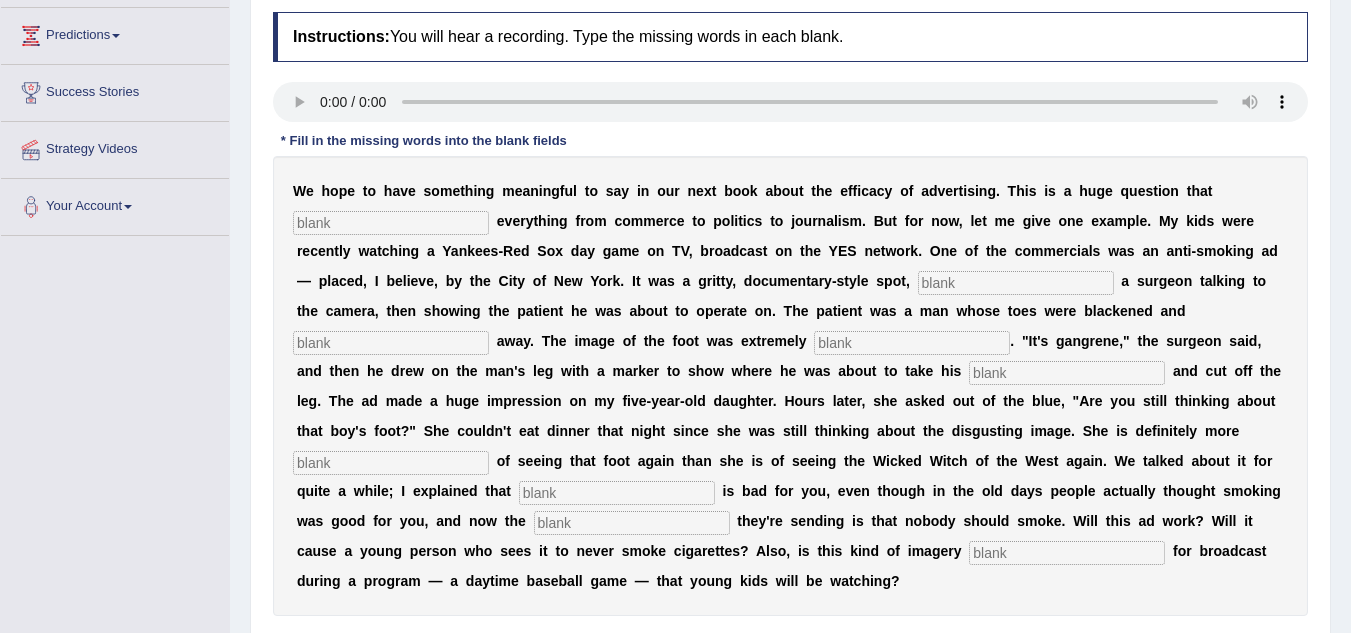 click at bounding box center [391, 223] 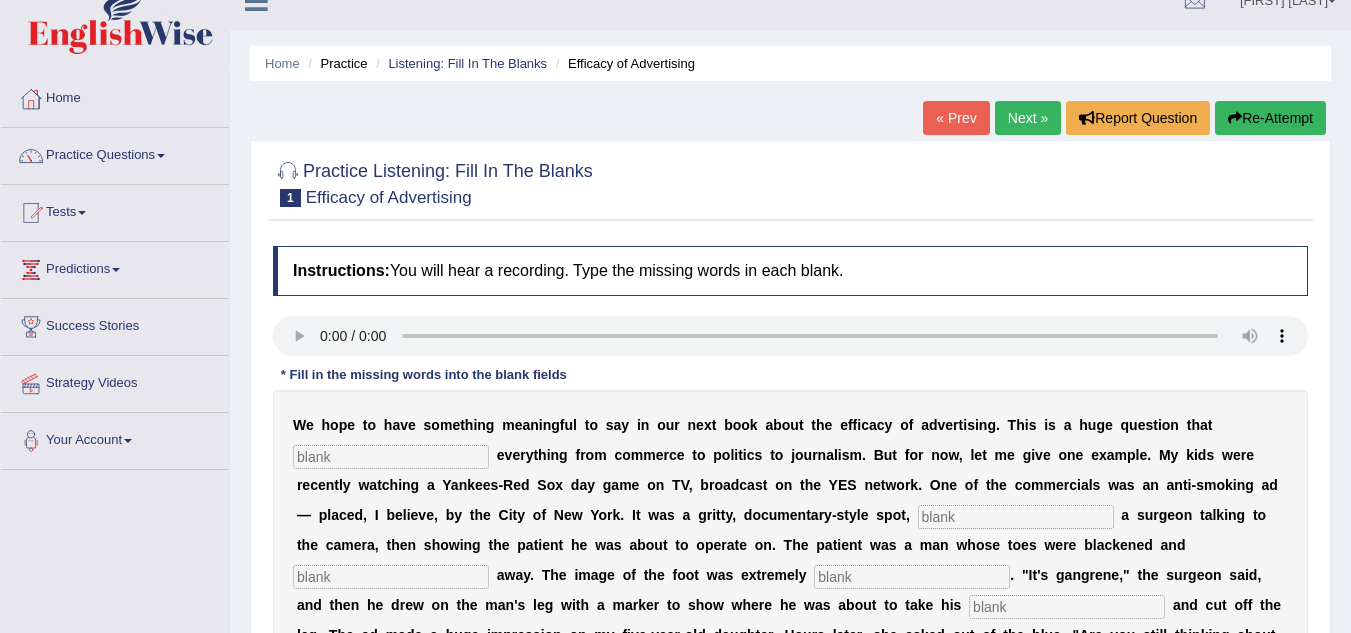 scroll, scrollTop: 26, scrollLeft: 0, axis: vertical 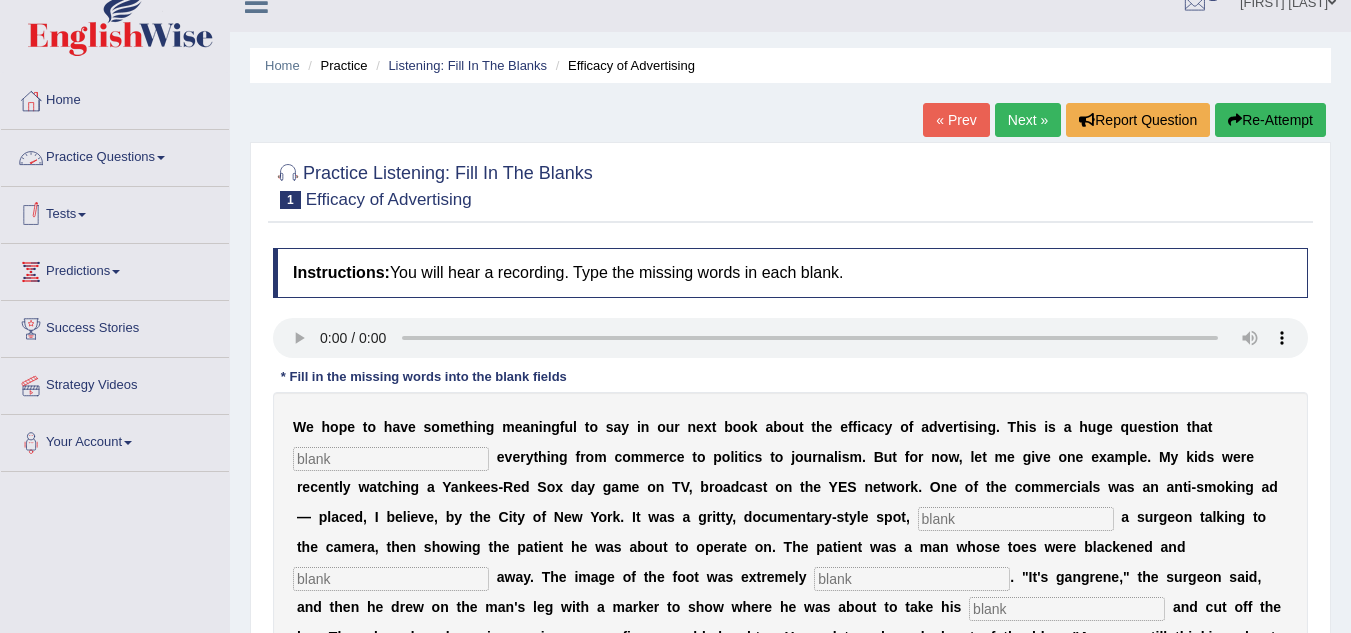 click on "Practice Questions" at bounding box center (115, 155) 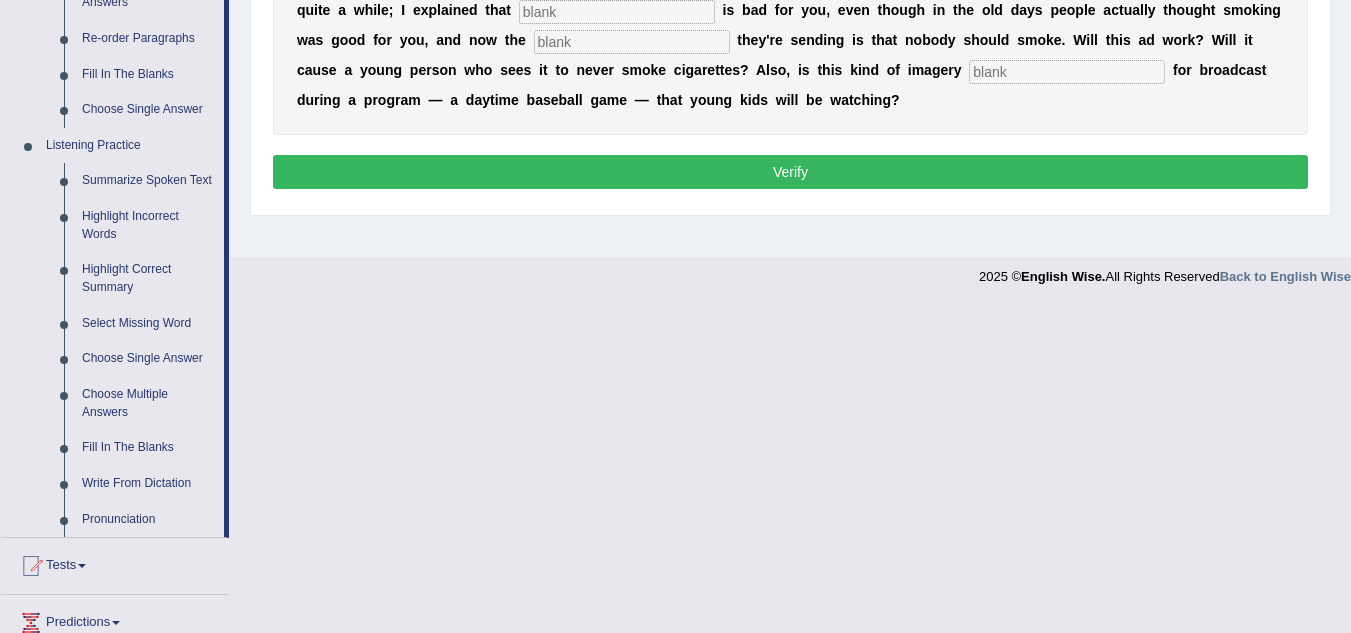 scroll, scrollTop: 730, scrollLeft: 0, axis: vertical 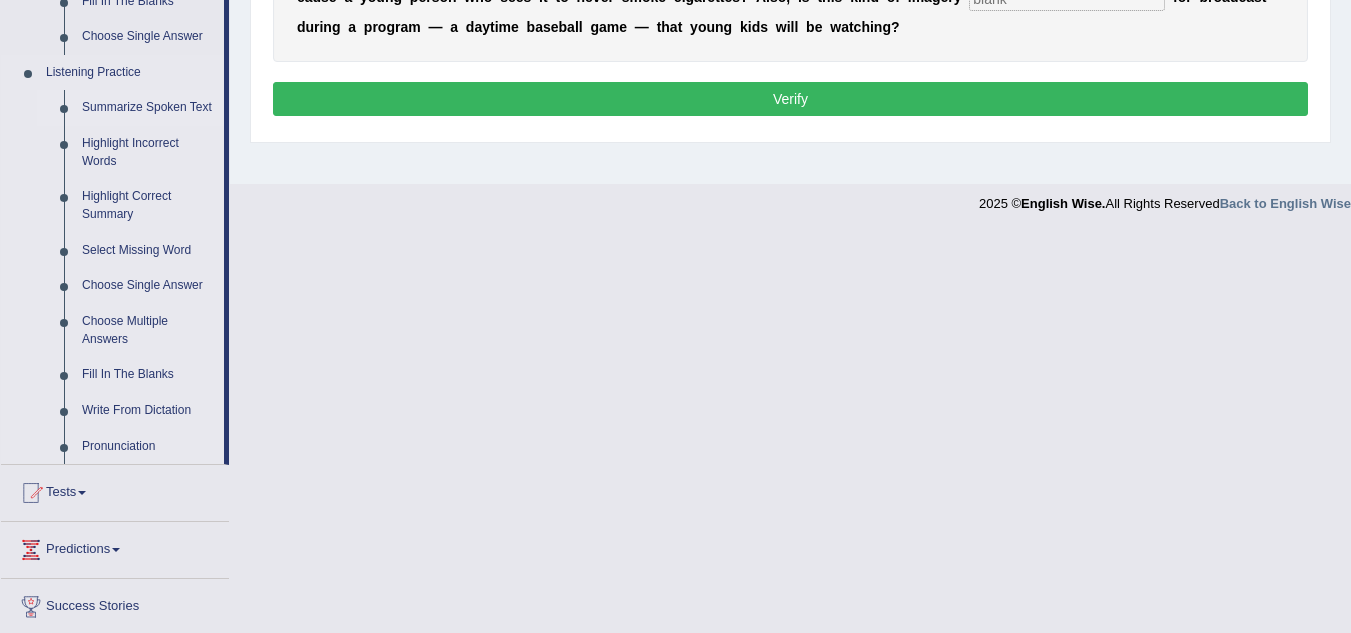 click on "Summarize Spoken Text" at bounding box center (148, 108) 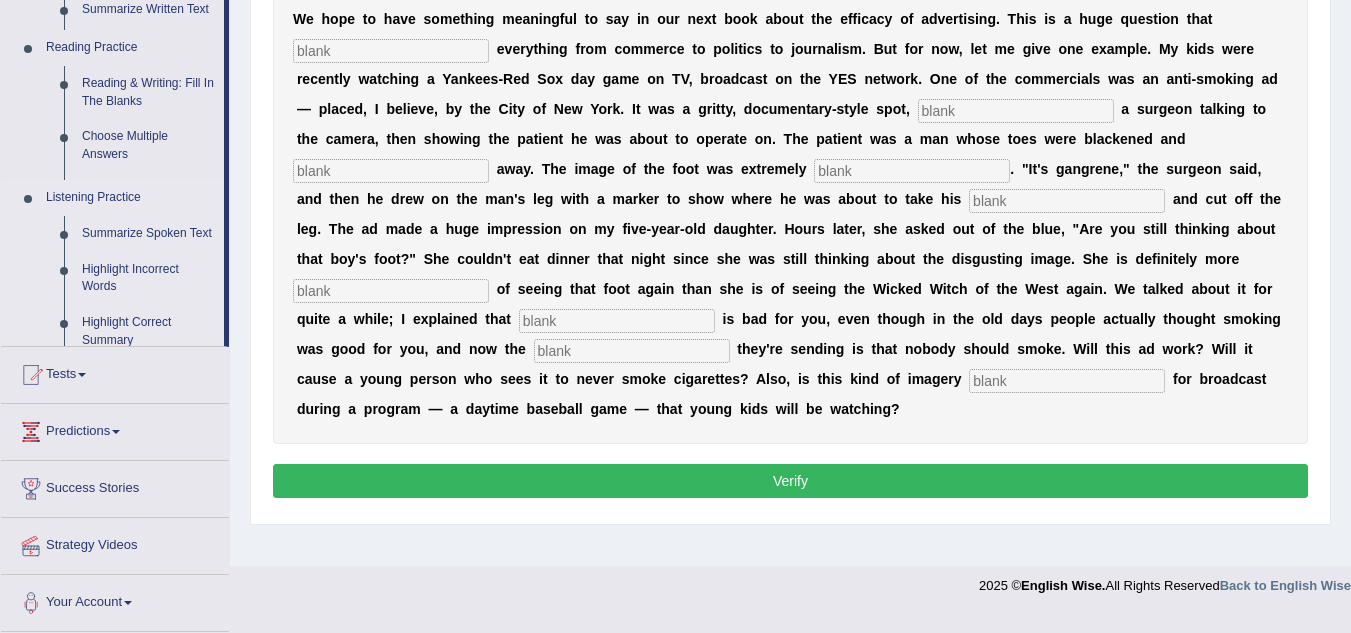 scroll, scrollTop: 417, scrollLeft: 0, axis: vertical 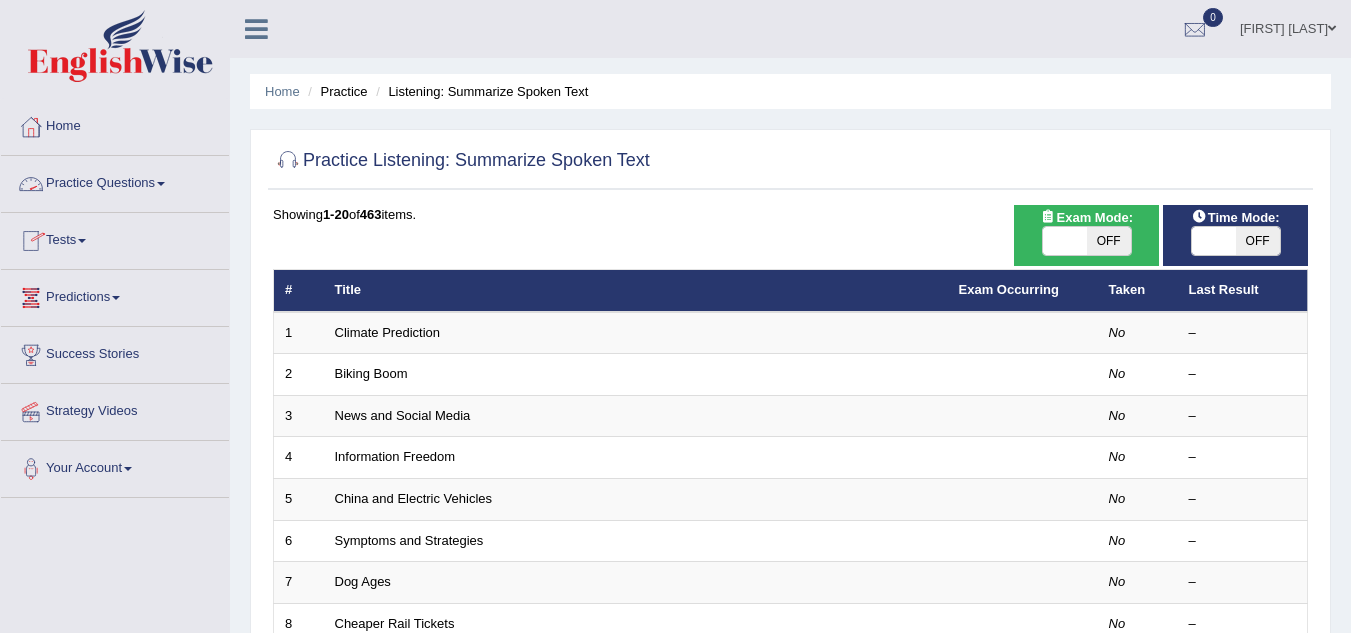 click on "Practice Questions" at bounding box center [115, 181] 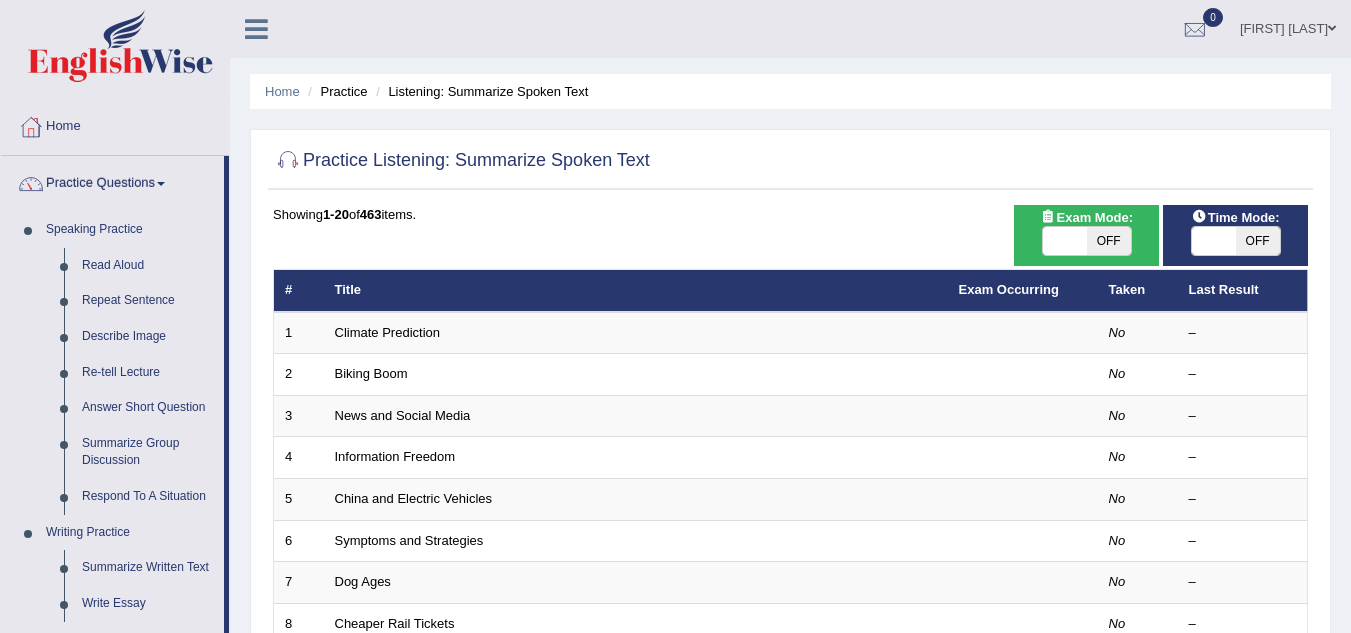 scroll, scrollTop: 708, scrollLeft: 0, axis: vertical 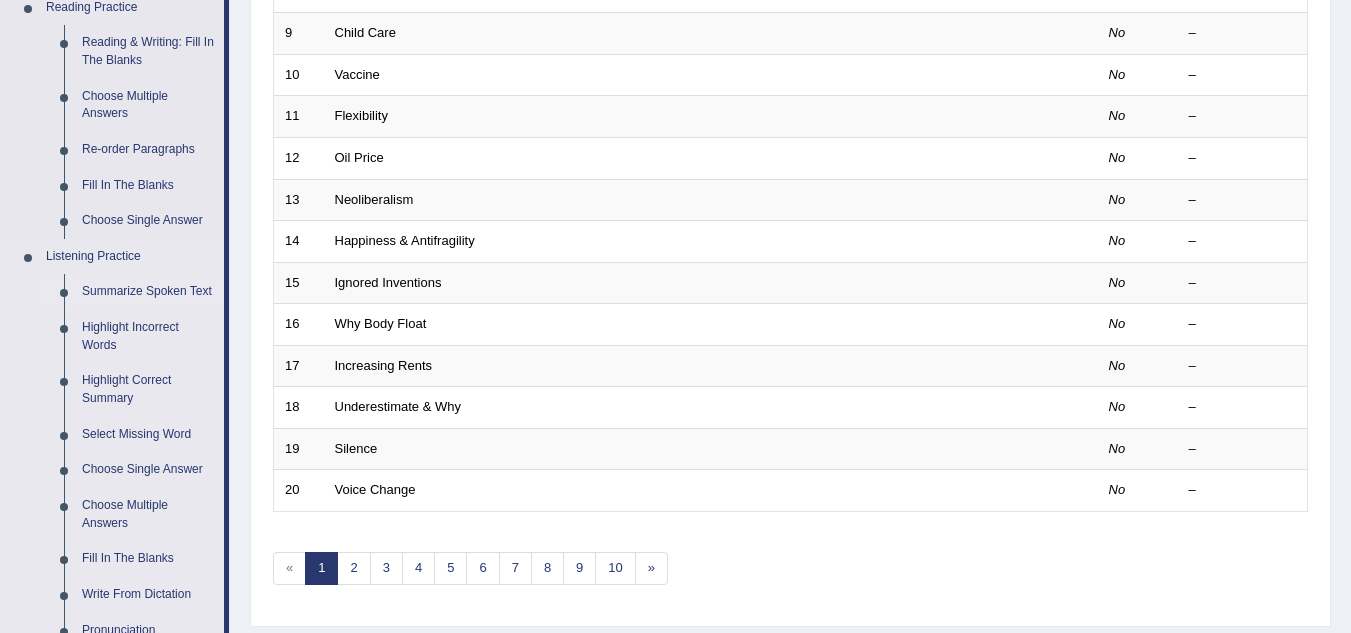 click on "Summarize Spoken Text" at bounding box center (148, 292) 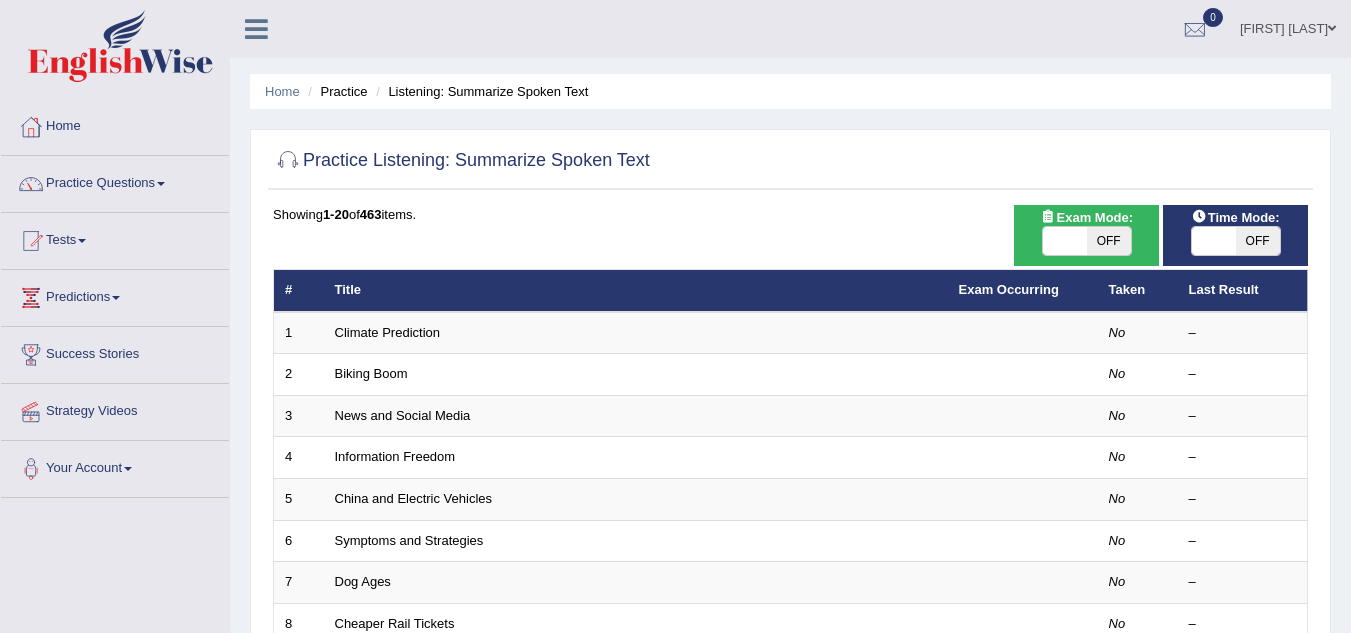 scroll, scrollTop: 0, scrollLeft: 0, axis: both 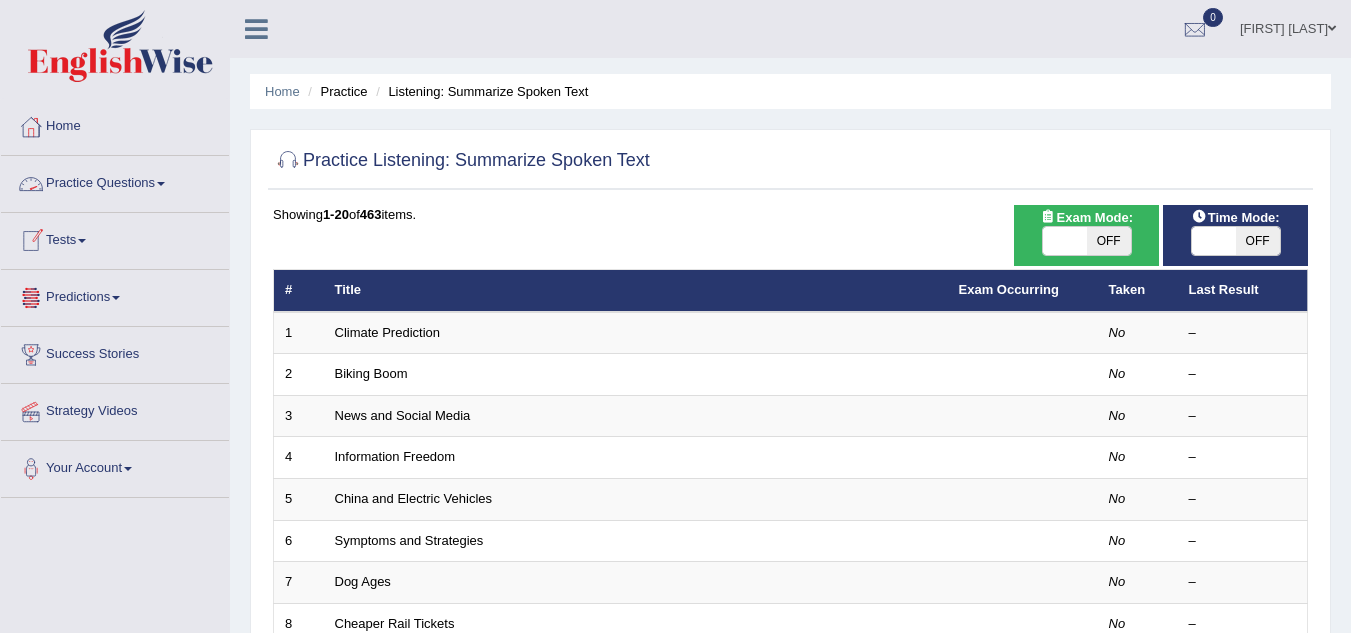 click on "Practice Questions" at bounding box center [115, 181] 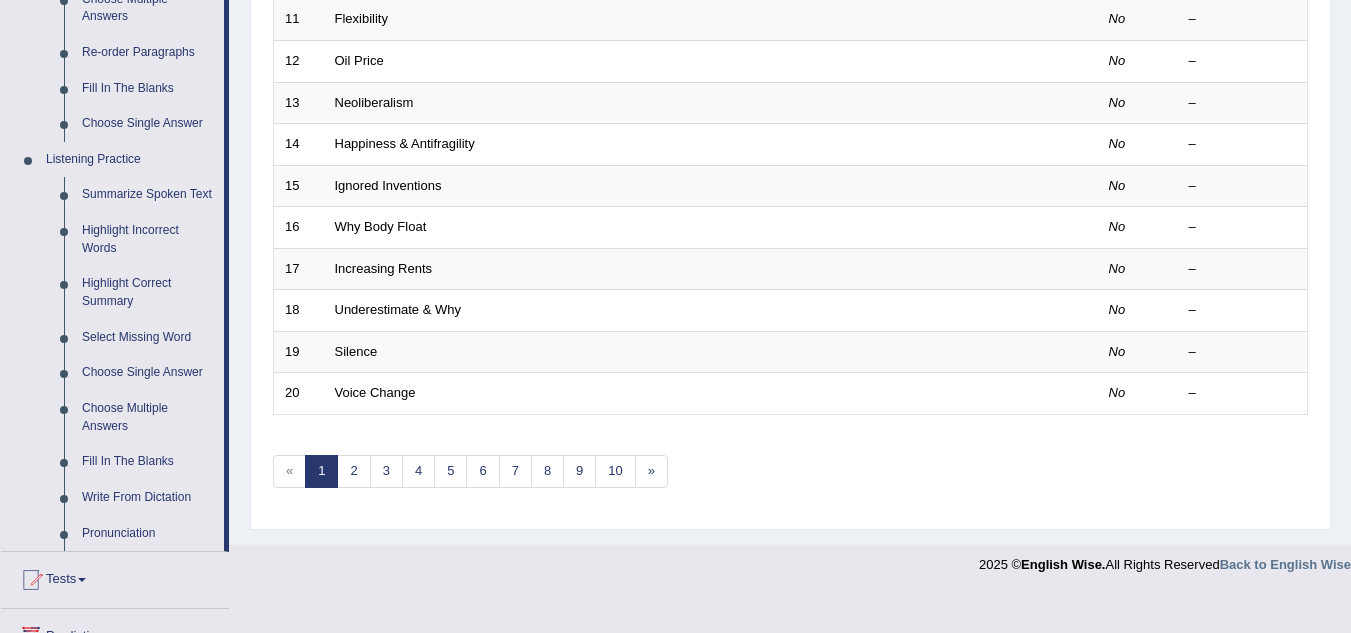 scroll, scrollTop: 732, scrollLeft: 0, axis: vertical 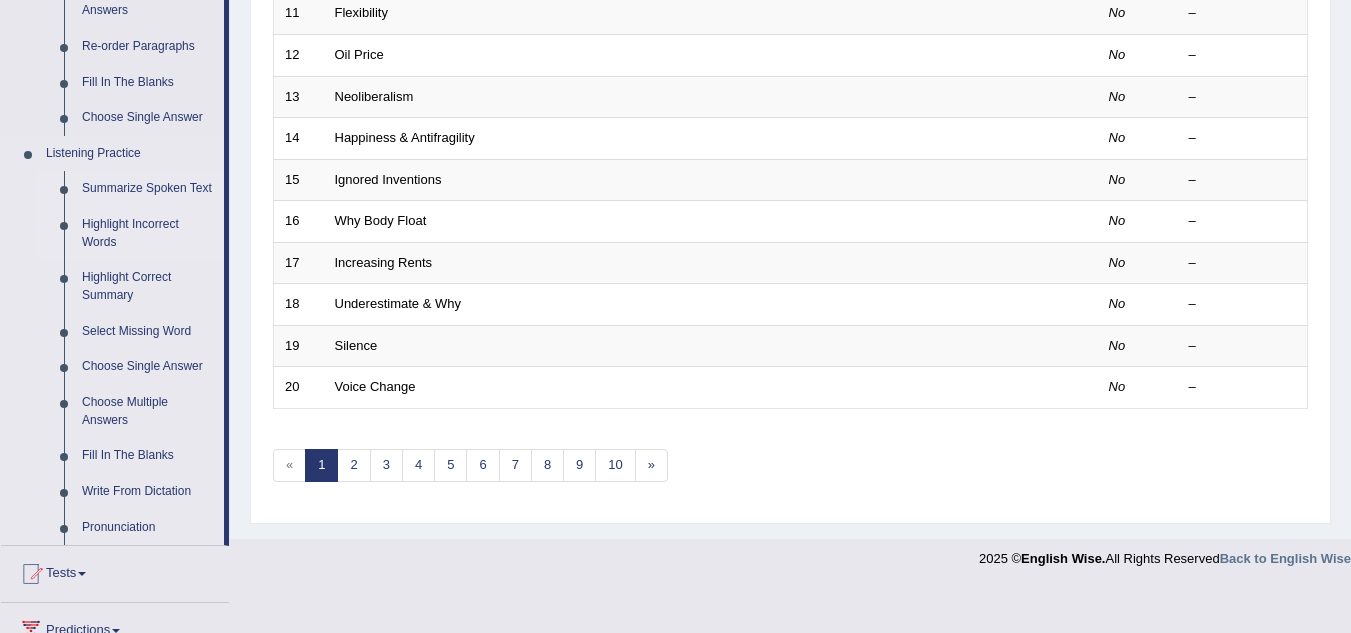 click on "Highlight Incorrect Words" at bounding box center [148, 233] 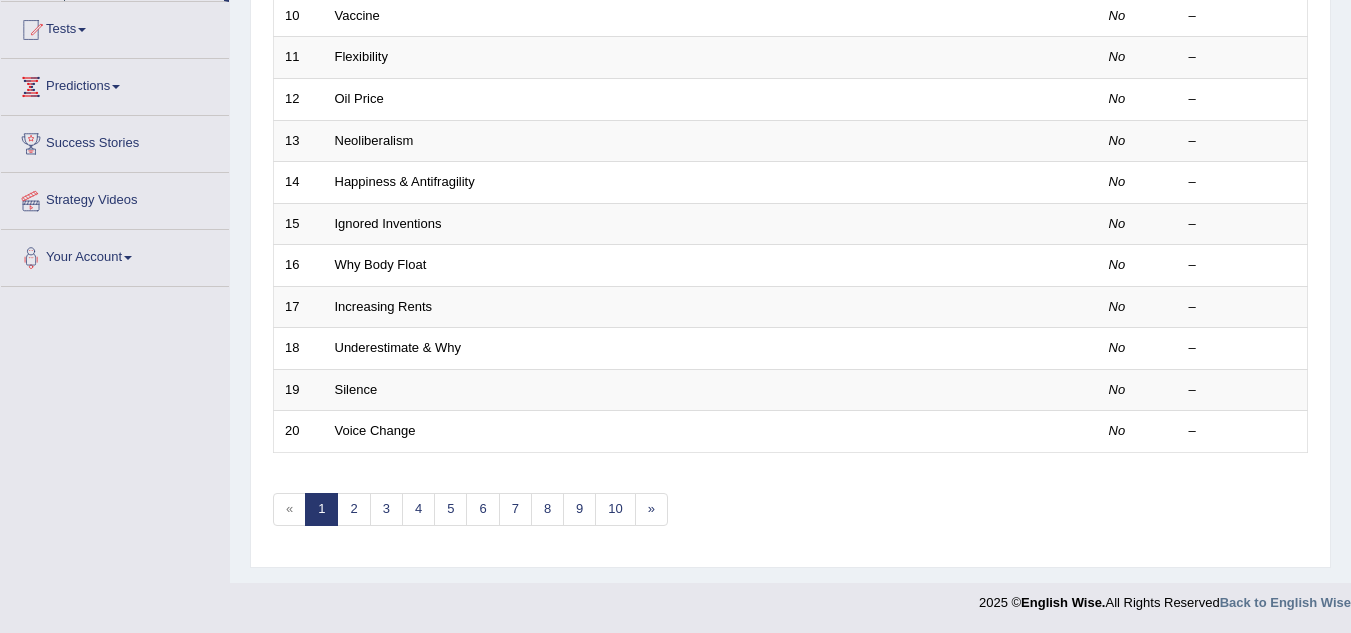 scroll, scrollTop: 627, scrollLeft: 0, axis: vertical 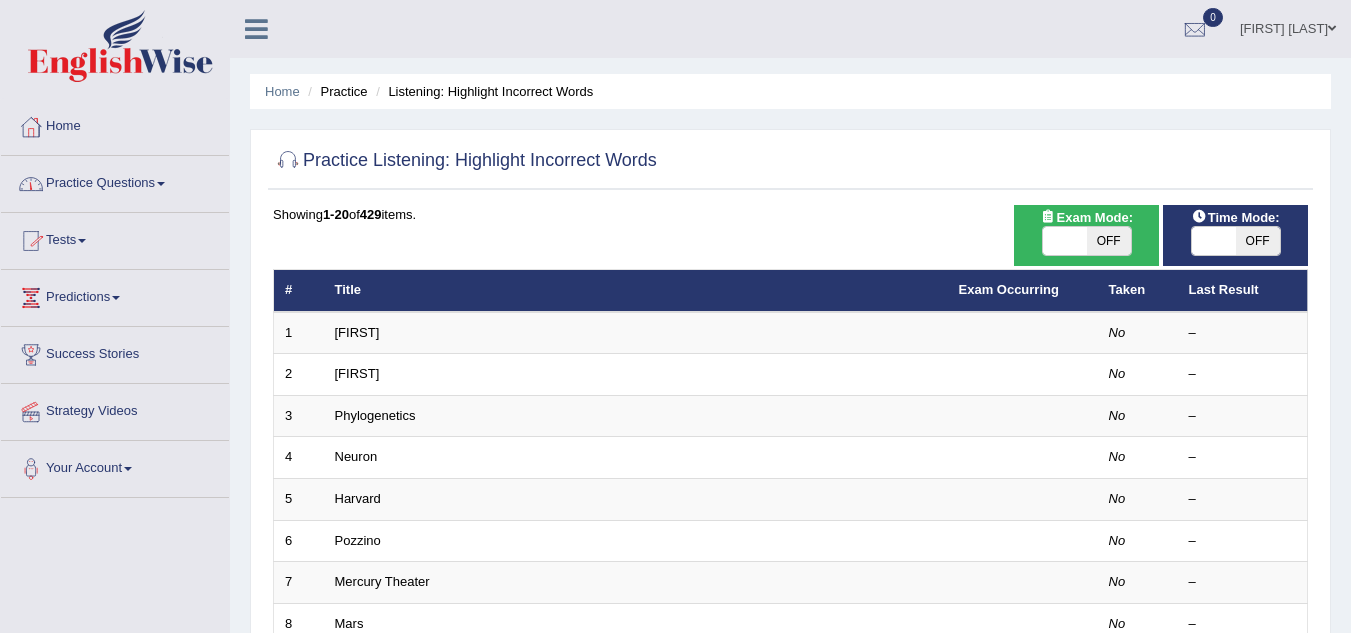 click on "Practice Questions" at bounding box center [115, 181] 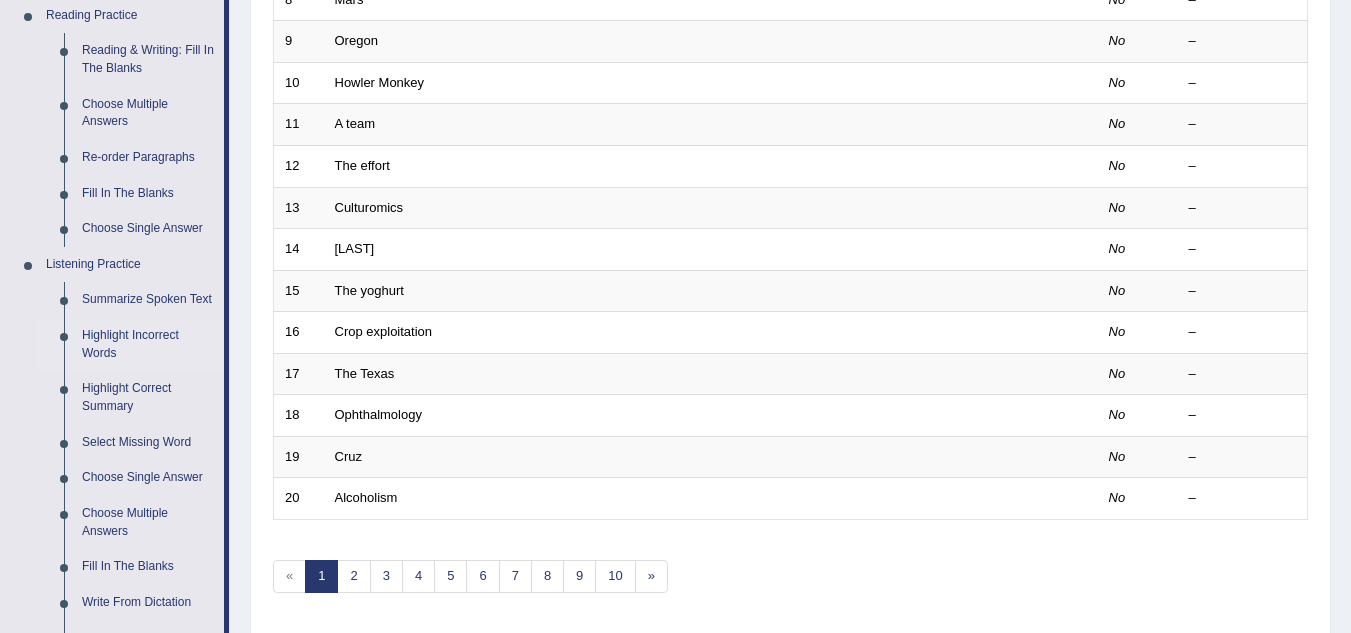 scroll, scrollTop: 645, scrollLeft: 0, axis: vertical 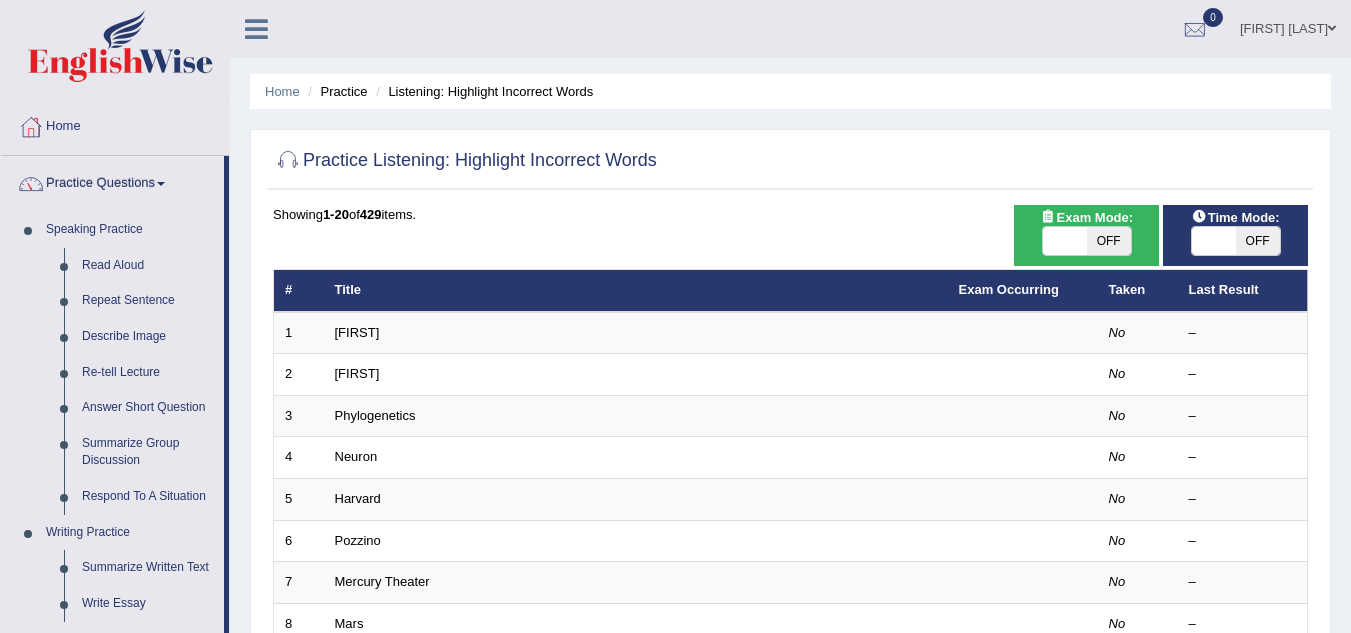 click at bounding box center (256, 29) 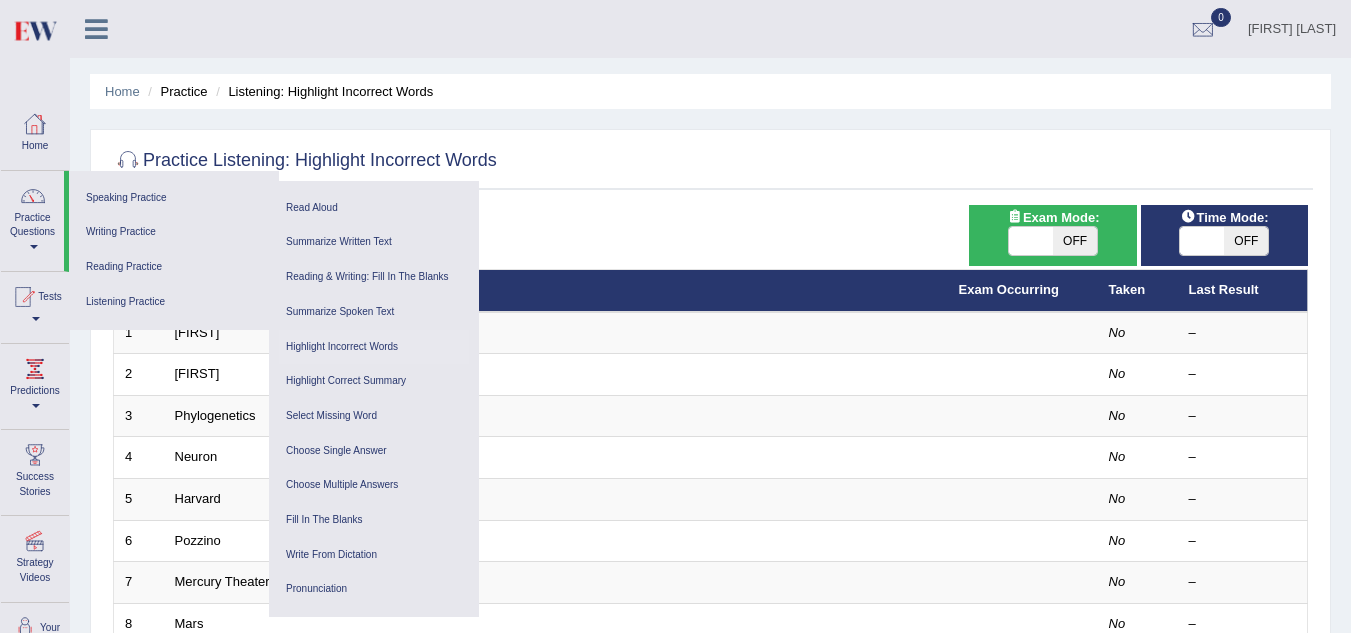 click at bounding box center [35, 124] 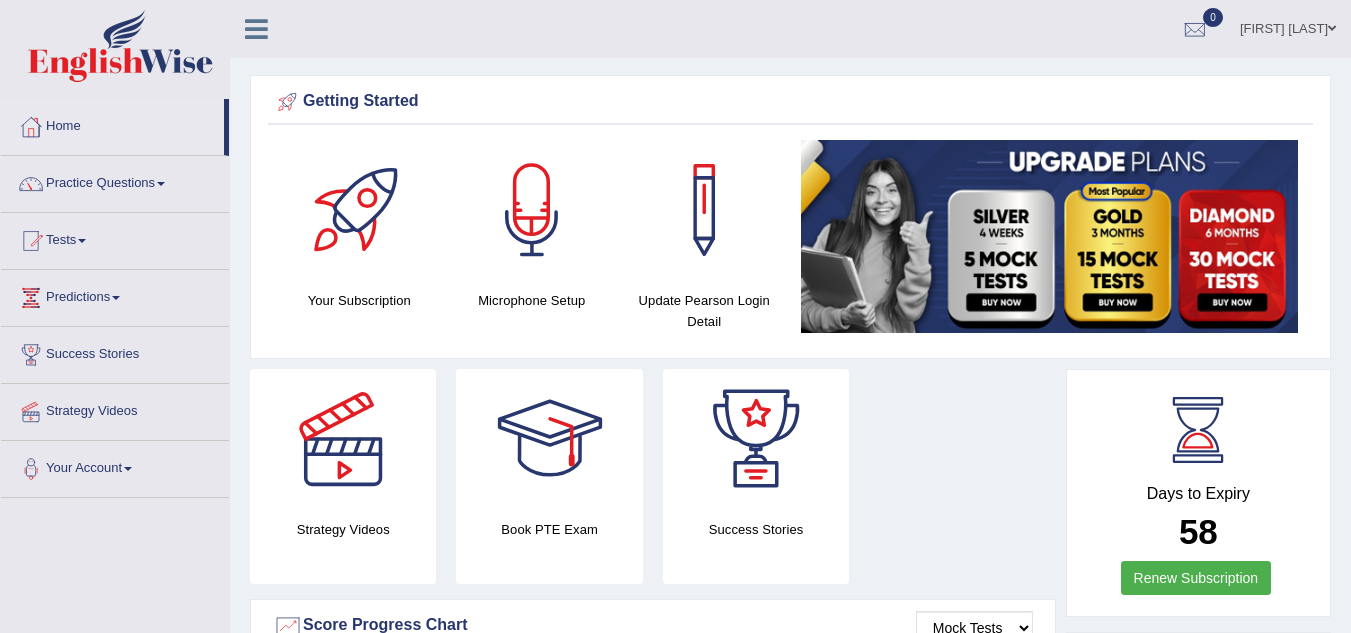 scroll, scrollTop: 0, scrollLeft: 0, axis: both 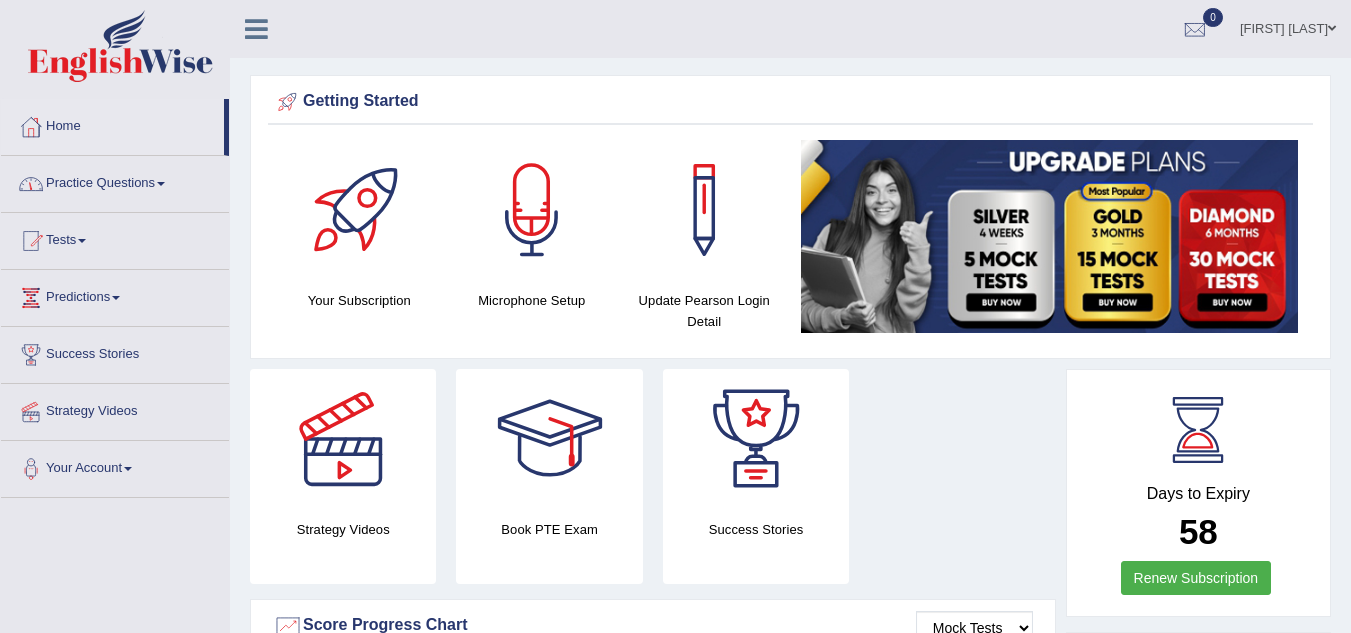 click on "Practice Questions" at bounding box center (115, 181) 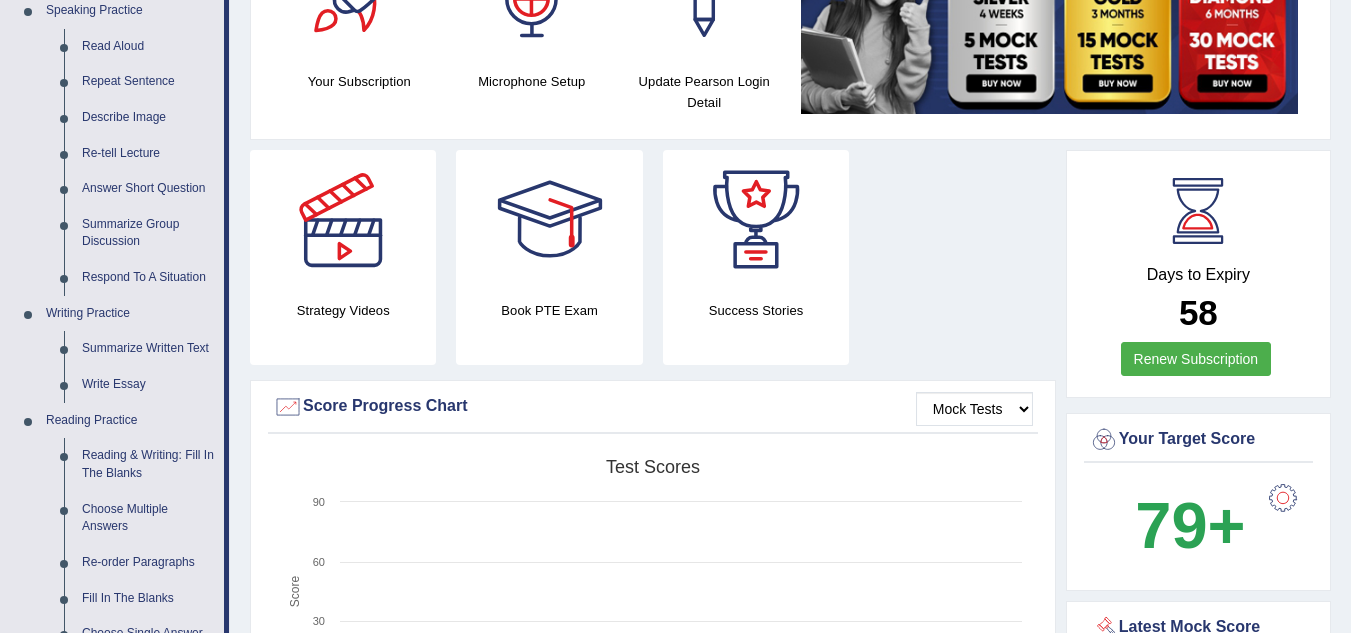 scroll, scrollTop: 209, scrollLeft: 0, axis: vertical 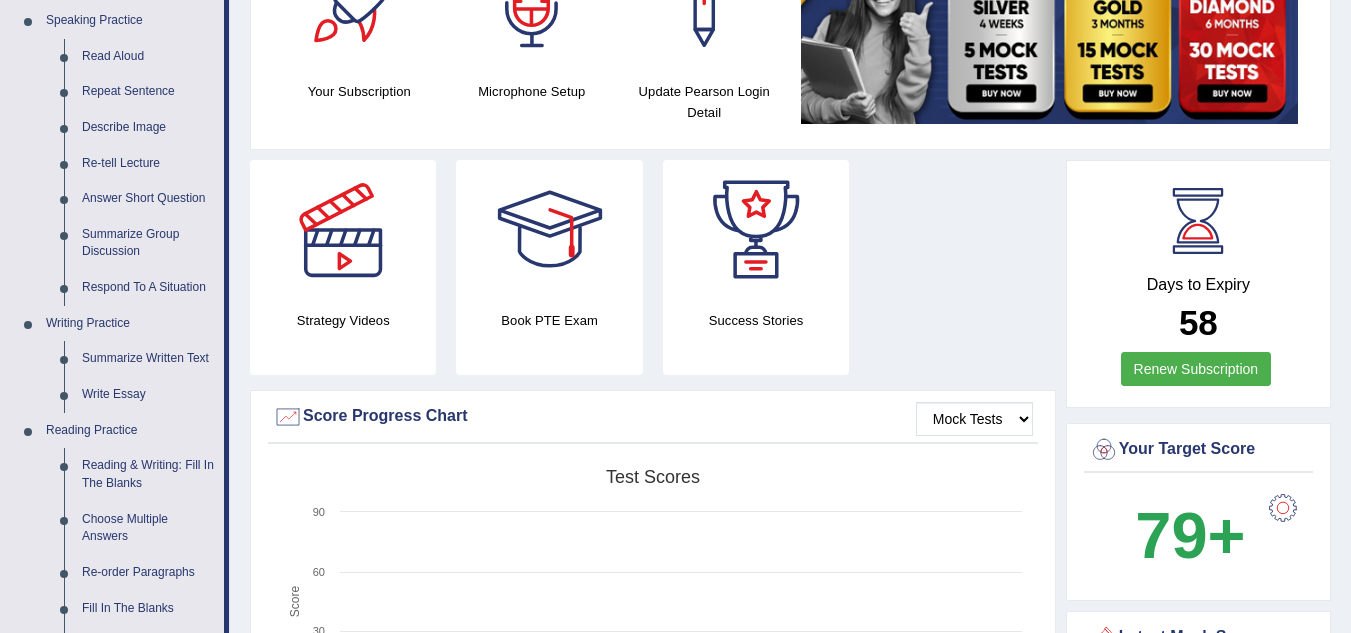 drag, startPoint x: 1245, startPoint y: 140, endPoint x: 1310, endPoint y: 154, distance: 66.4906 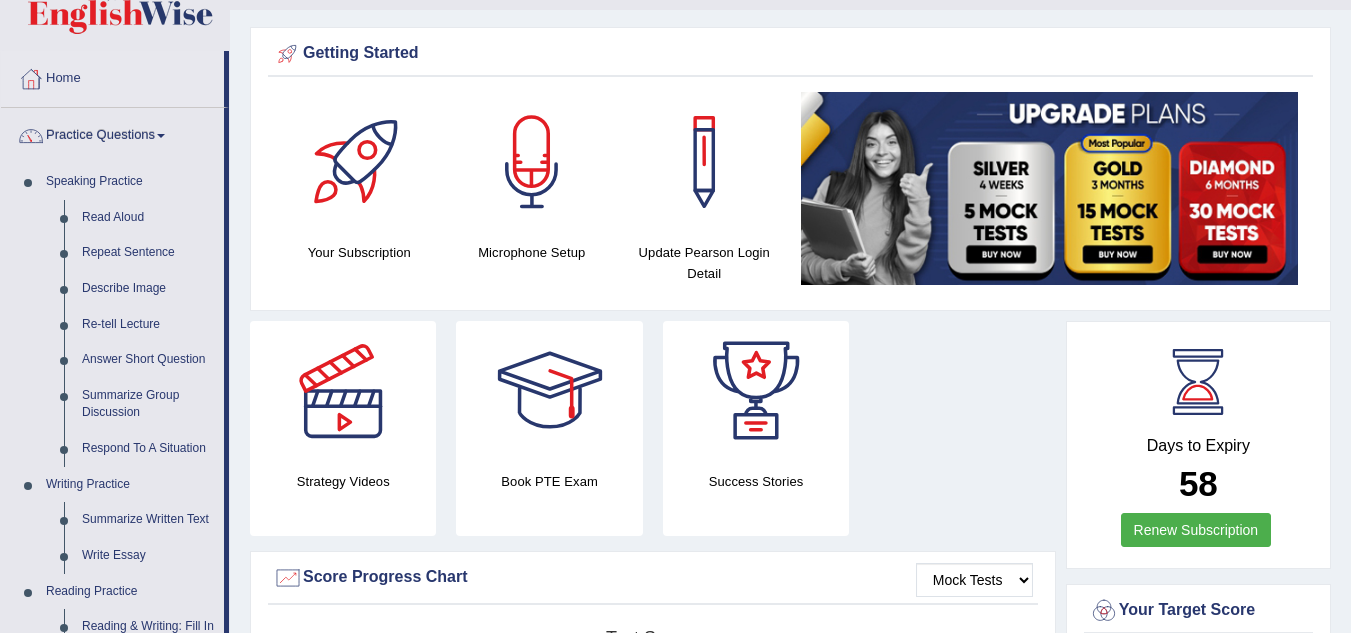 scroll, scrollTop: 0, scrollLeft: 0, axis: both 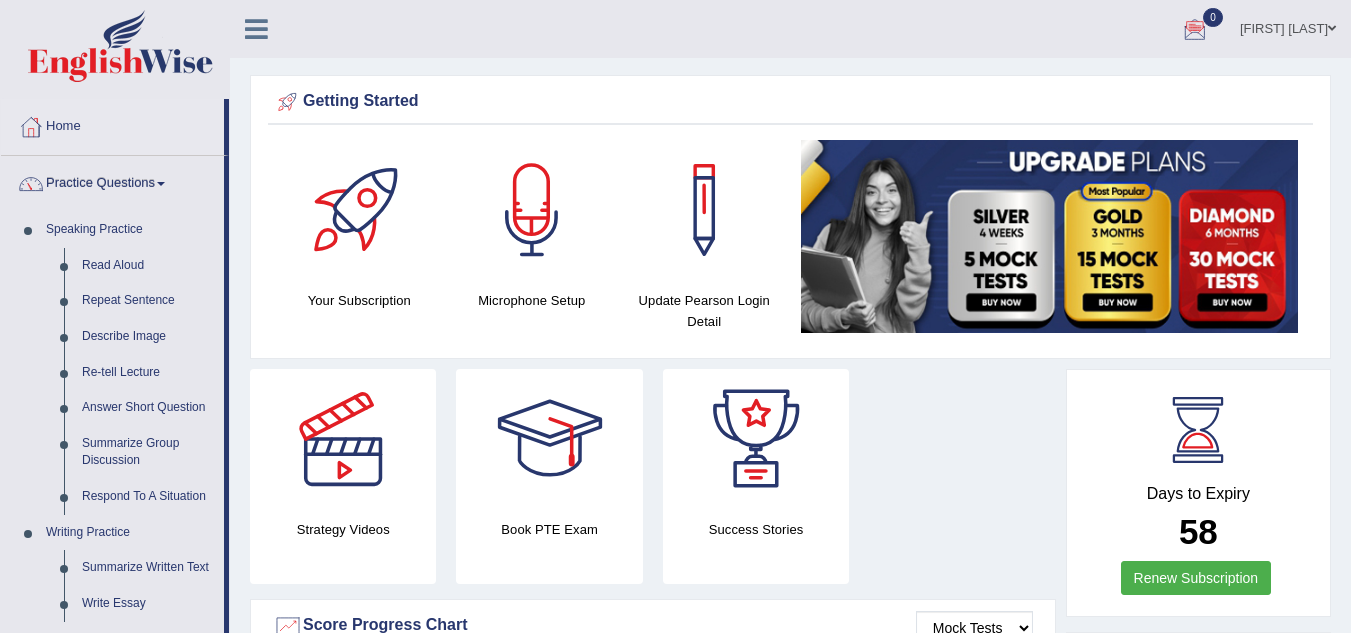 click at bounding box center [1332, 28] 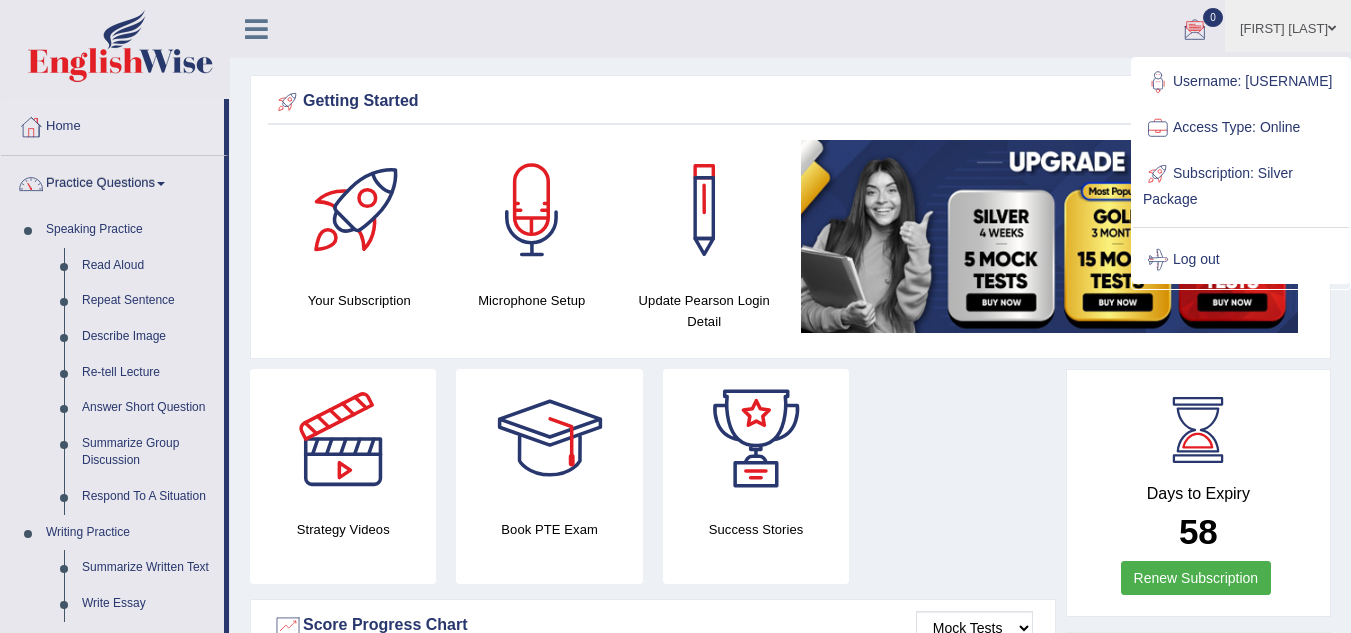 click on "Getting Started
Your Subscription
Microphone Setup
Update Pearson Login Detail
×" at bounding box center (790, 217) 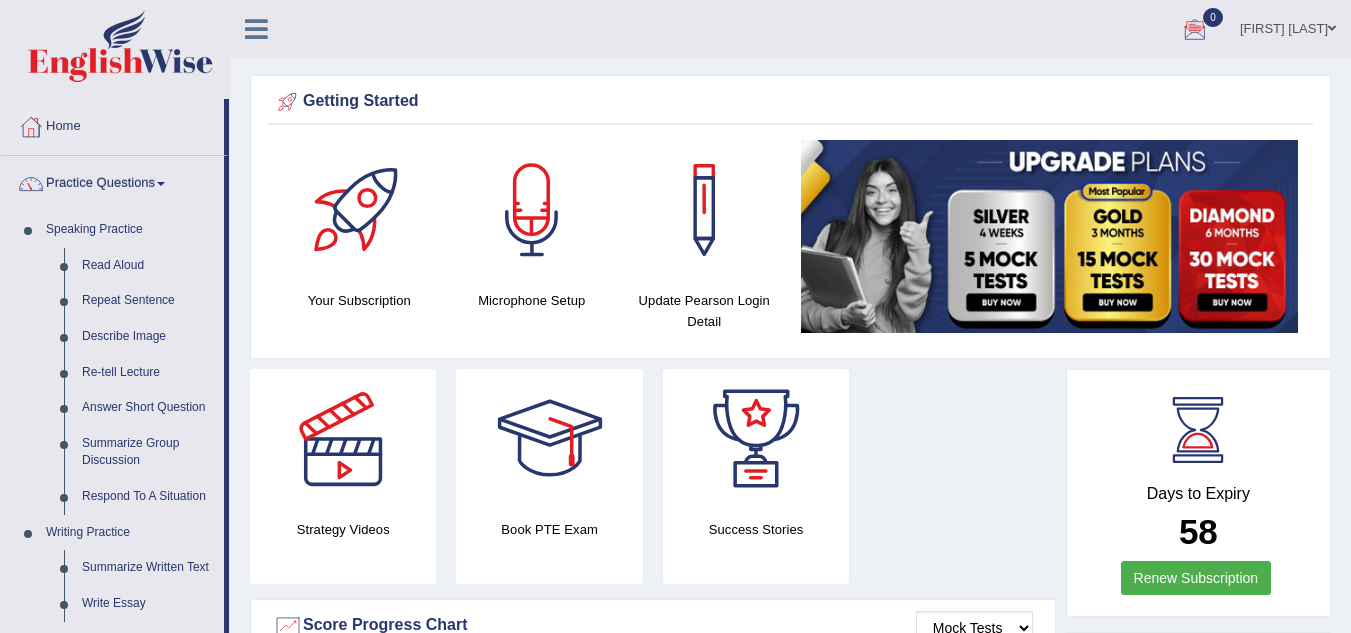 click at bounding box center [256, 29] 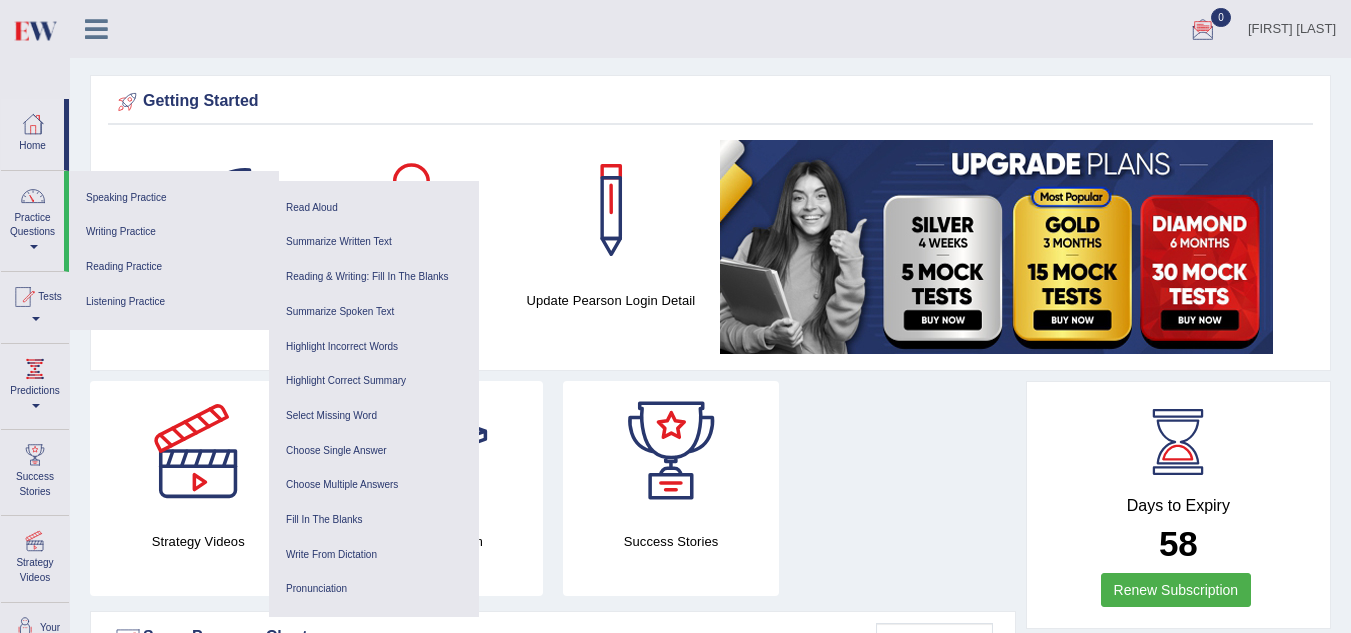 click on "[FIRST] [LAST]
Toggle navigation
Username: [USERNAME]
Access Type: Online
Subscription: Silver Package
Log out
0
See All Alerts" at bounding box center [710, 29] 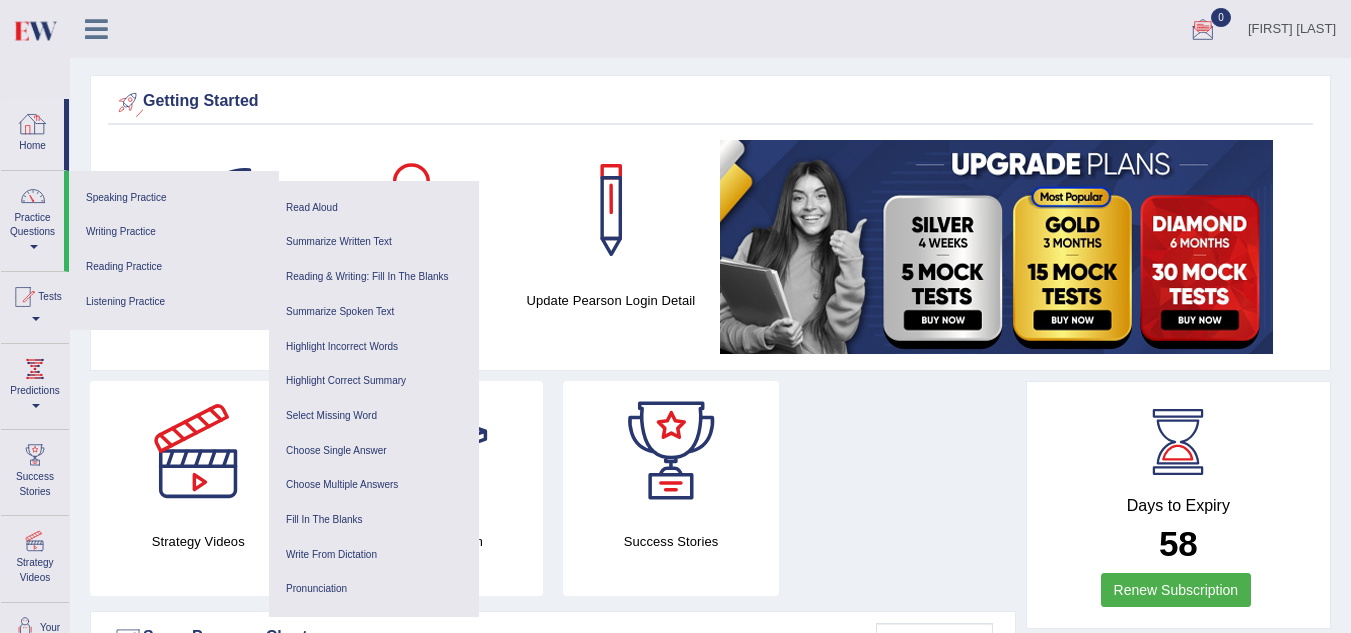 click at bounding box center (33, 124) 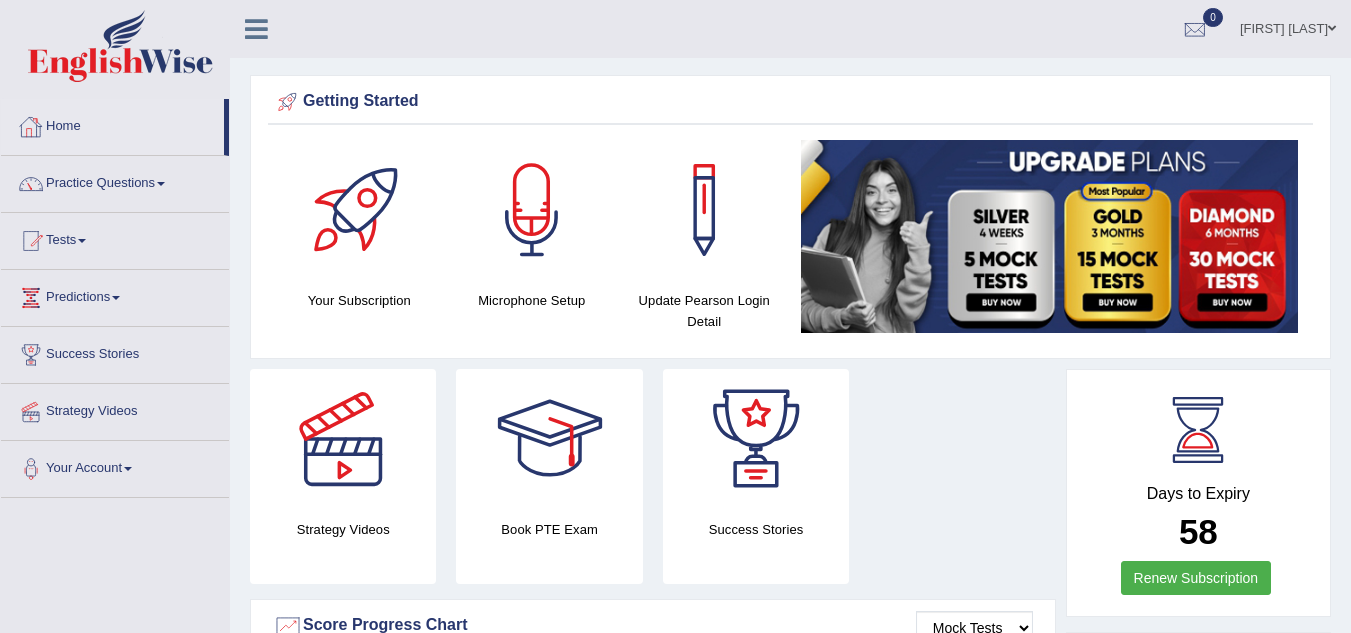scroll, scrollTop: 0, scrollLeft: 0, axis: both 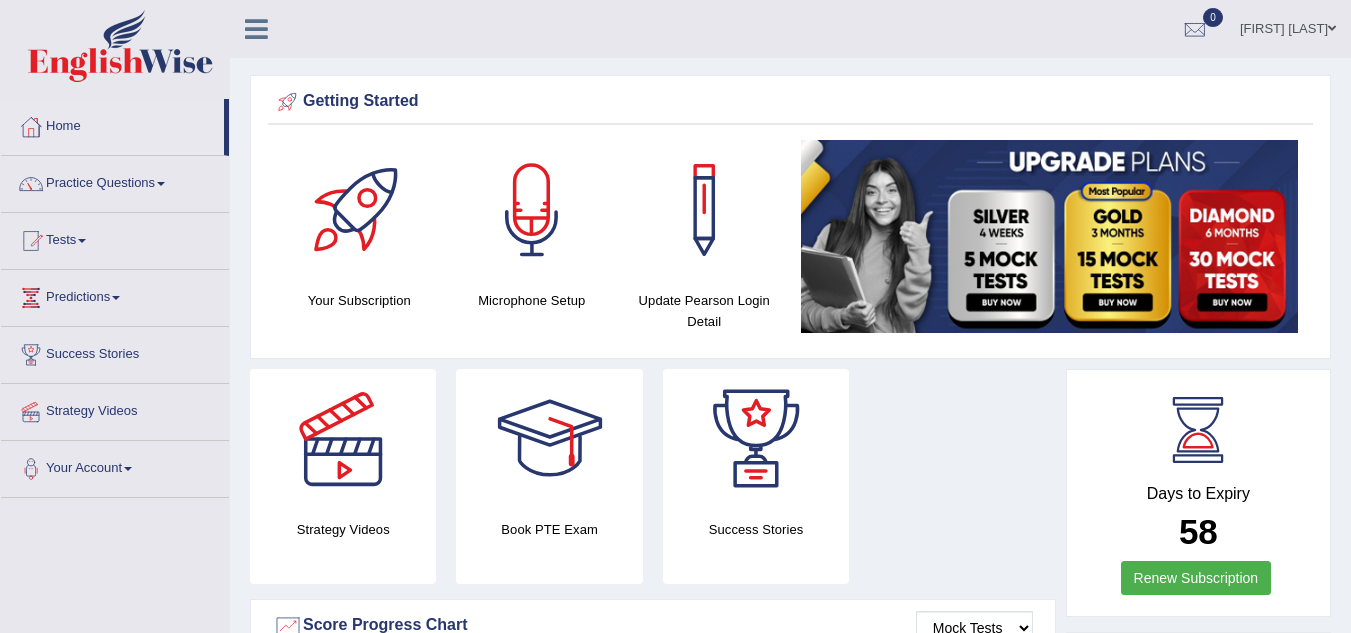 drag, startPoint x: 959, startPoint y: 601, endPoint x: 1127, endPoint y: 457, distance: 221.26907 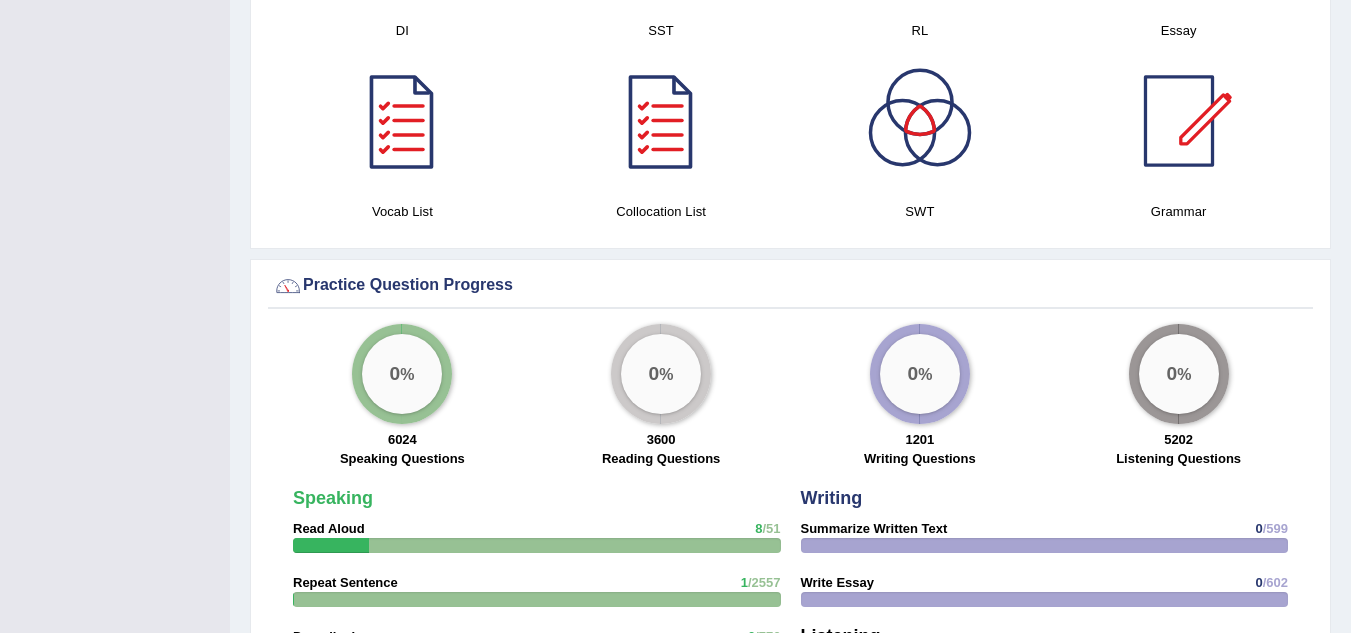 scroll, scrollTop: 1193, scrollLeft: 0, axis: vertical 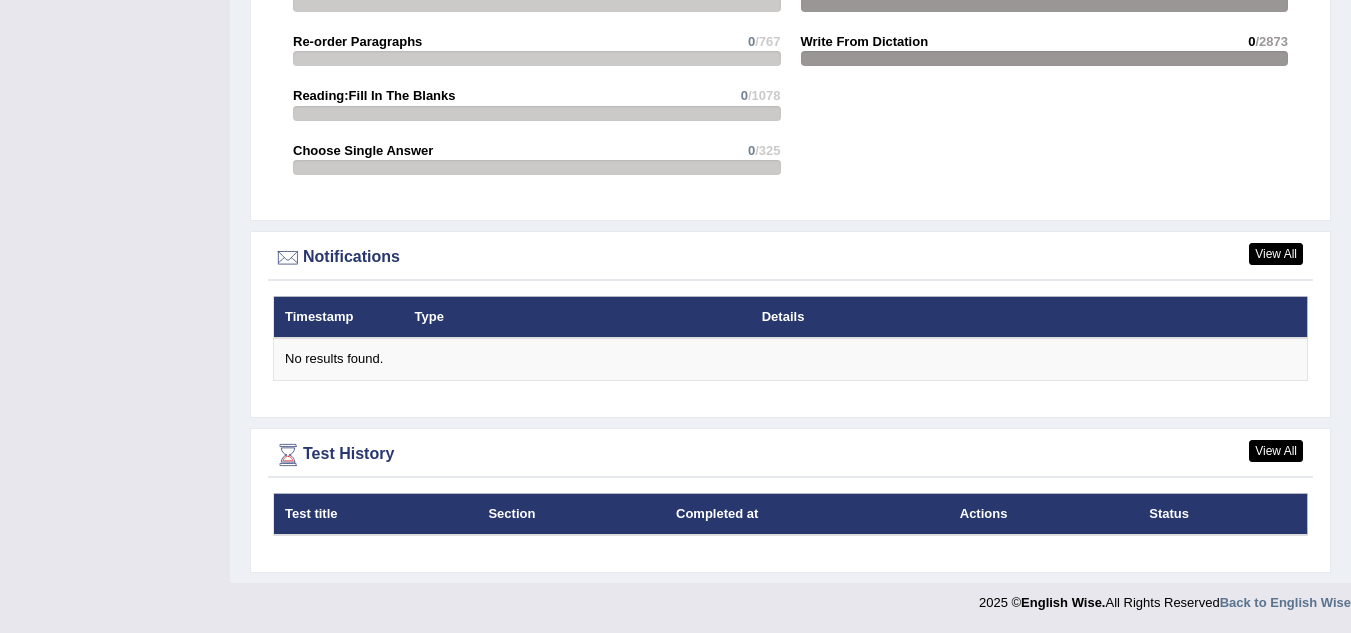 drag, startPoint x: 1341, startPoint y: 556, endPoint x: 1352, endPoint y: 536, distance: 22.825424 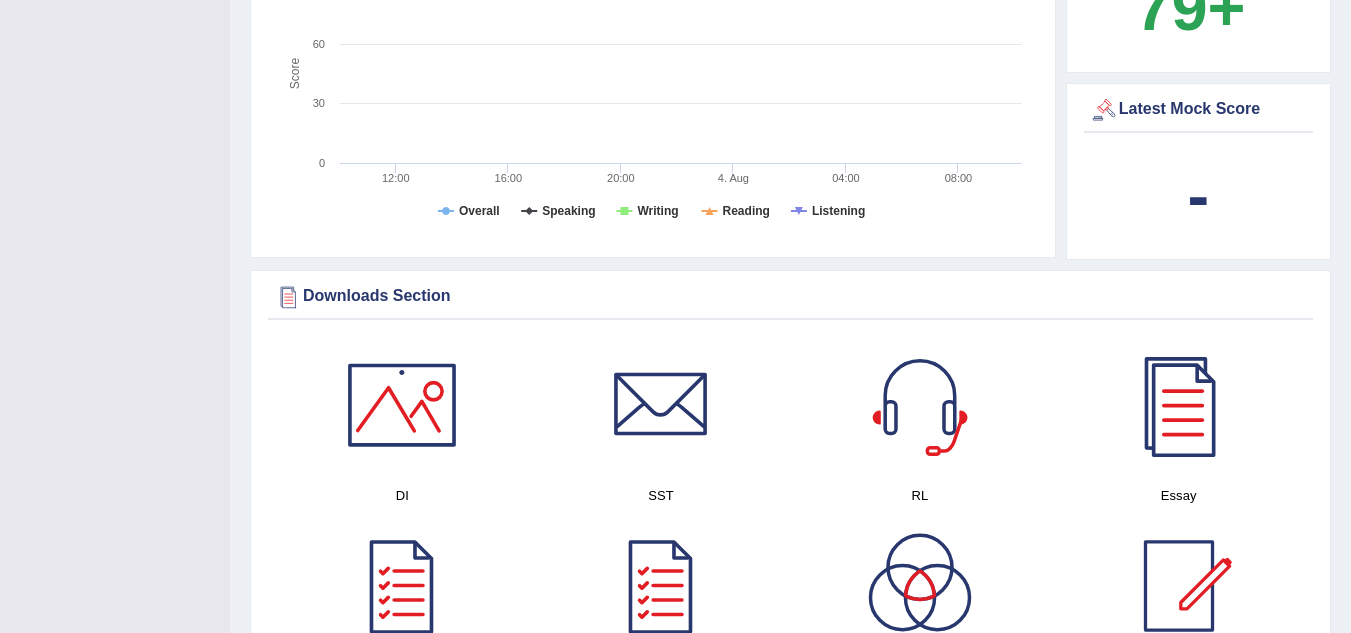 scroll, scrollTop: 741, scrollLeft: 0, axis: vertical 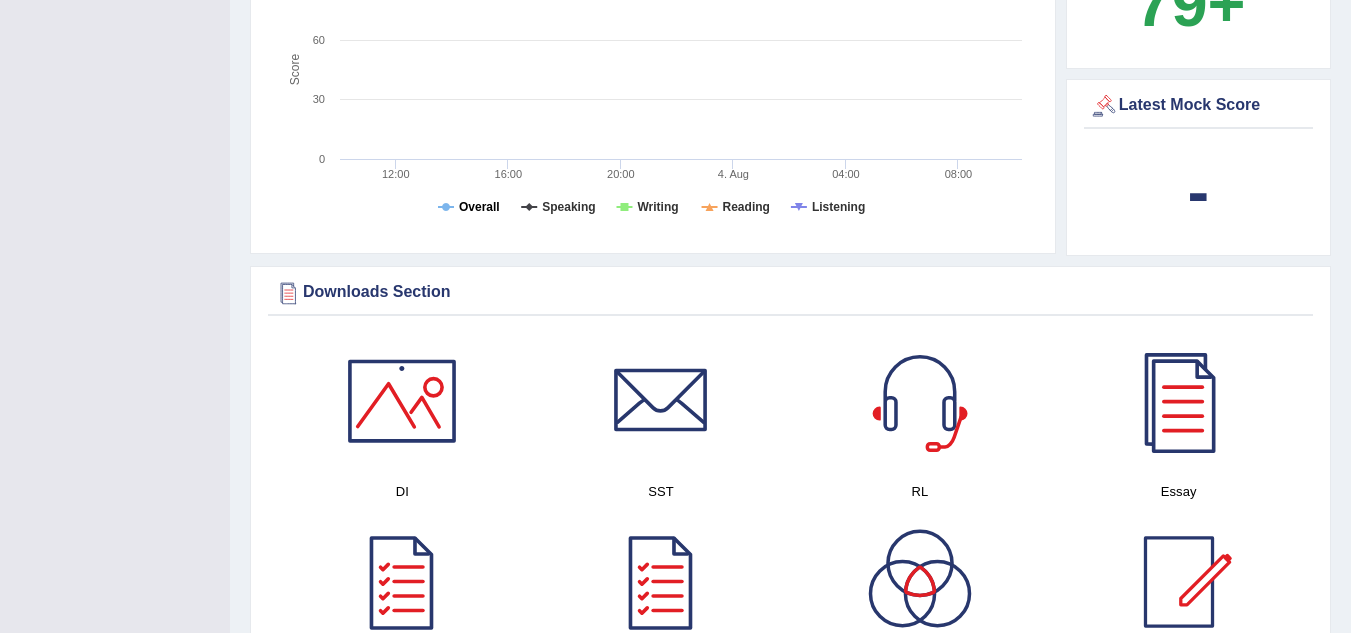 click on "Overall" 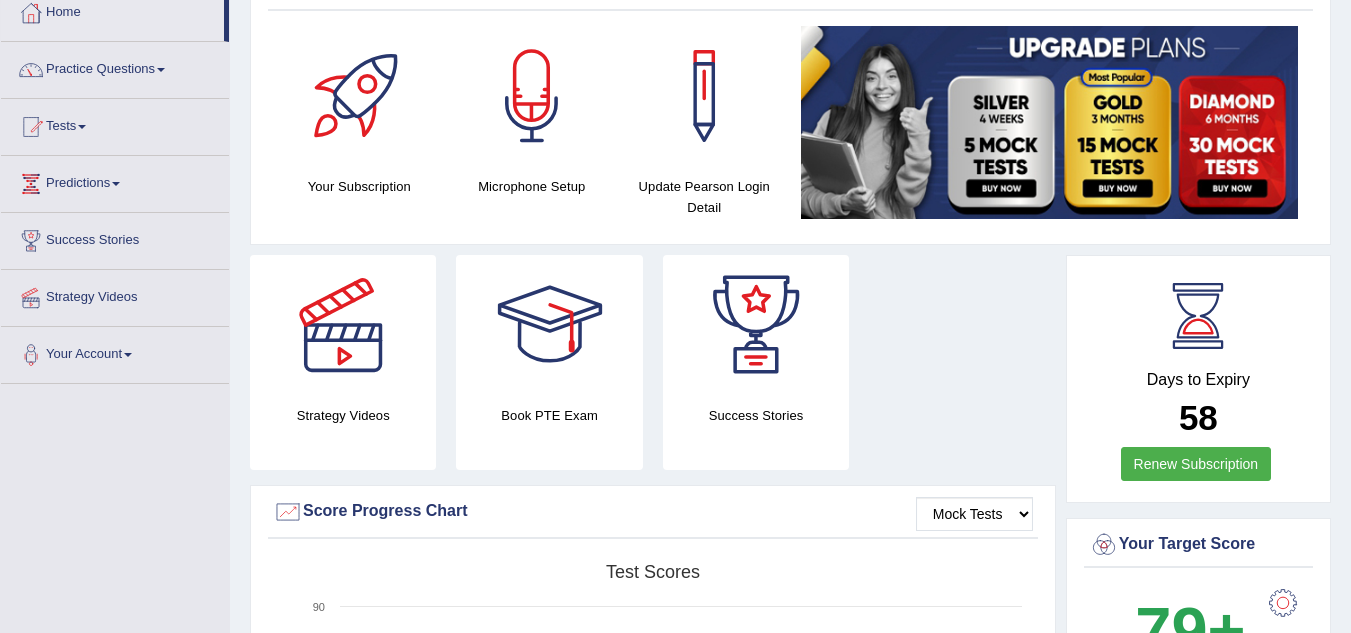 scroll, scrollTop: 86, scrollLeft: 0, axis: vertical 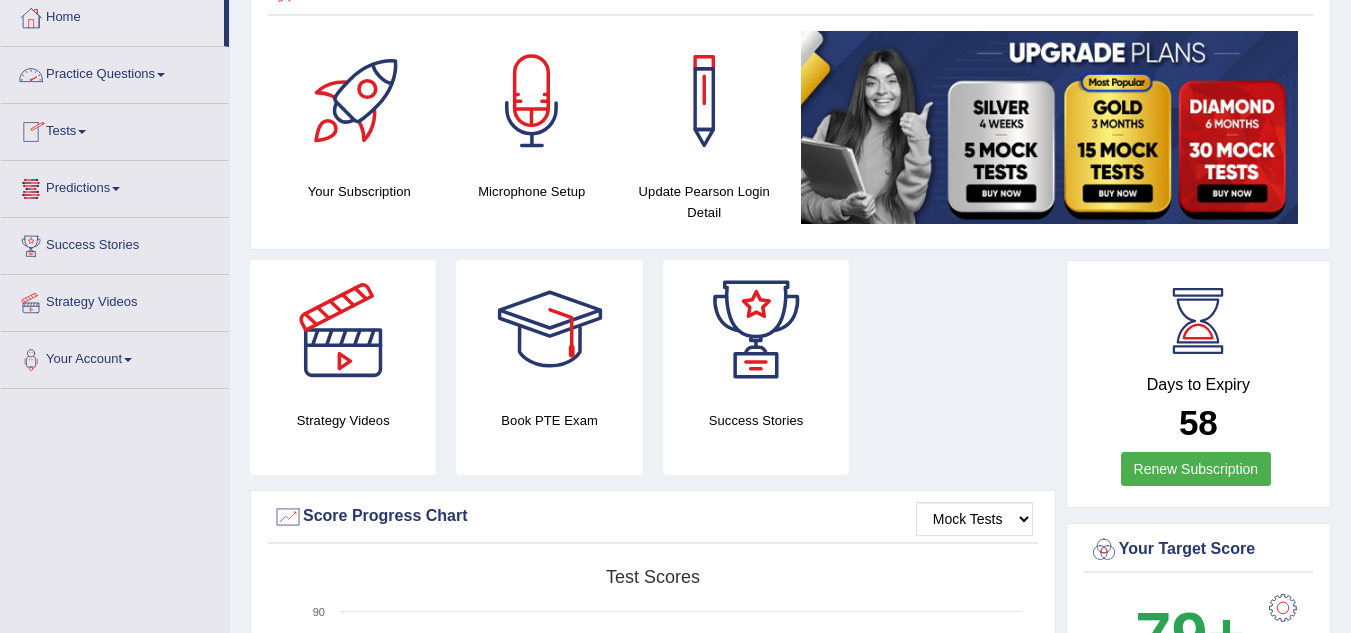 click on "Practice Questions" at bounding box center (115, 72) 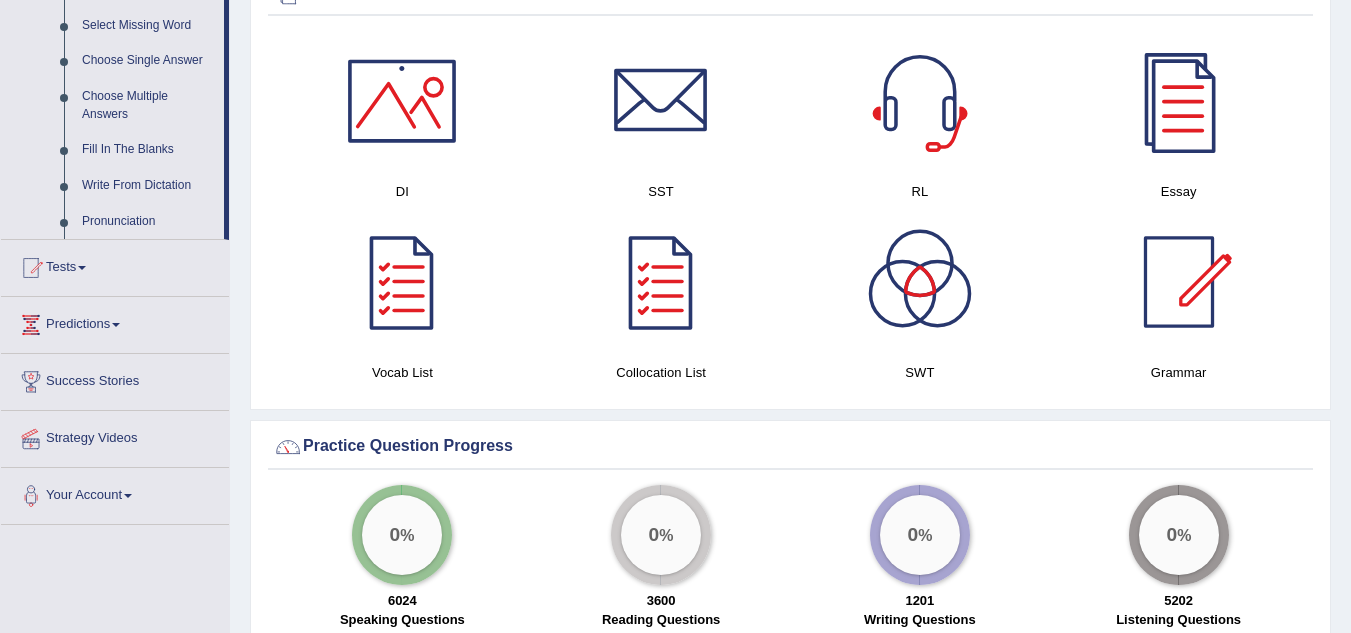 scroll, scrollTop: 1045, scrollLeft: 0, axis: vertical 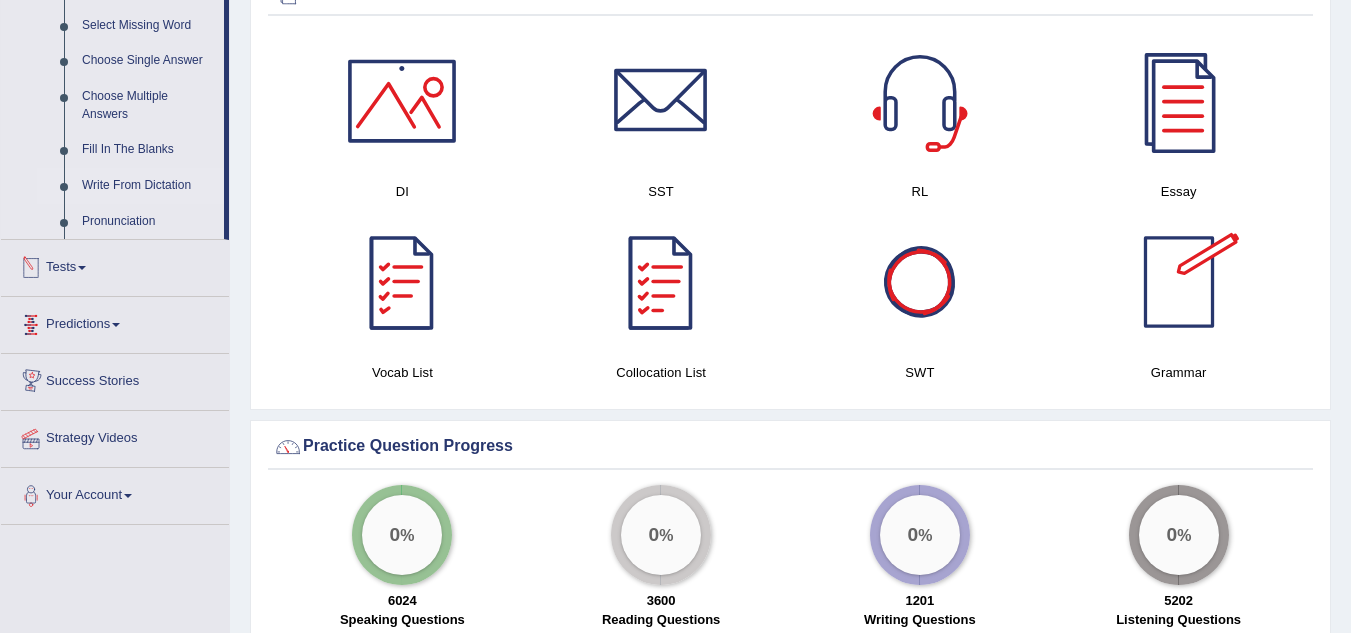click on "Write From Dictation" at bounding box center [148, 186] 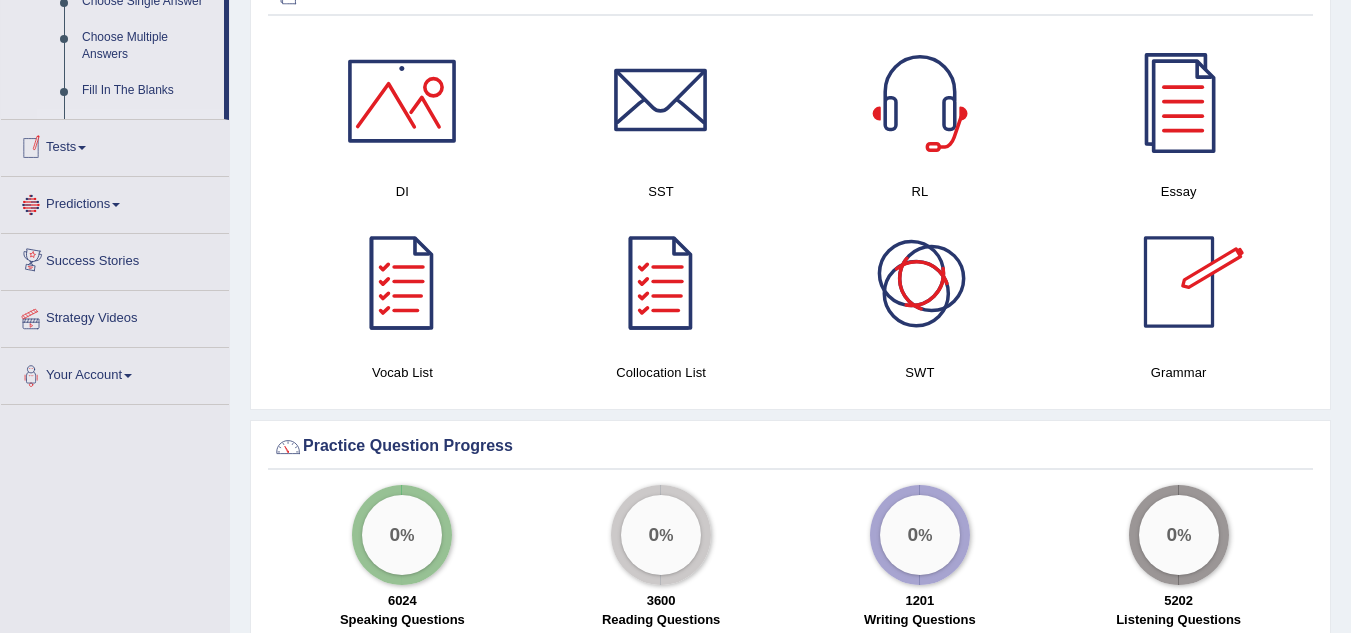 scroll, scrollTop: 542, scrollLeft: 0, axis: vertical 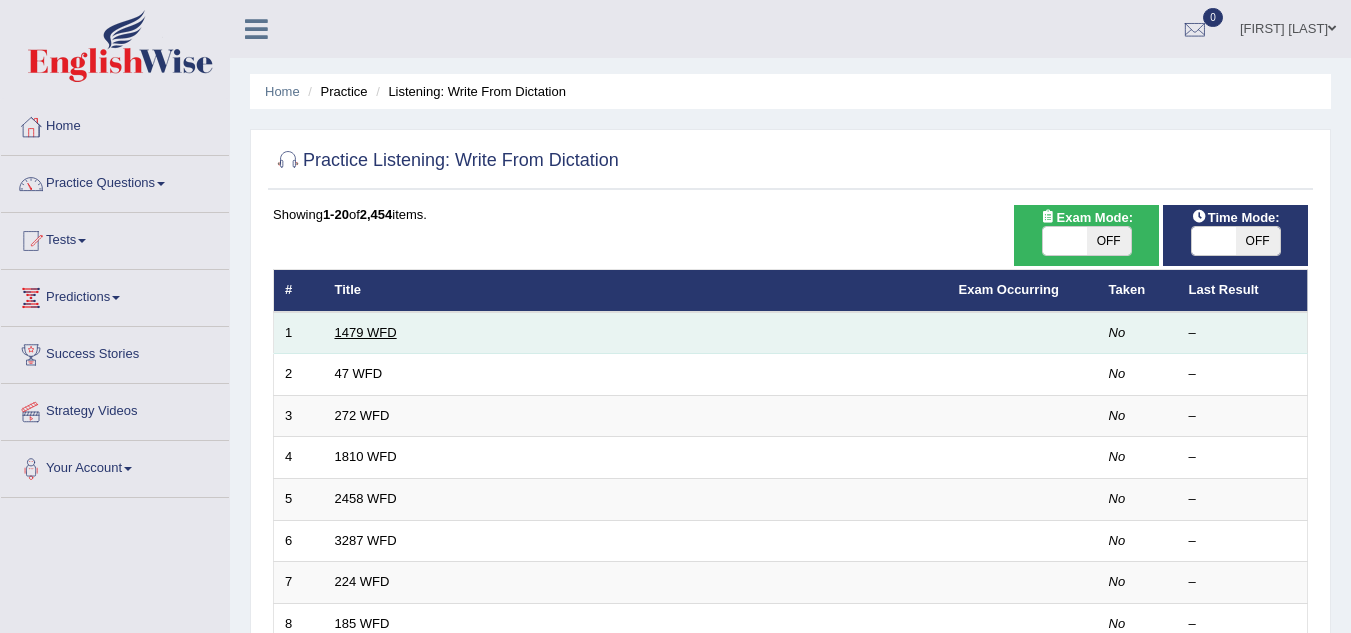 click on "1479 WFD" at bounding box center [366, 332] 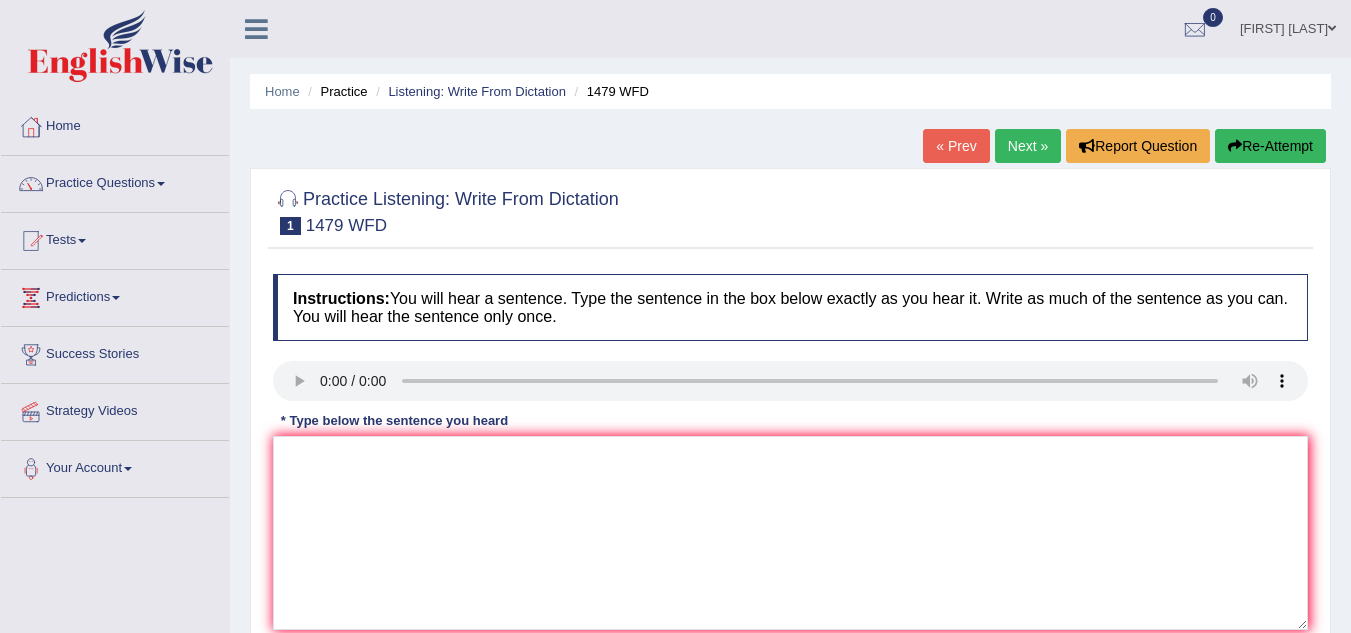 scroll, scrollTop: 0, scrollLeft: 0, axis: both 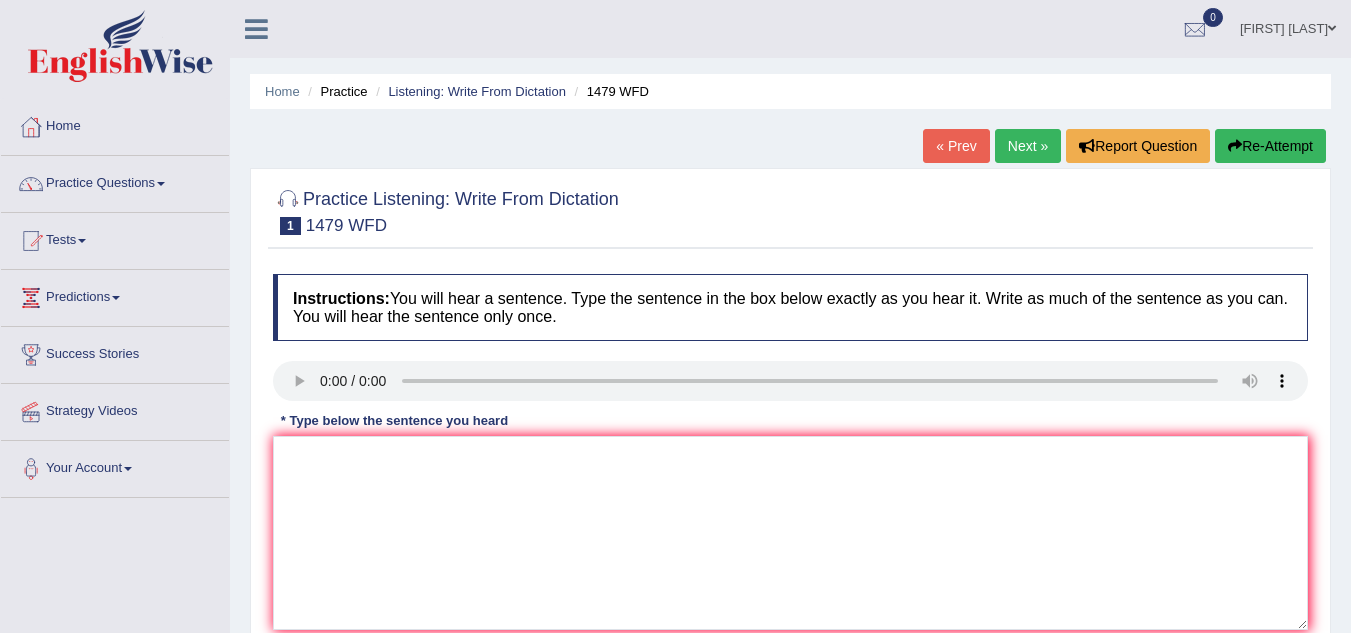click on "Next »" at bounding box center (1028, 146) 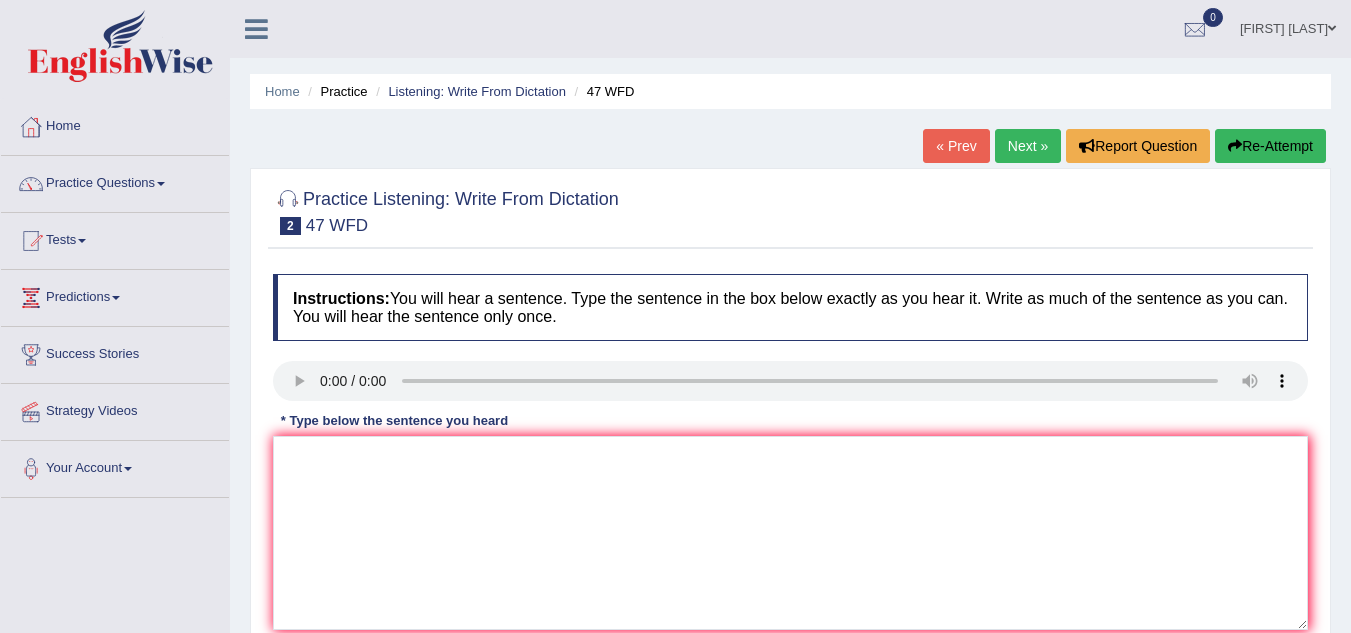 scroll, scrollTop: 0, scrollLeft: 0, axis: both 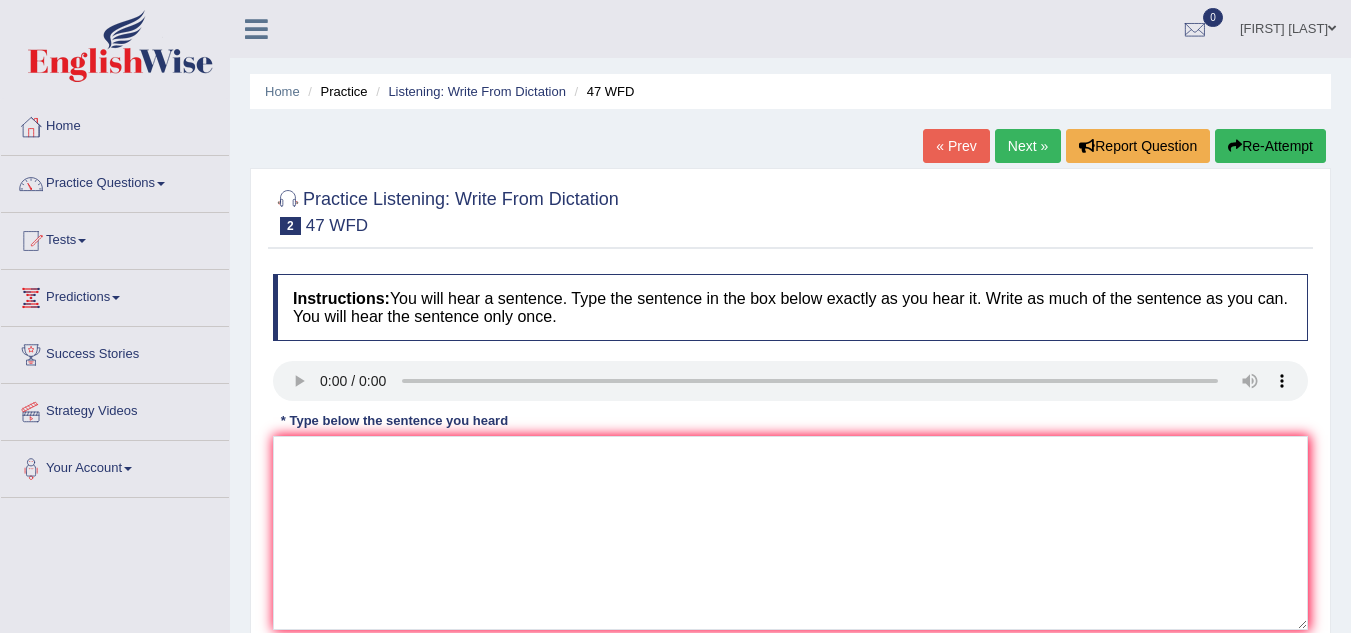 click on "Next »" at bounding box center (1028, 146) 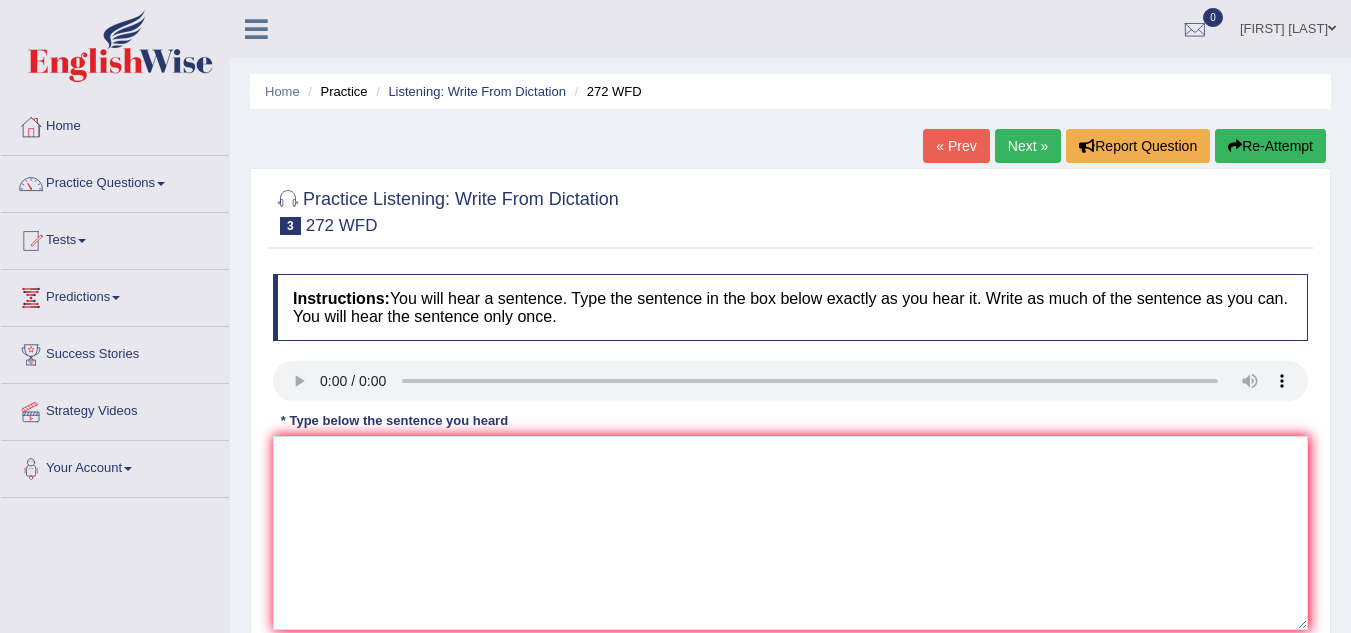 scroll, scrollTop: 0, scrollLeft: 0, axis: both 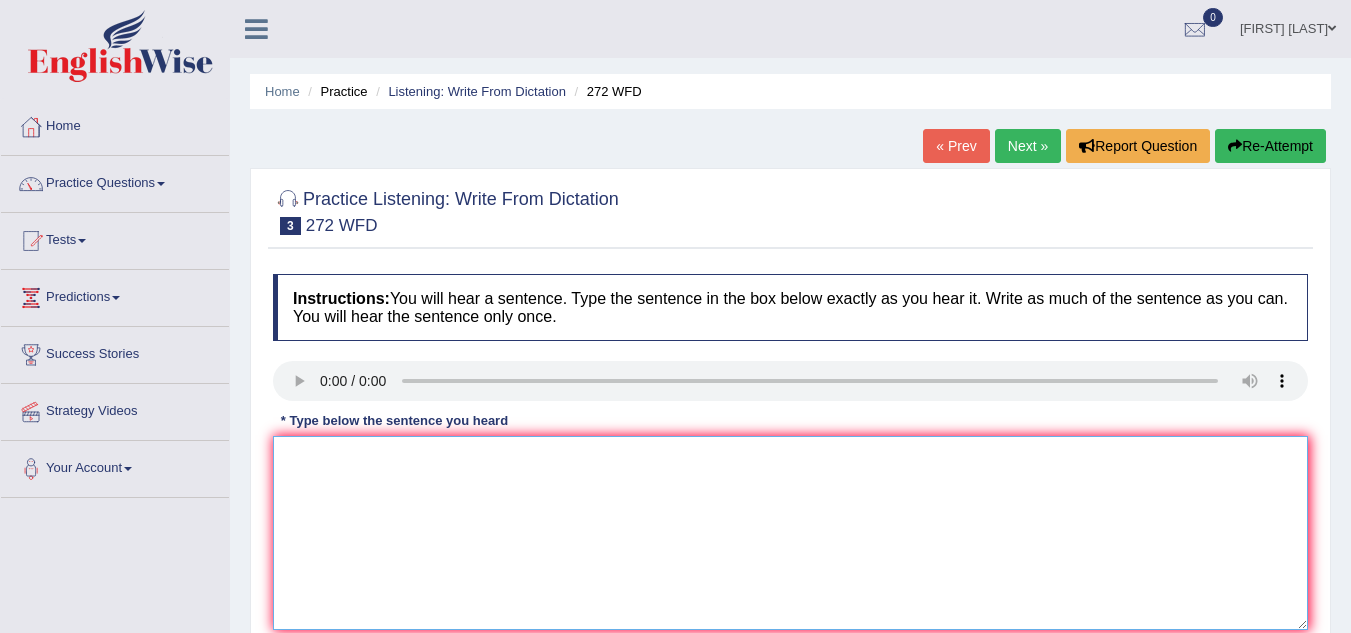 click at bounding box center [790, 533] 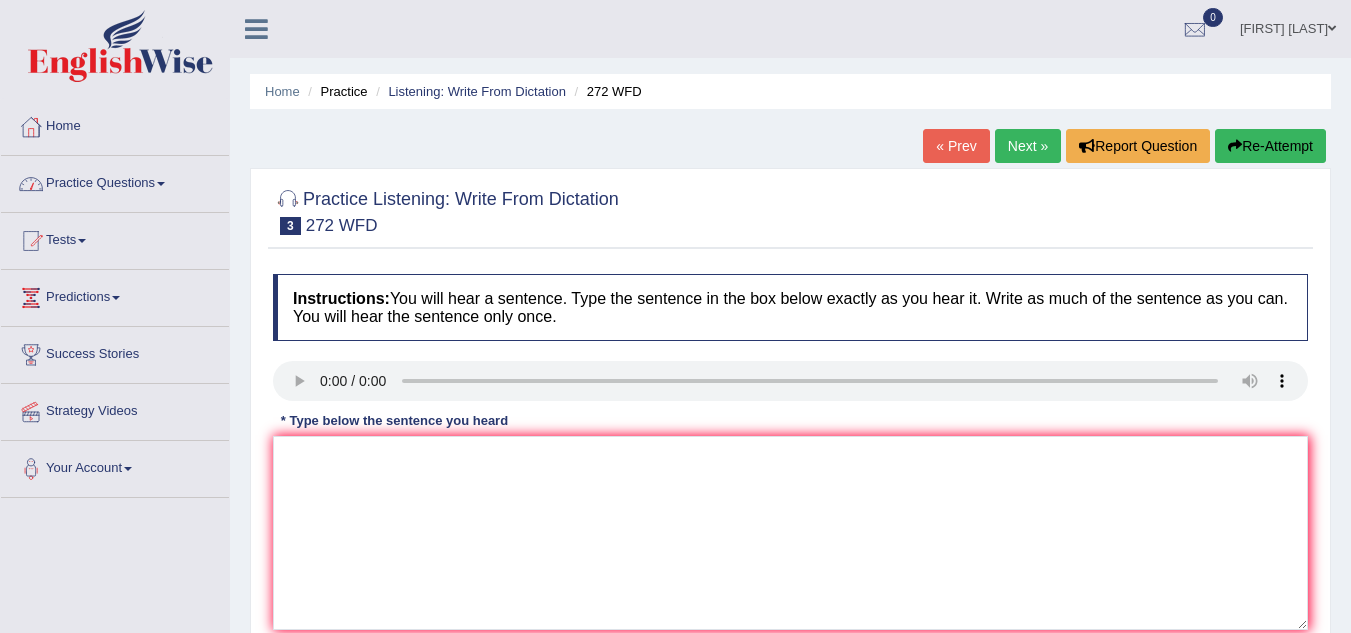 click on "Practice Questions" at bounding box center (115, 181) 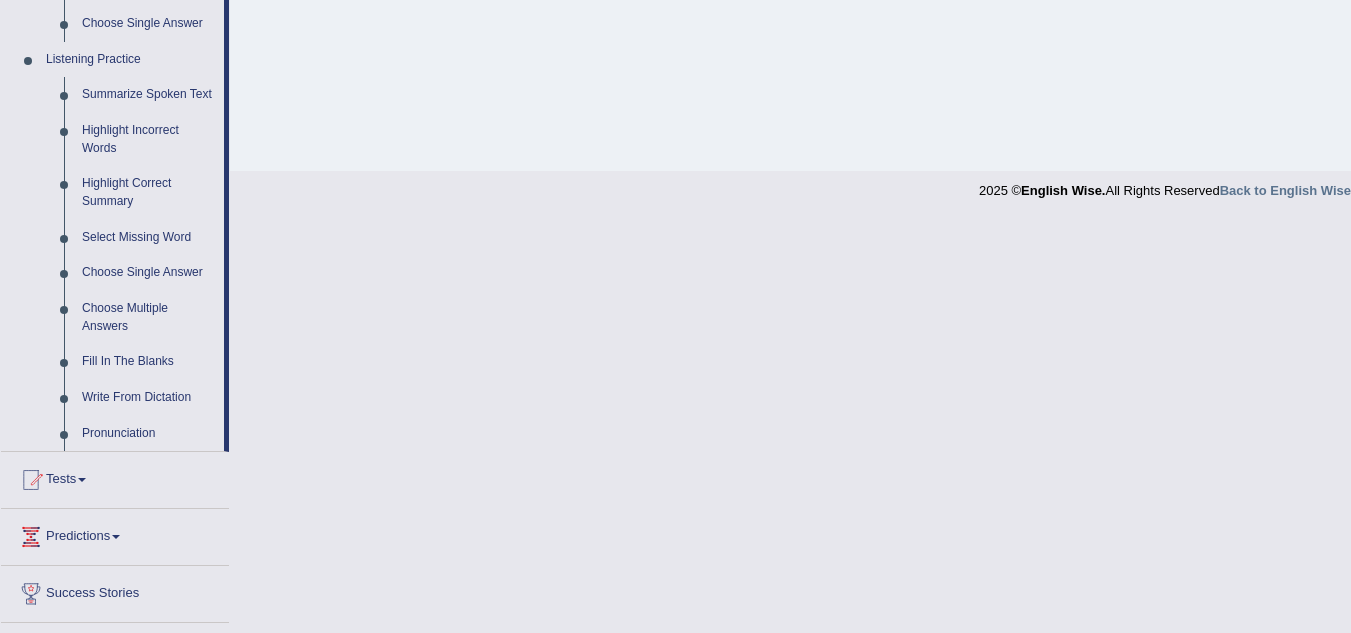 scroll, scrollTop: 842, scrollLeft: 0, axis: vertical 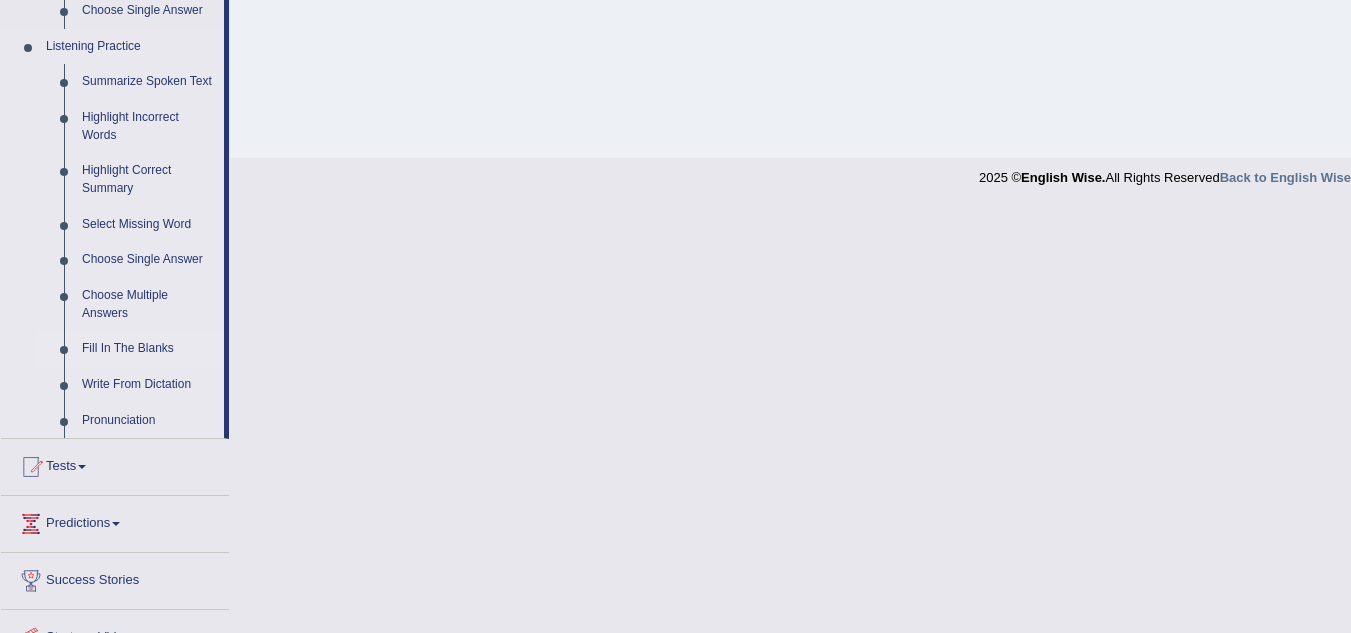 click on "Fill In The Blanks" at bounding box center [148, 349] 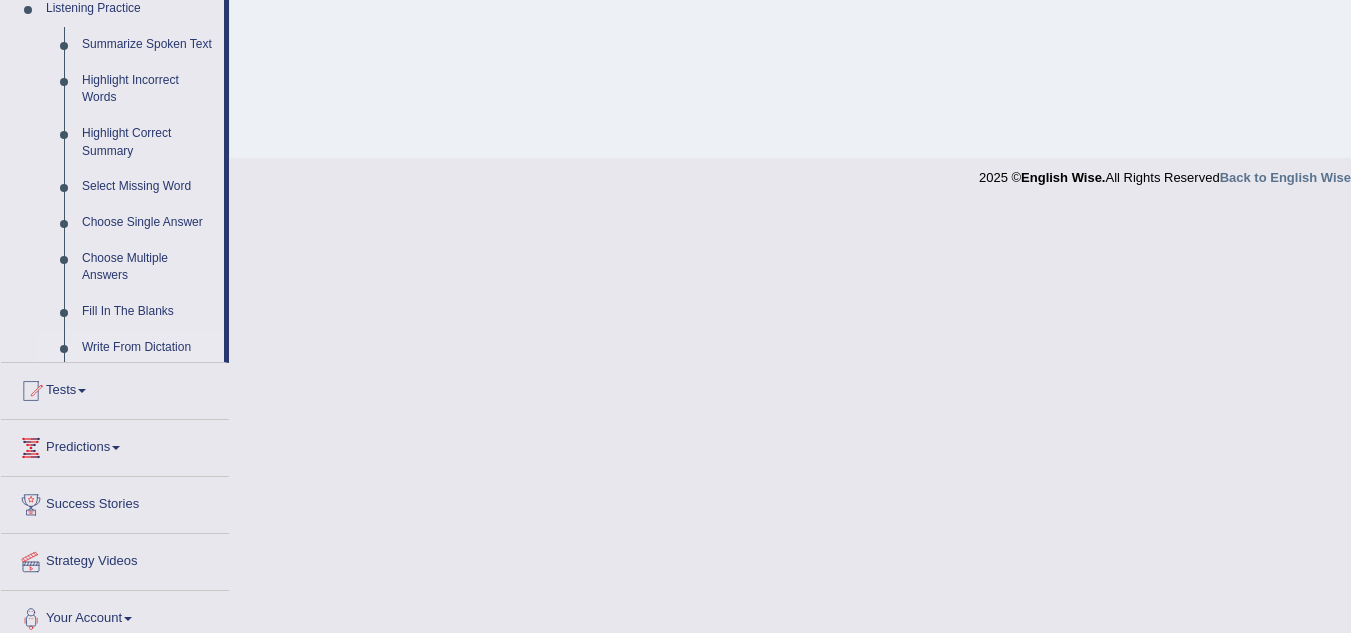 scroll, scrollTop: 459, scrollLeft: 0, axis: vertical 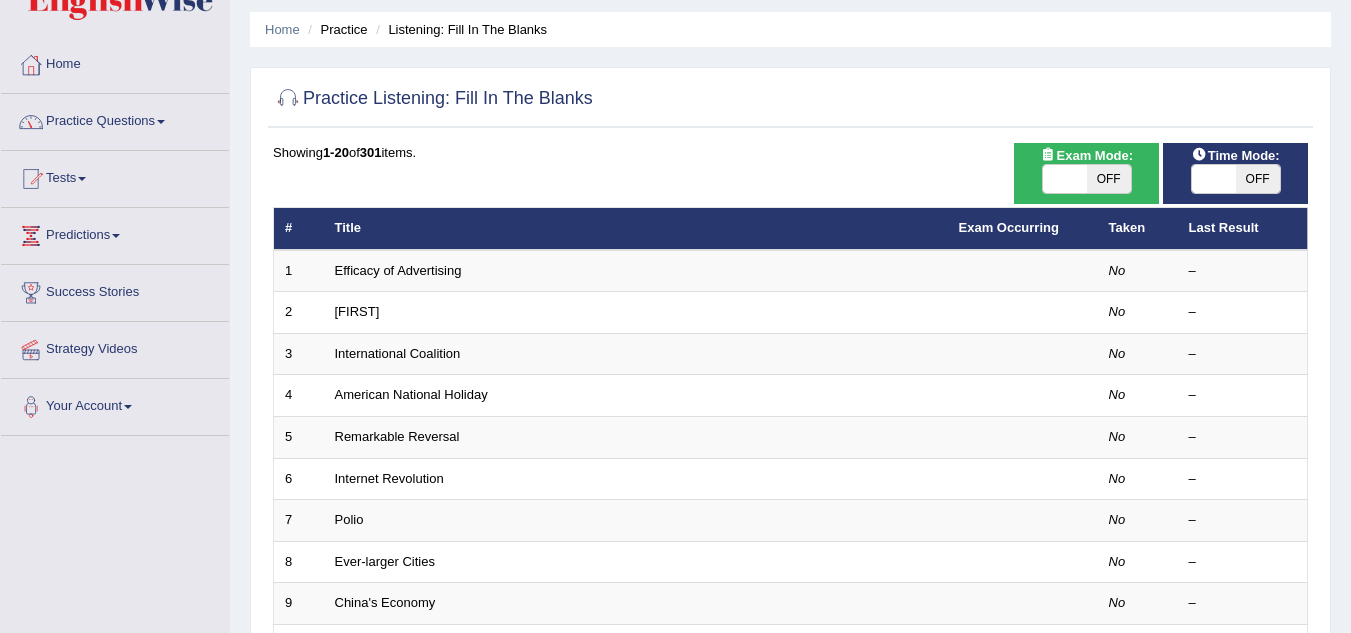 click on "Practice Questions" at bounding box center [115, 119] 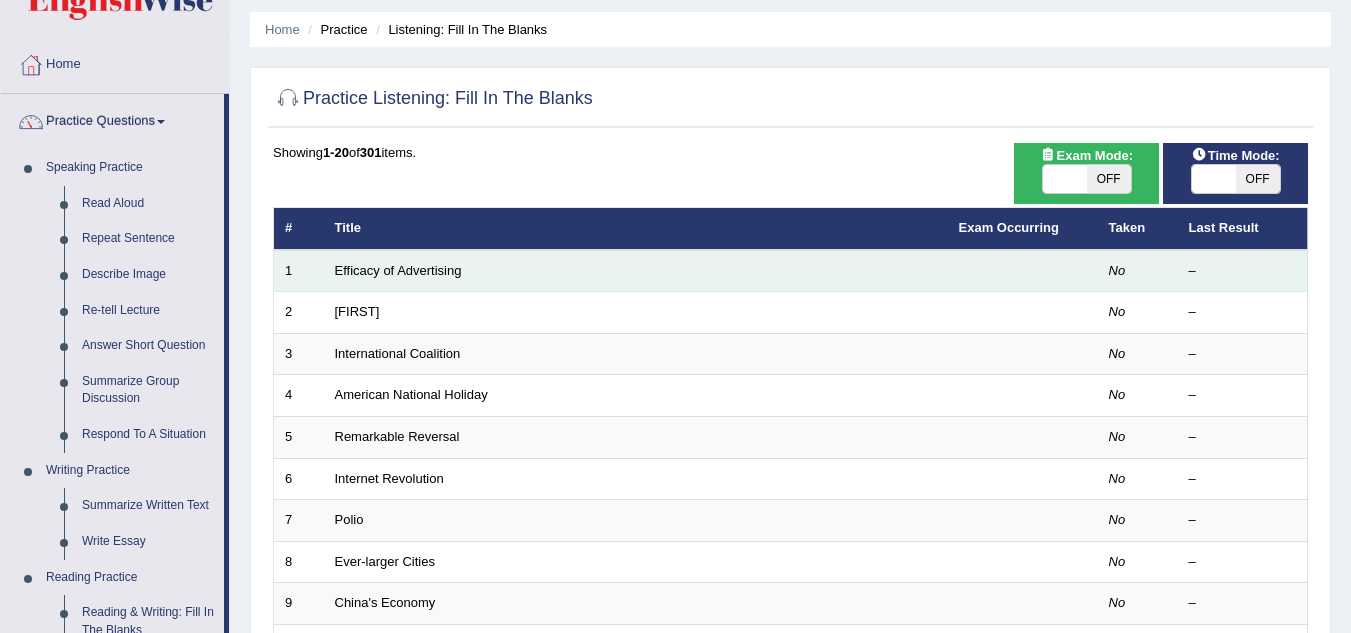 click on "Efficacy of Advertising" at bounding box center (636, 271) 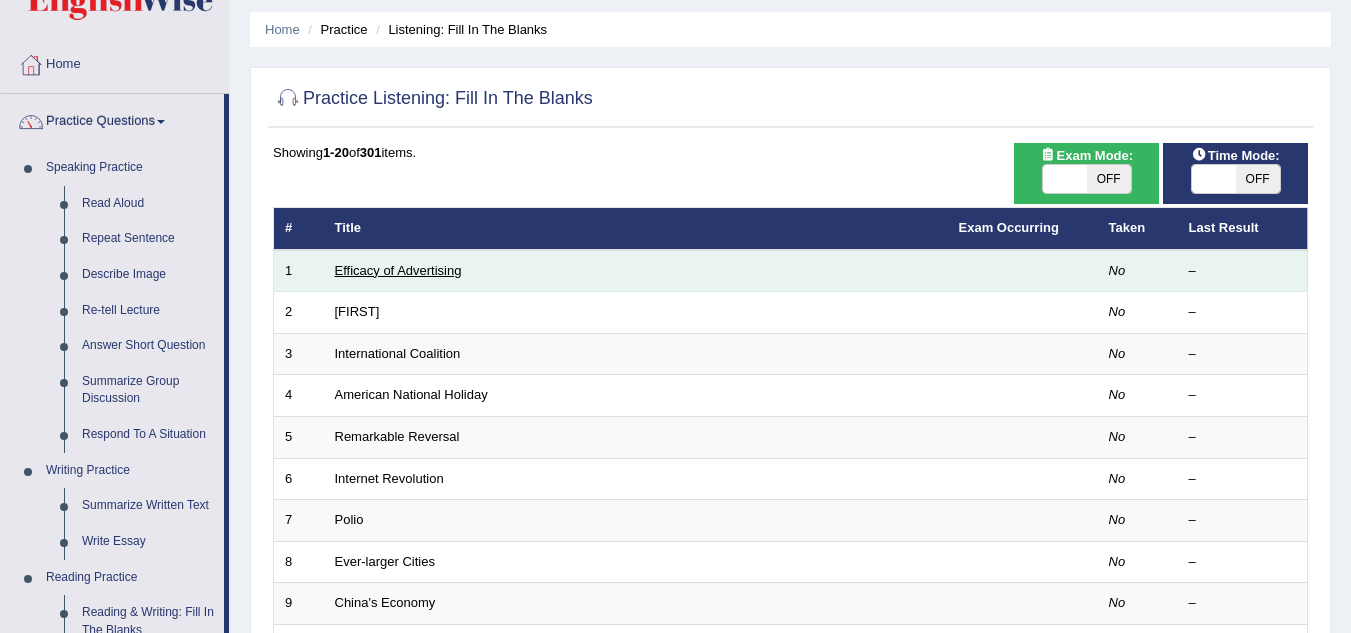 click on "Efficacy of Advertising" at bounding box center [398, 270] 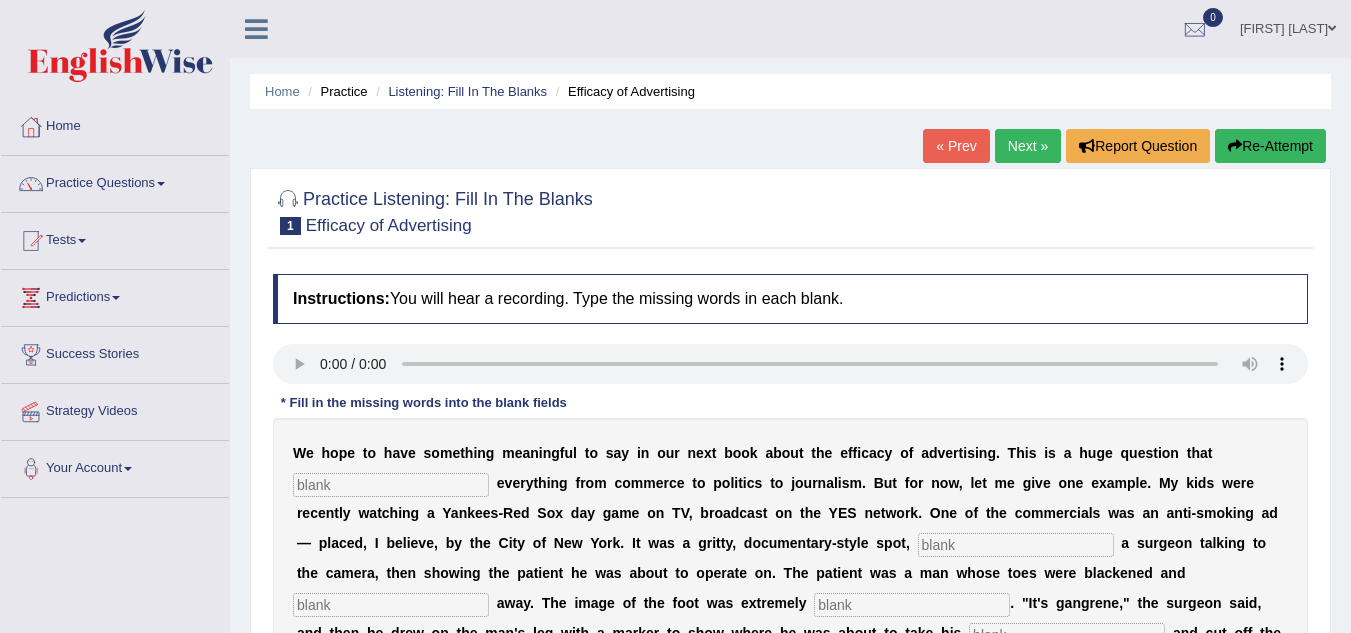 scroll, scrollTop: 0, scrollLeft: 0, axis: both 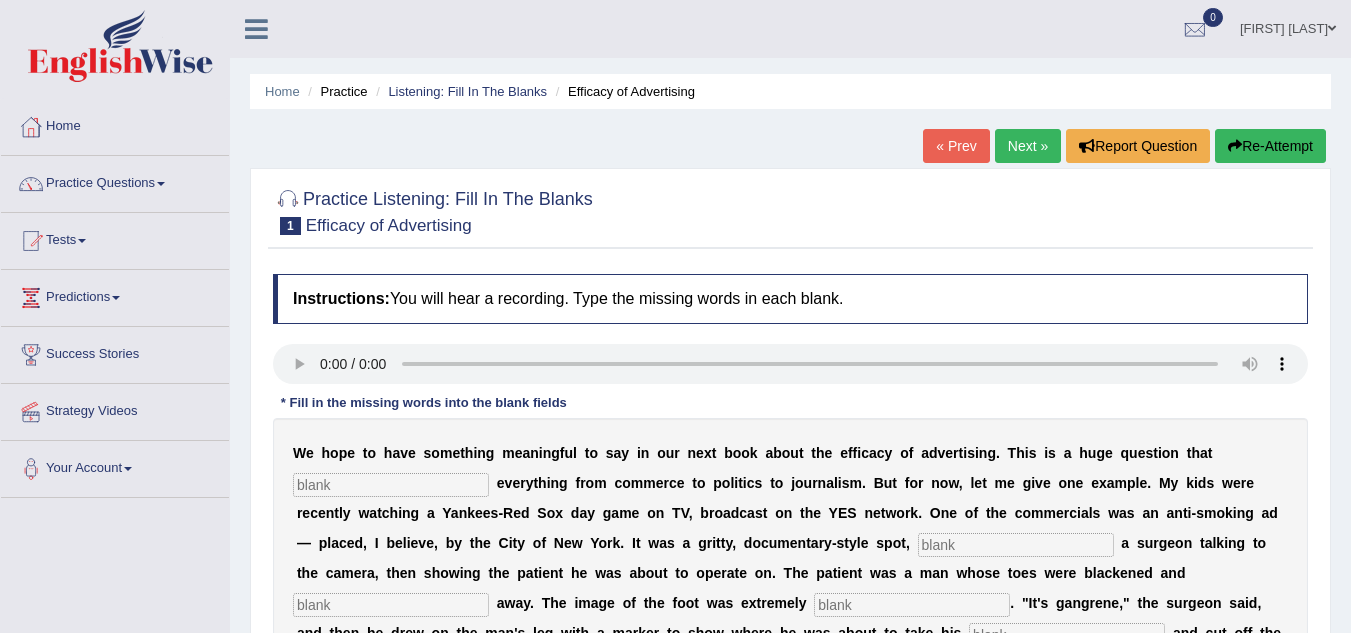 click on "« Prev" at bounding box center (956, 146) 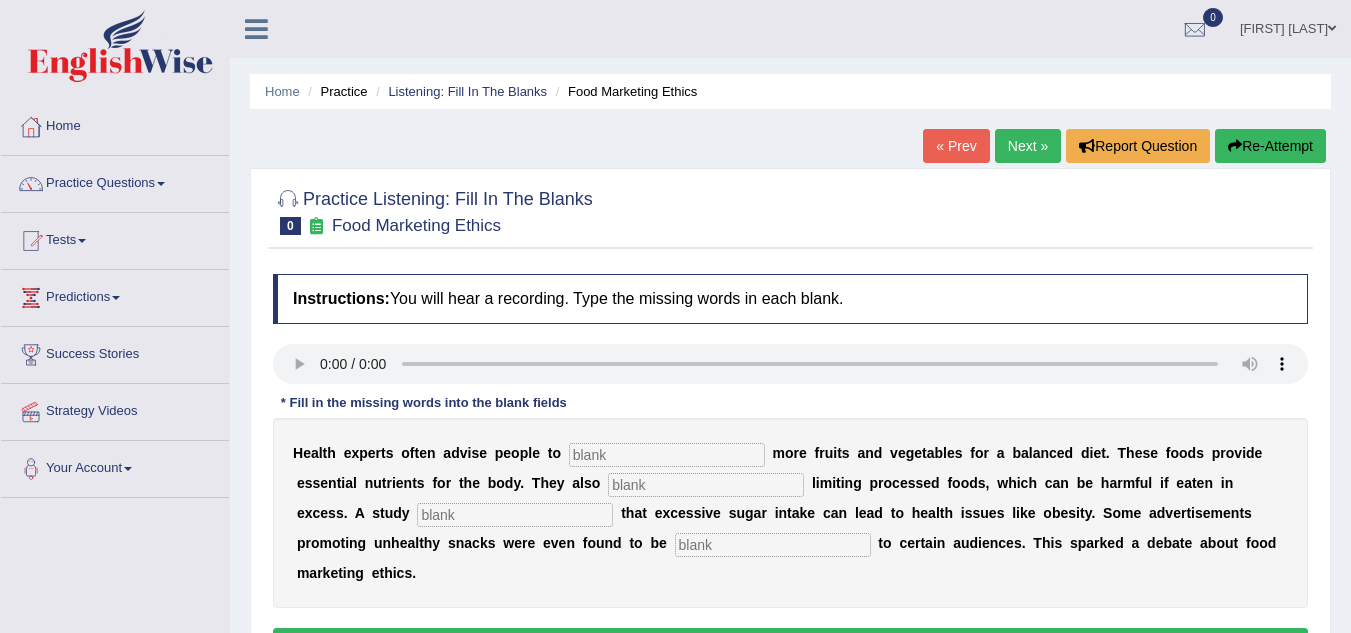 scroll, scrollTop: 0, scrollLeft: 0, axis: both 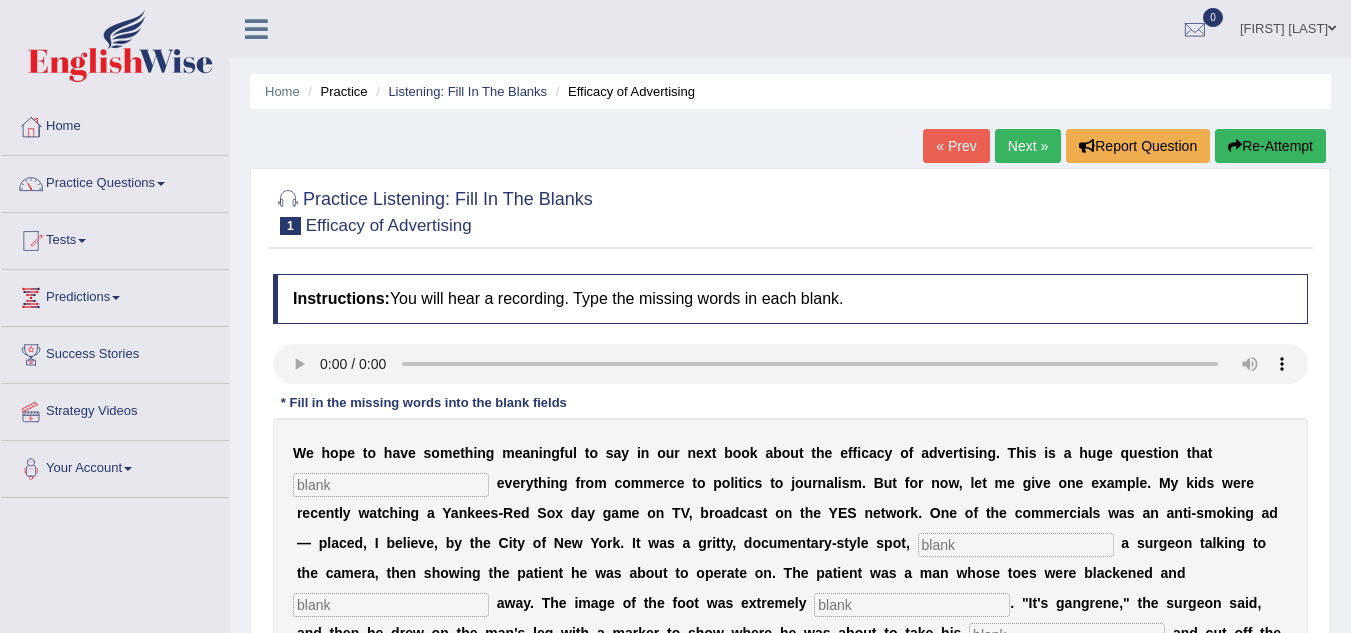 click on "Next »" at bounding box center (1028, 146) 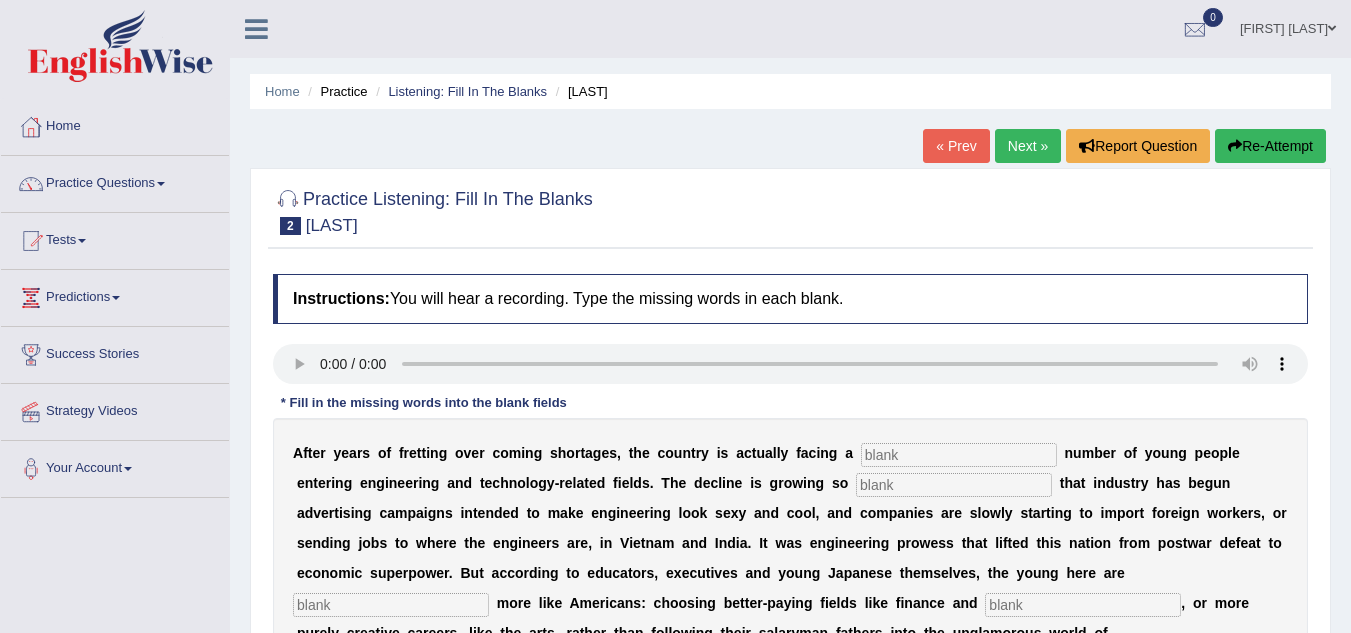 scroll, scrollTop: 0, scrollLeft: 0, axis: both 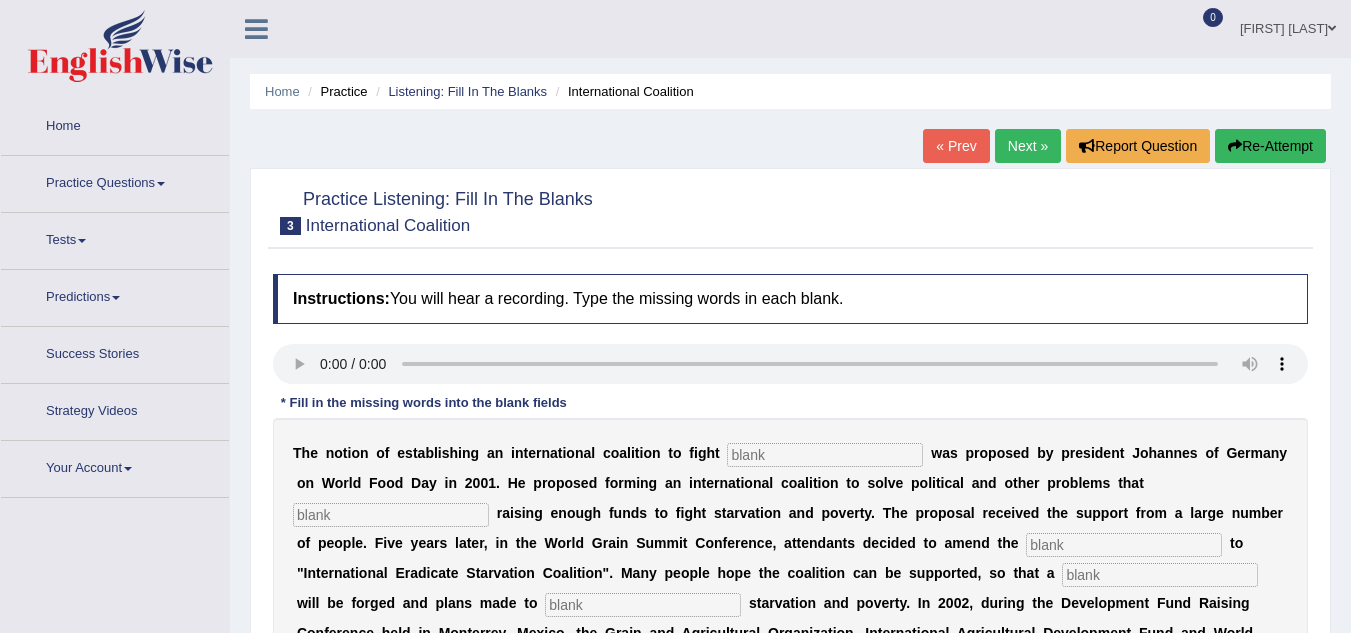 click on "Next »" at bounding box center [1028, 146] 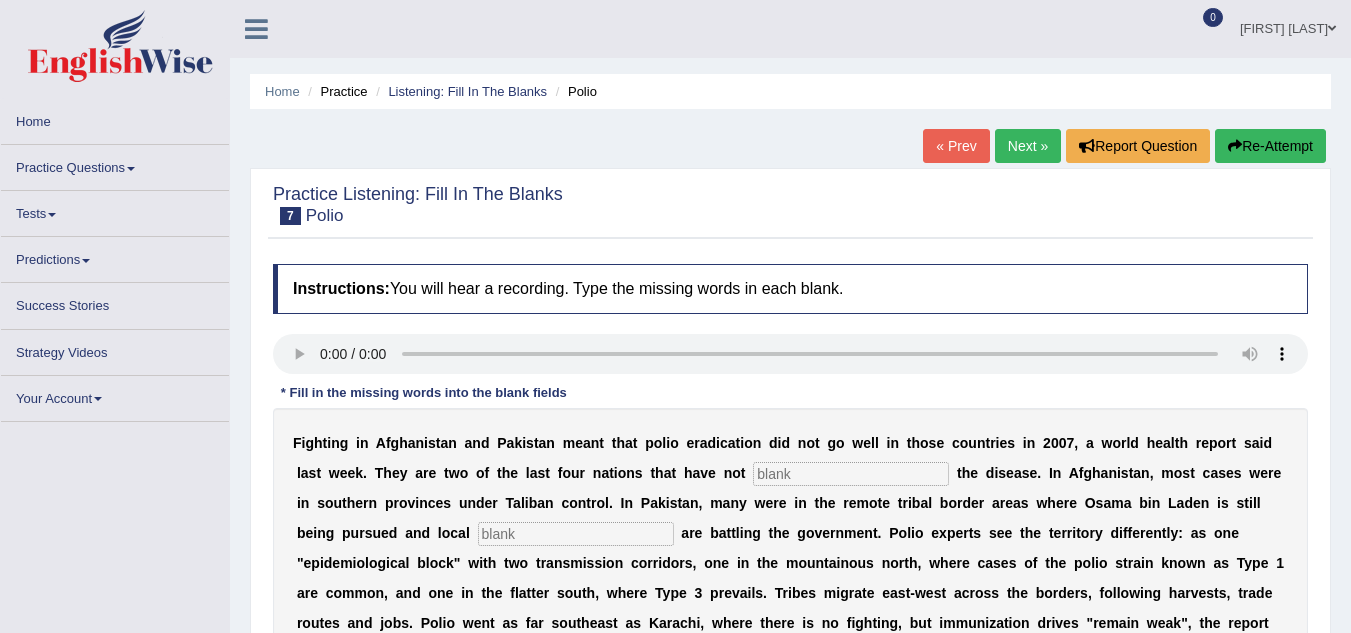 scroll, scrollTop: 0, scrollLeft: 0, axis: both 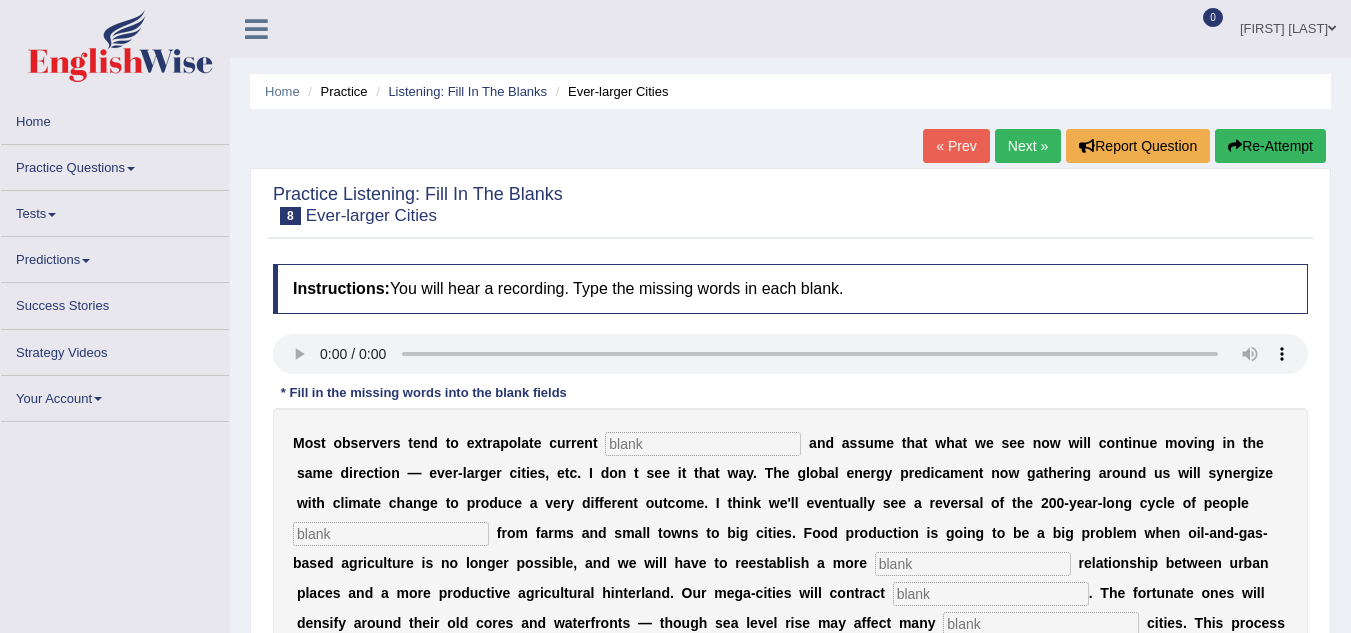 click on "Next »" at bounding box center [1028, 146] 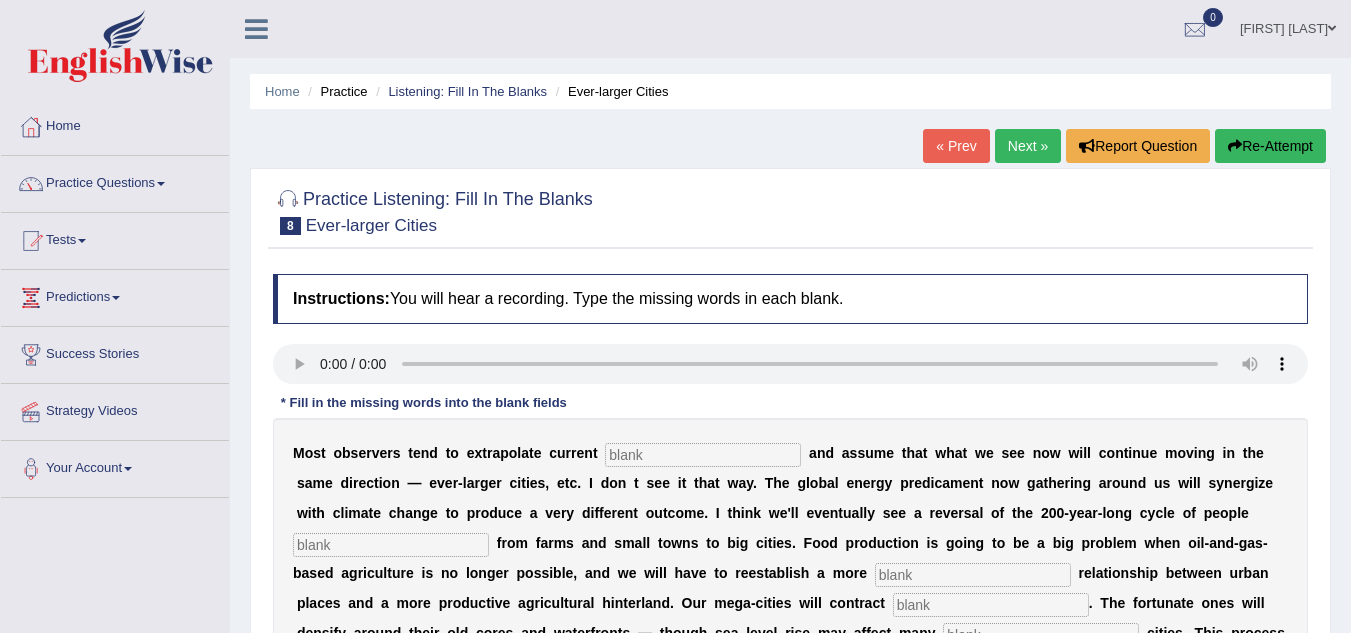 scroll, scrollTop: 0, scrollLeft: 0, axis: both 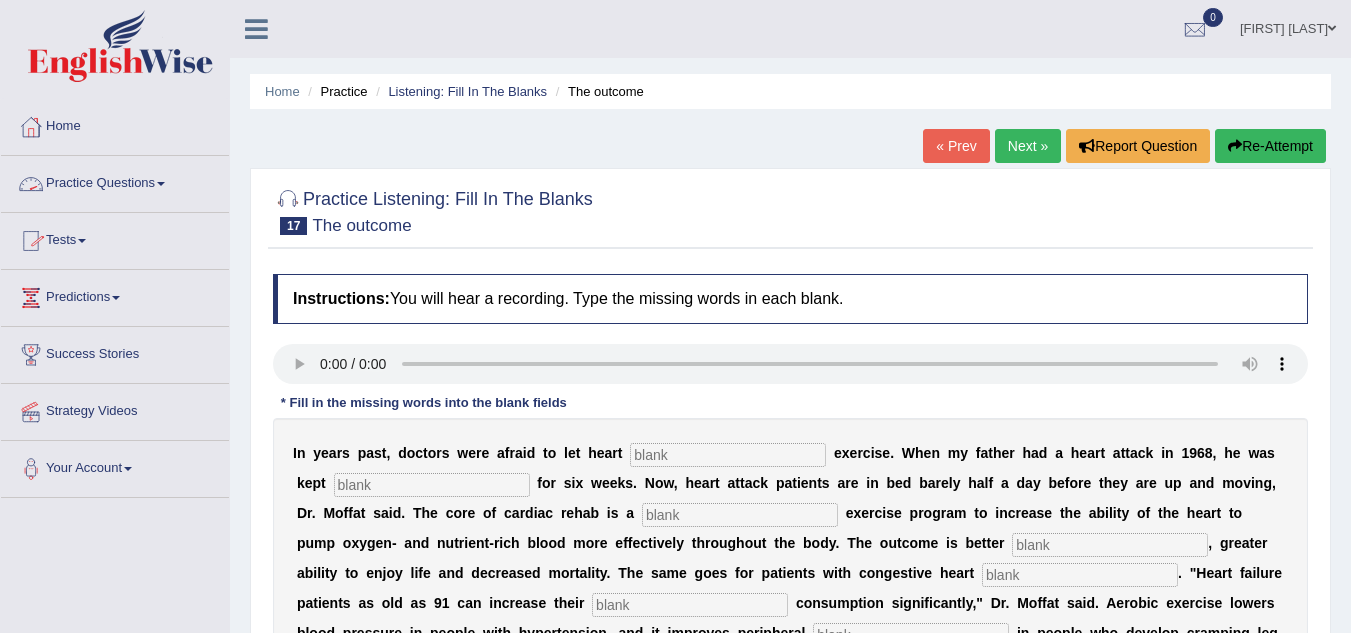 click on "Practice Questions" at bounding box center [115, 181] 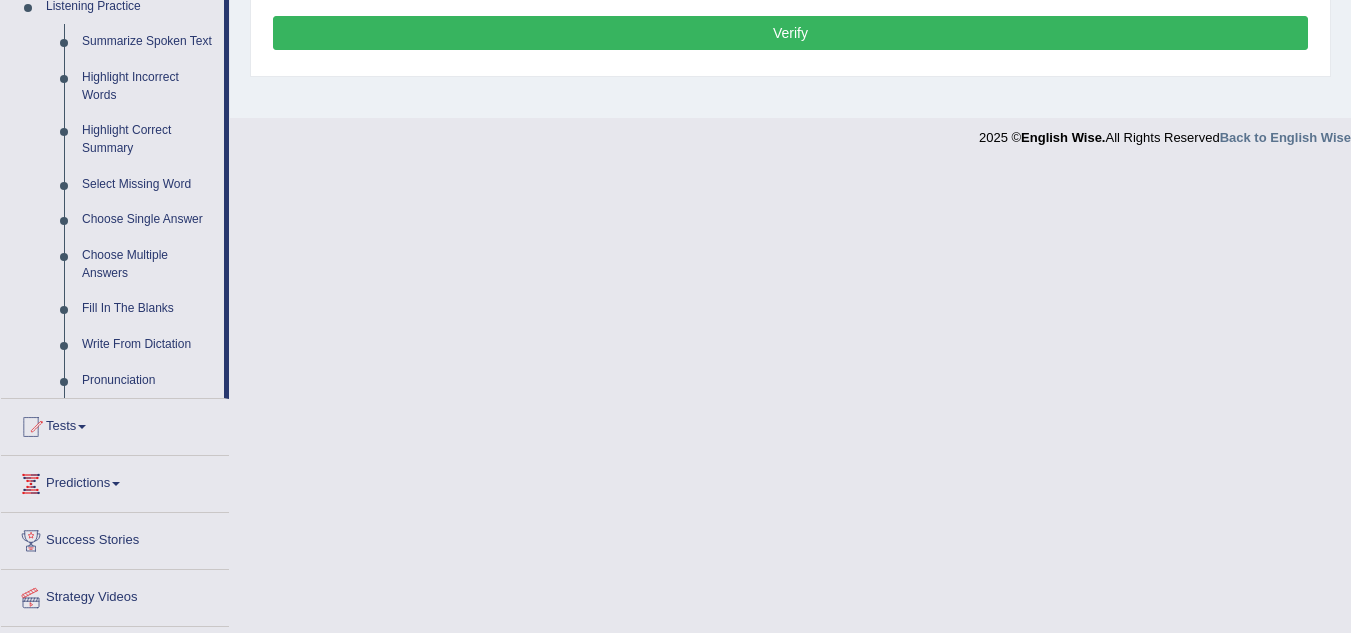 scroll, scrollTop: 871, scrollLeft: 0, axis: vertical 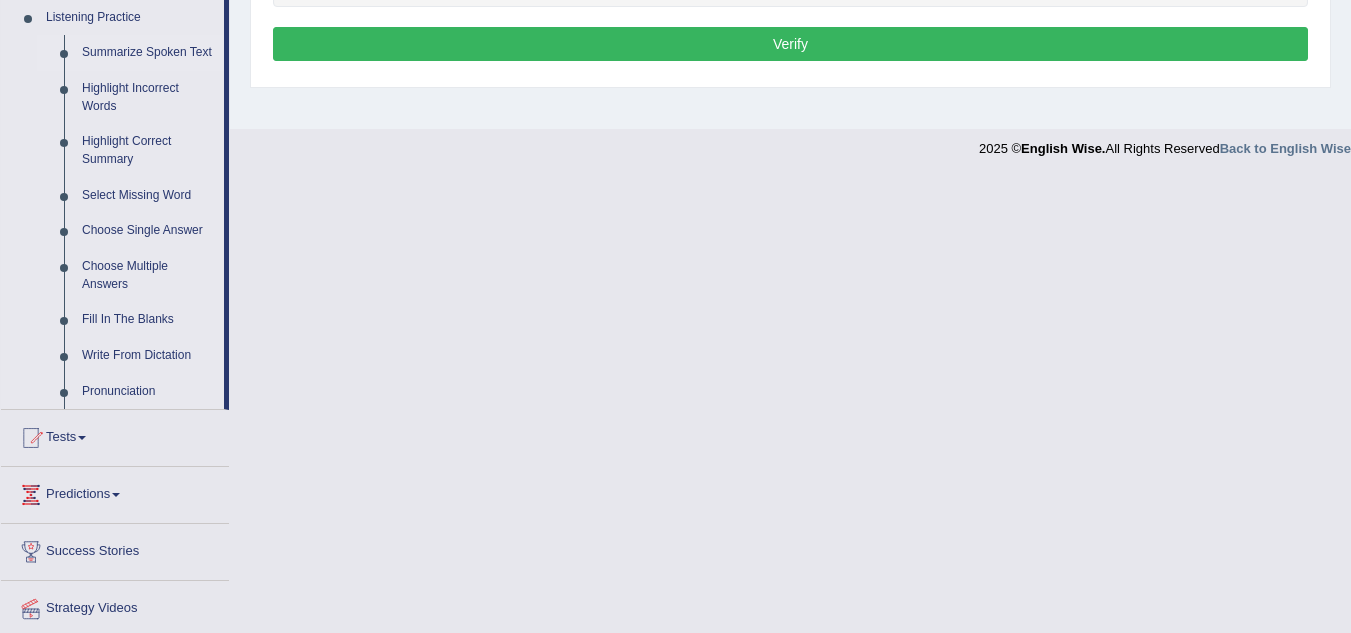 click on "Summarize Spoken Text" at bounding box center [148, 53] 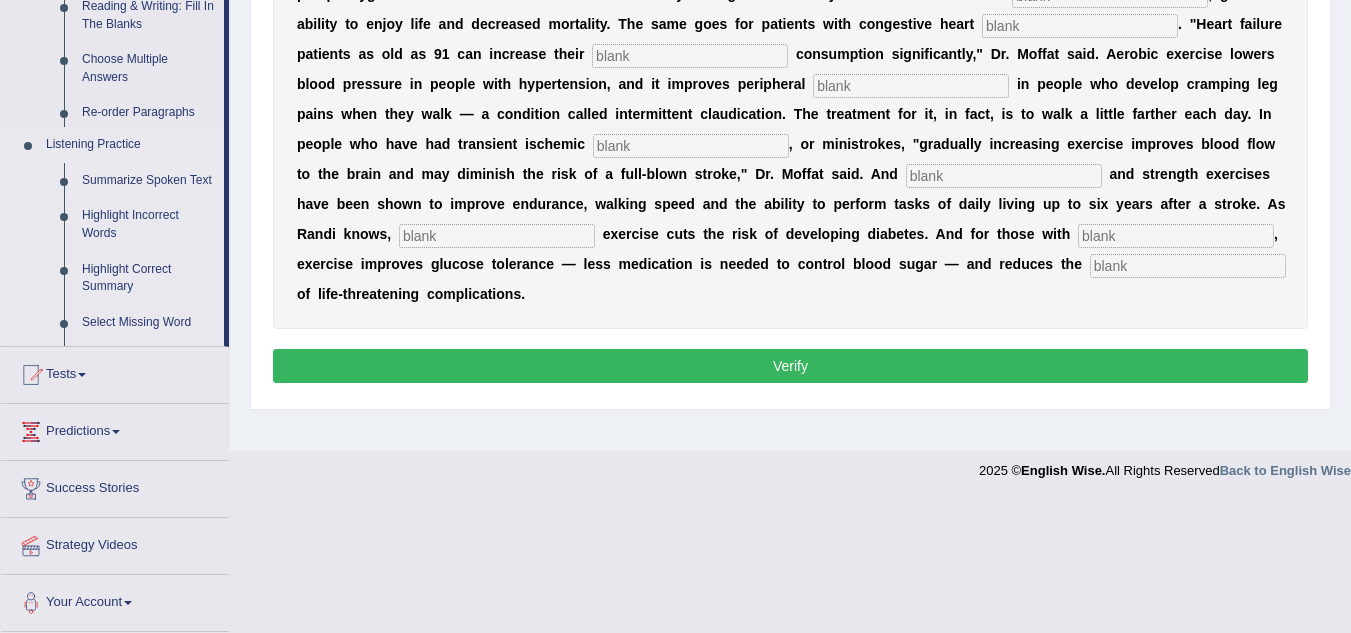 scroll, scrollTop: 417, scrollLeft: 0, axis: vertical 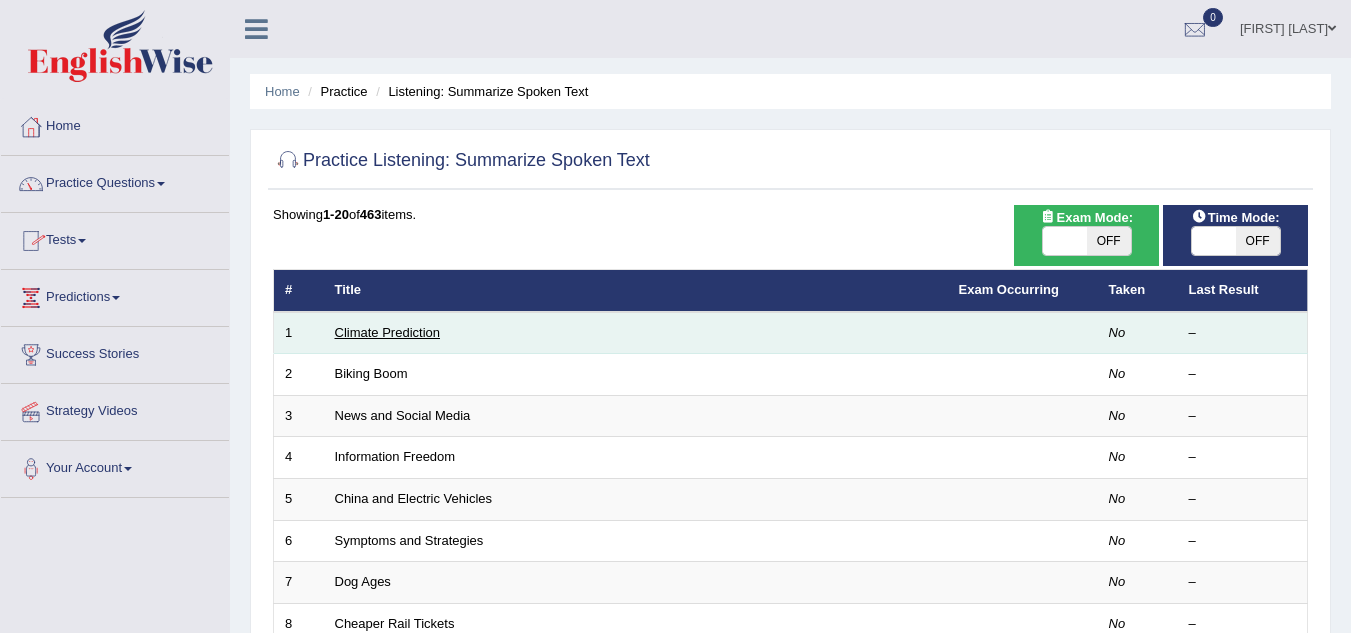 click on "Climate Prediction" at bounding box center [388, 332] 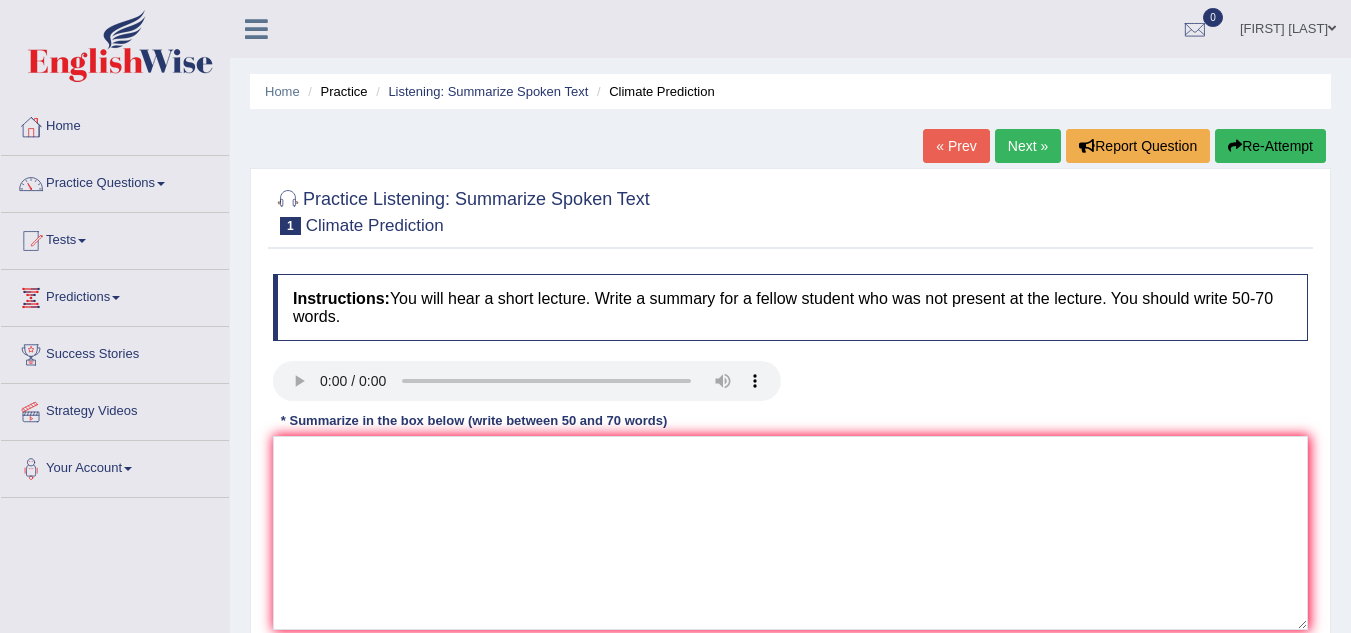 scroll, scrollTop: 0, scrollLeft: 0, axis: both 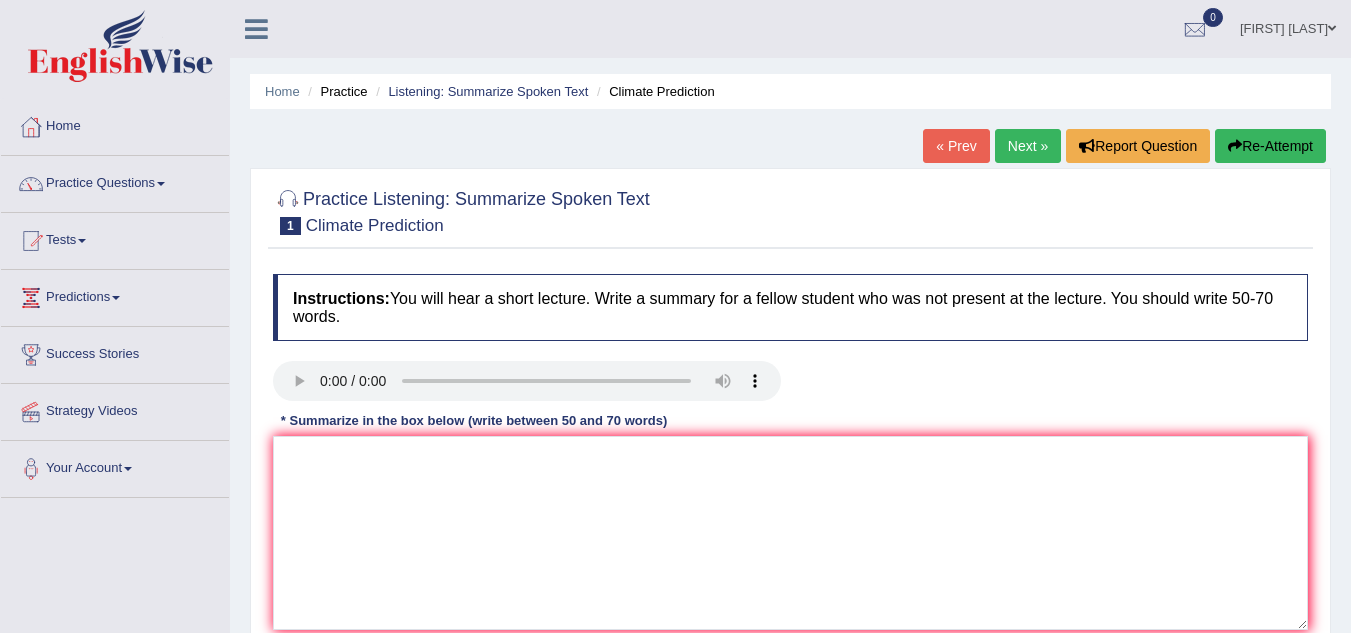 click on "Next »" at bounding box center (1028, 146) 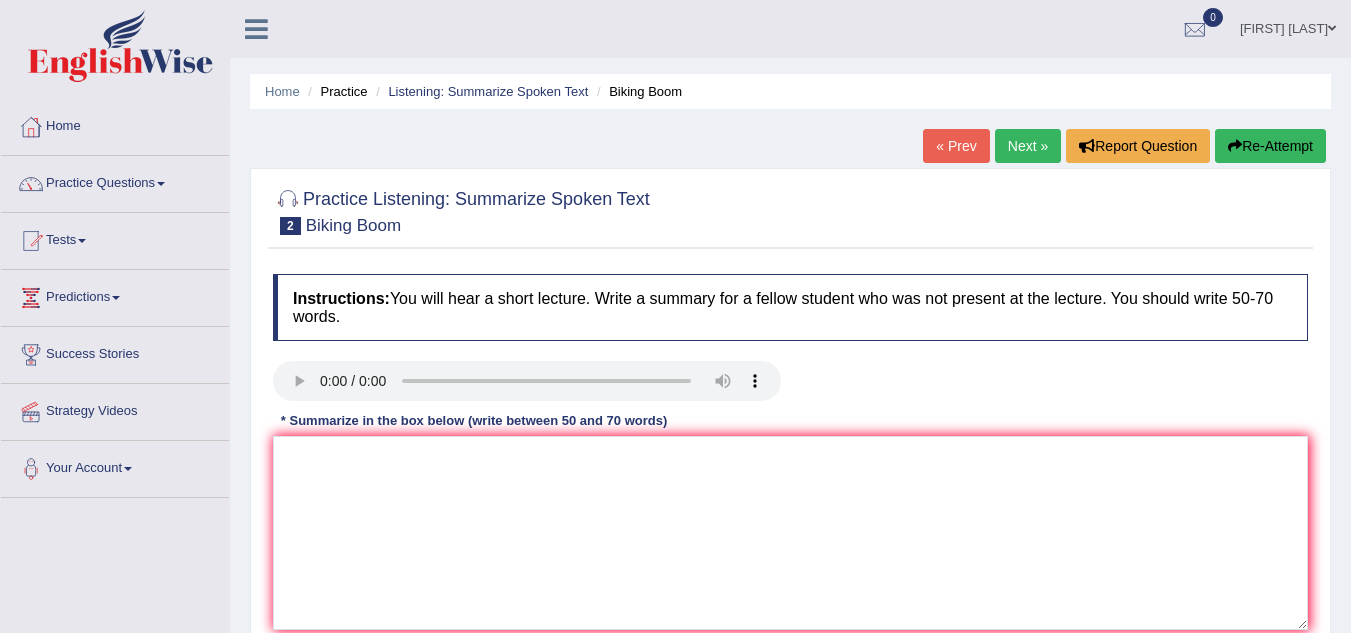 scroll, scrollTop: 0, scrollLeft: 0, axis: both 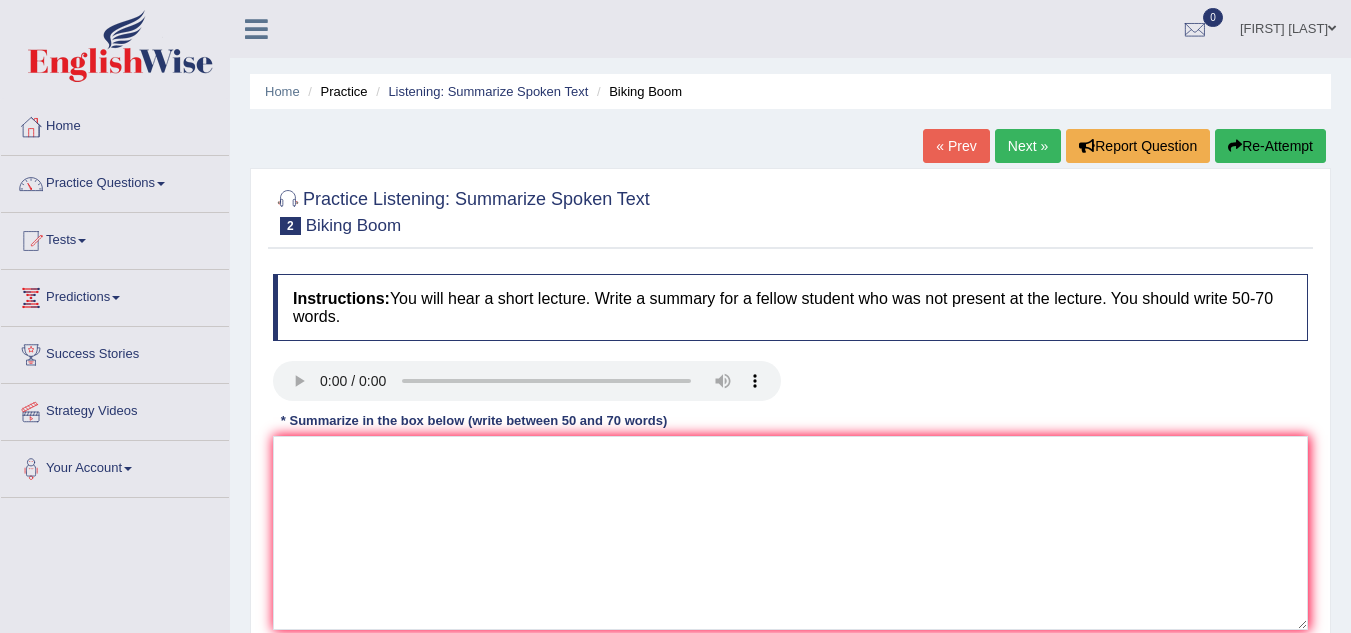 click on "Next »" at bounding box center (1028, 146) 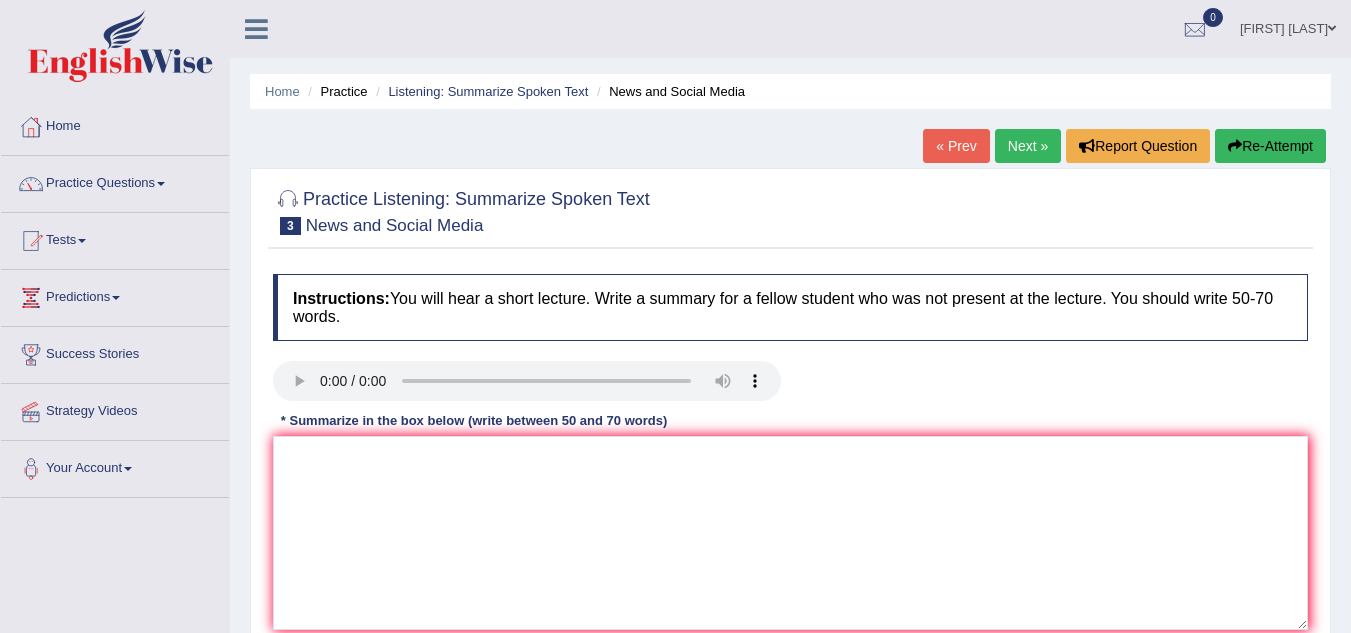 scroll, scrollTop: 0, scrollLeft: 0, axis: both 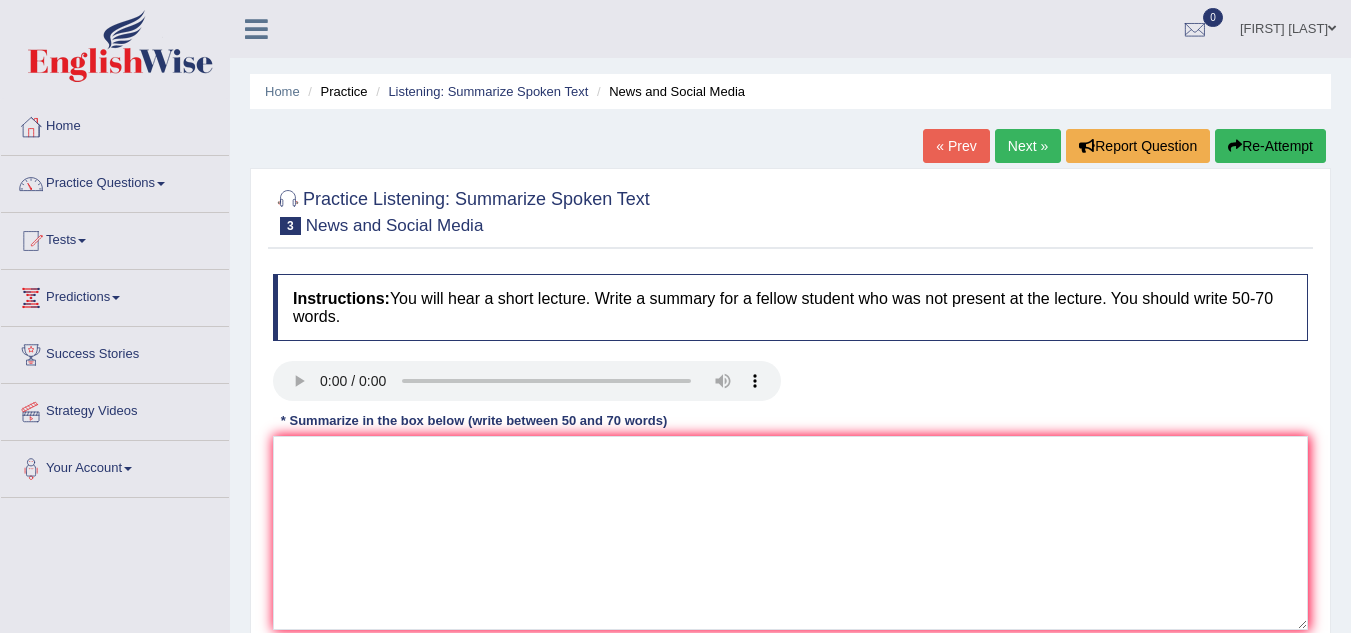 click at bounding box center (256, 29) 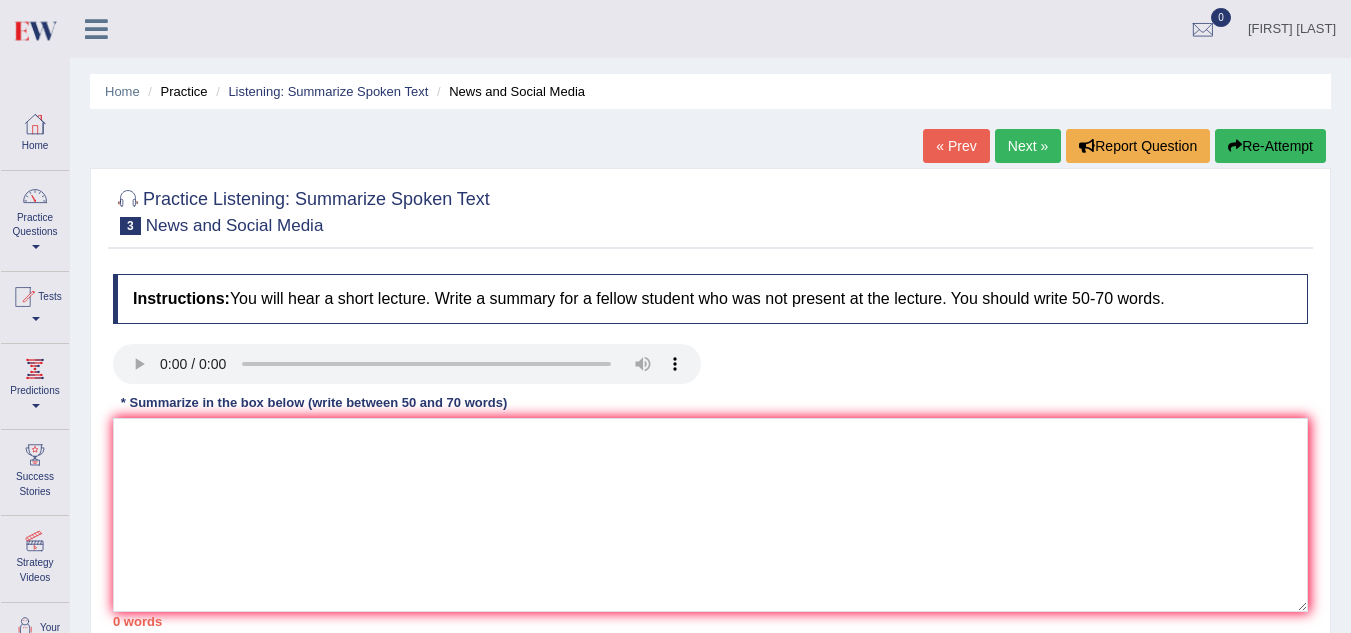 click on "Practice" at bounding box center [175, 91] 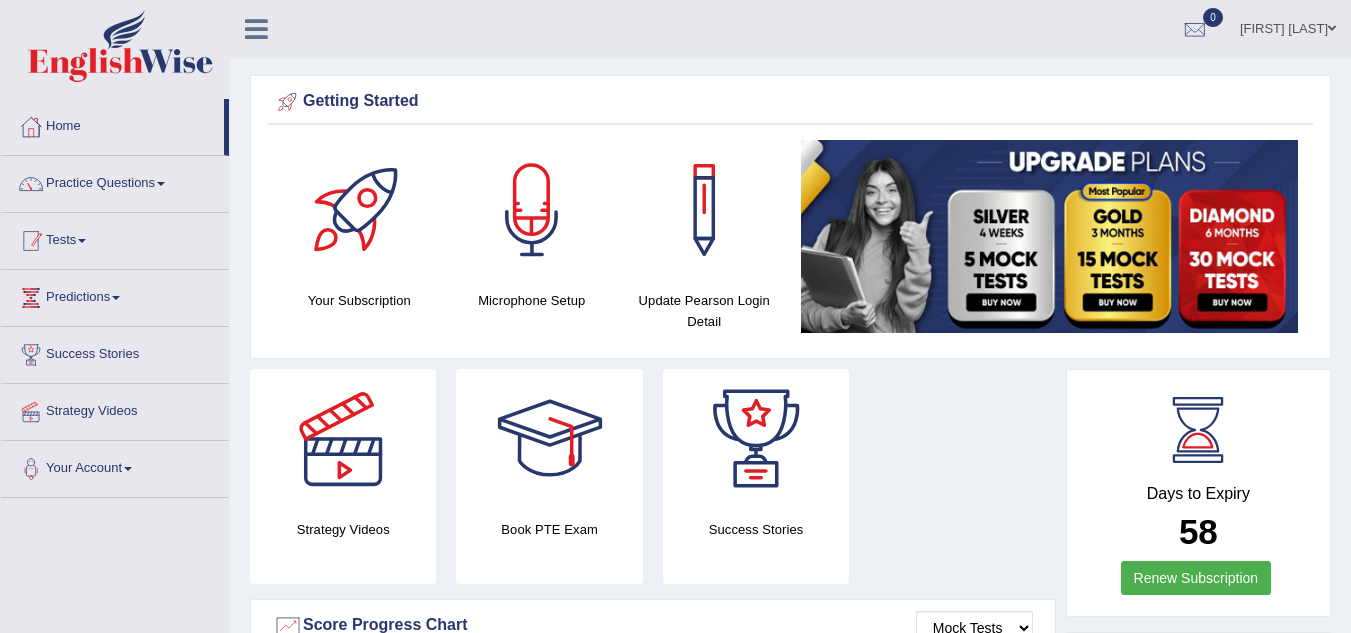 scroll, scrollTop: 0, scrollLeft: 0, axis: both 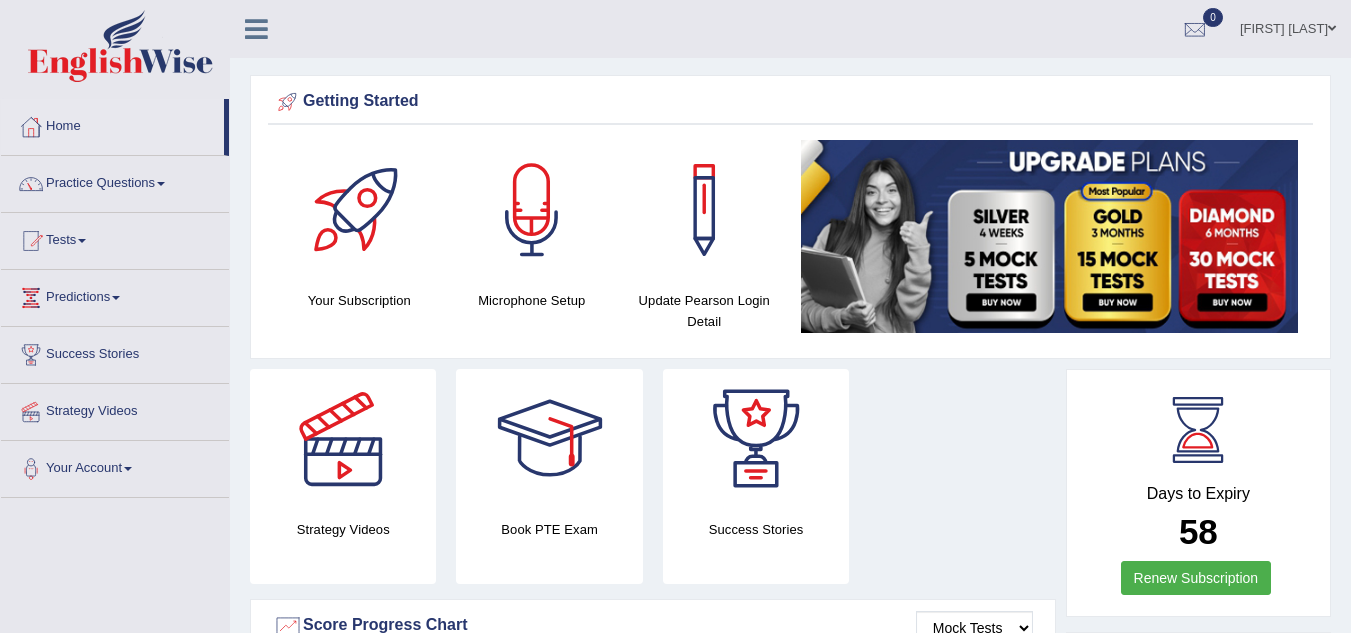 click at bounding box center [532, 210] 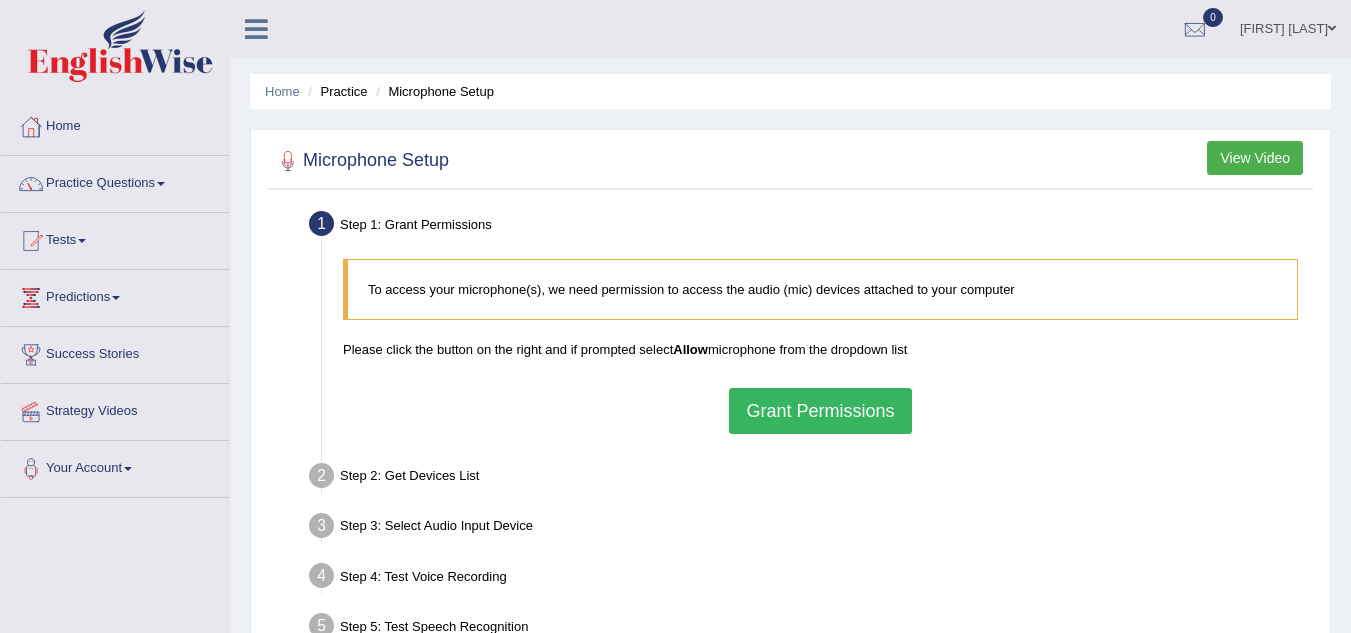 scroll, scrollTop: 0, scrollLeft: 0, axis: both 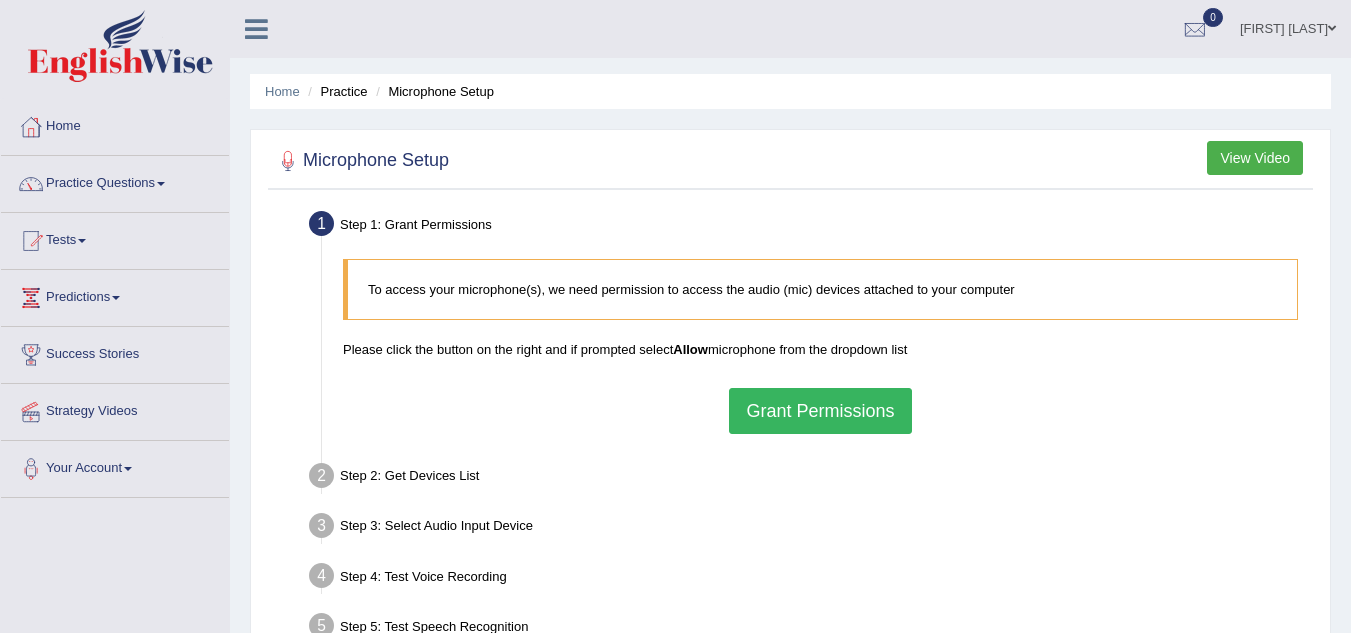drag, startPoint x: 839, startPoint y: 398, endPoint x: 848, endPoint y: 387, distance: 14.21267 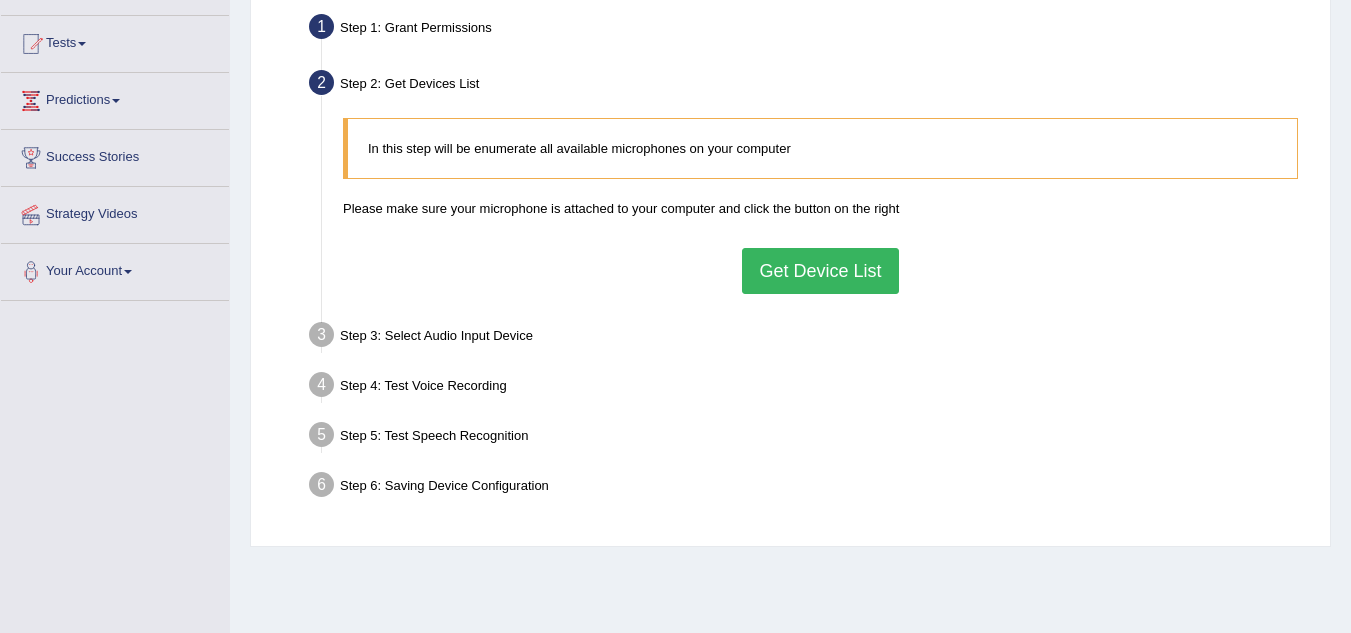 scroll, scrollTop: 215, scrollLeft: 0, axis: vertical 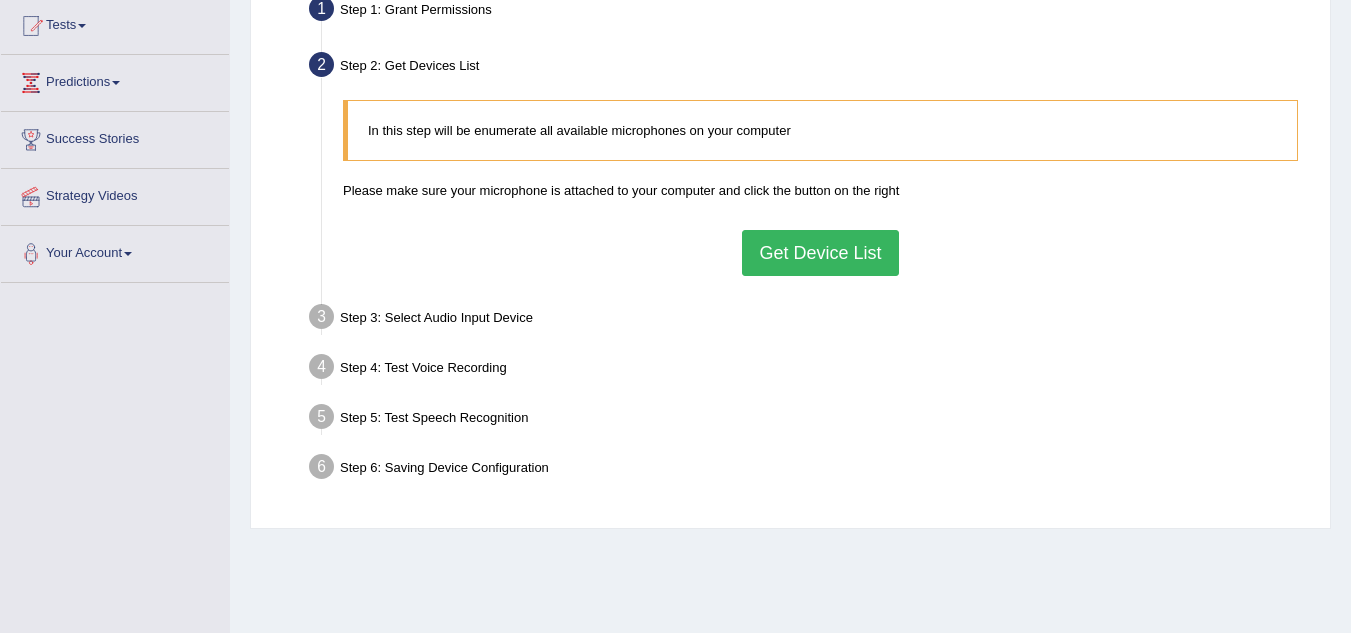 click on "Get Device List" at bounding box center [820, 253] 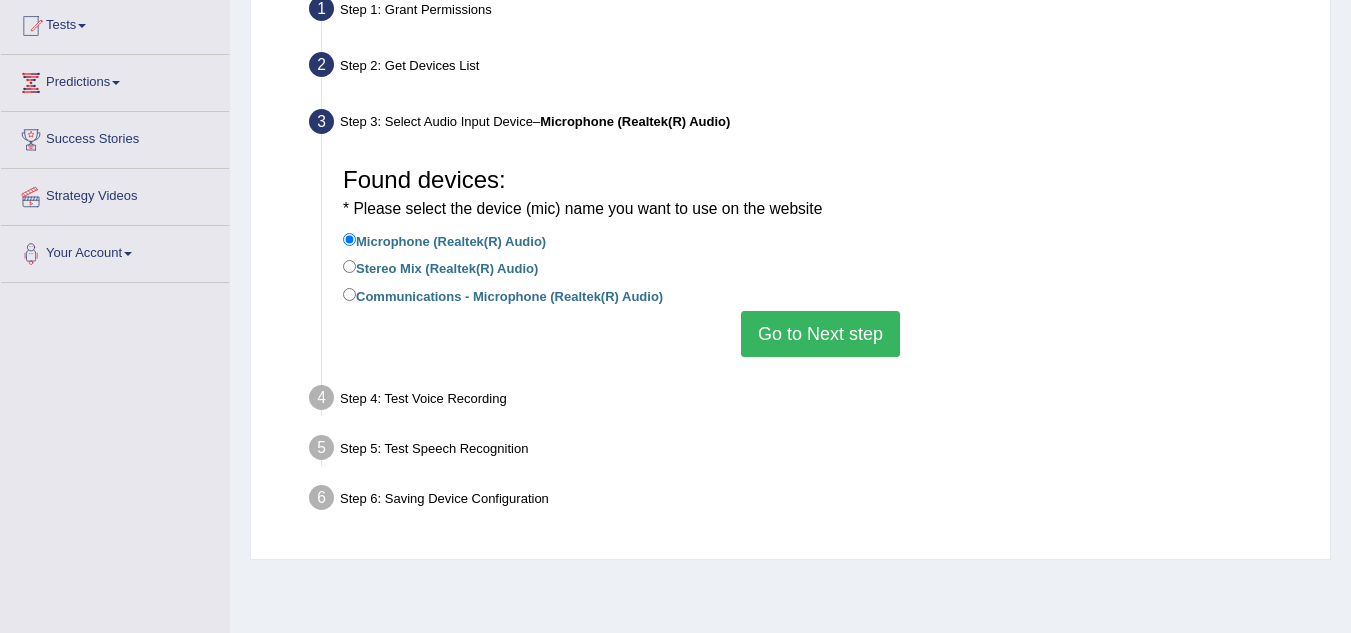 click on "Go to Next step" at bounding box center [820, 334] 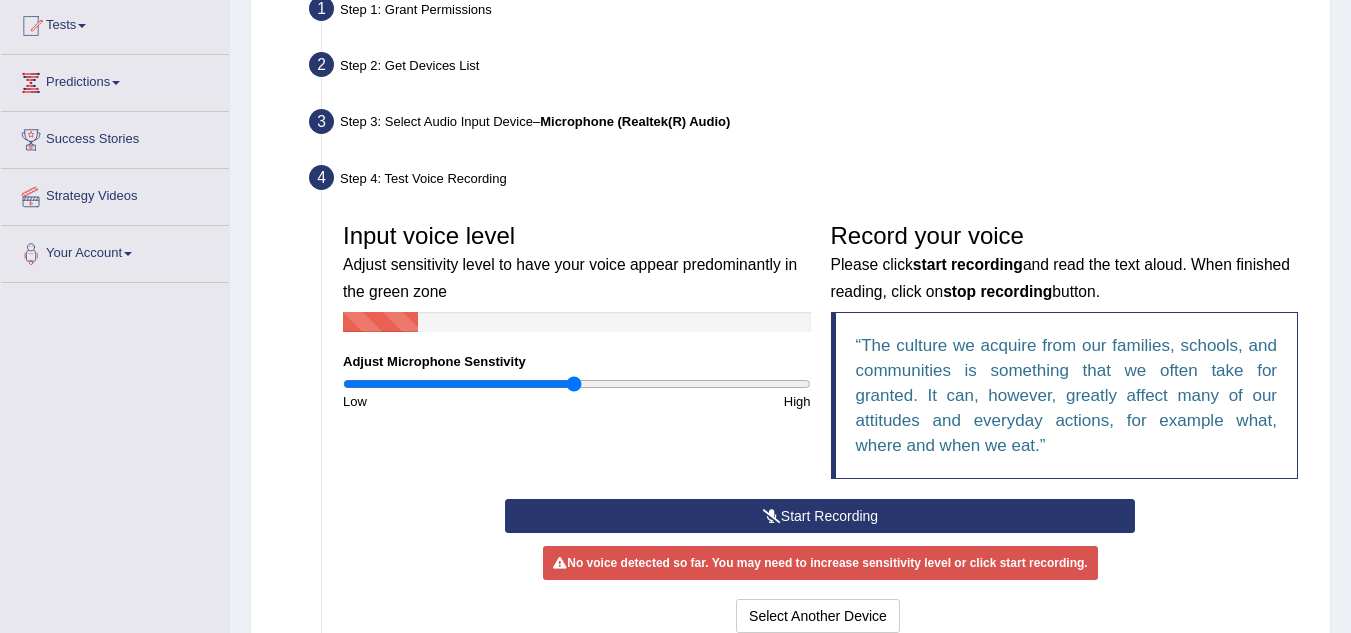 click on "Start Recording" at bounding box center (820, 516) 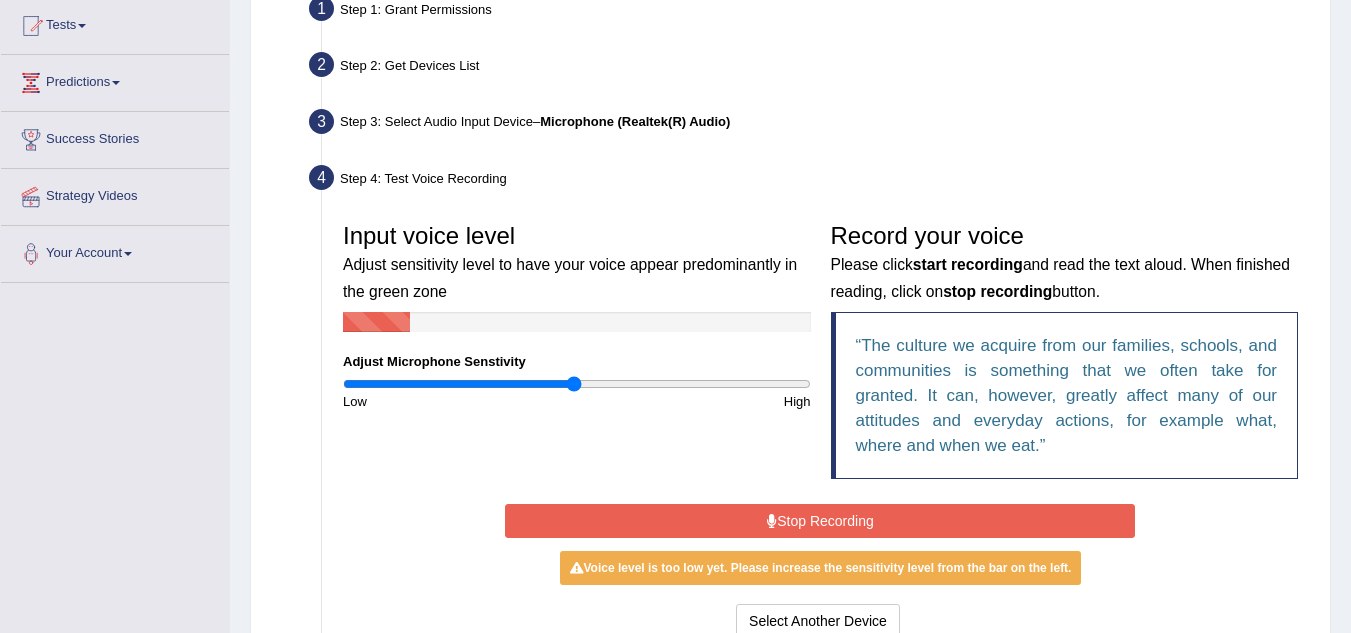 click on "Stop Recording" at bounding box center [820, 521] 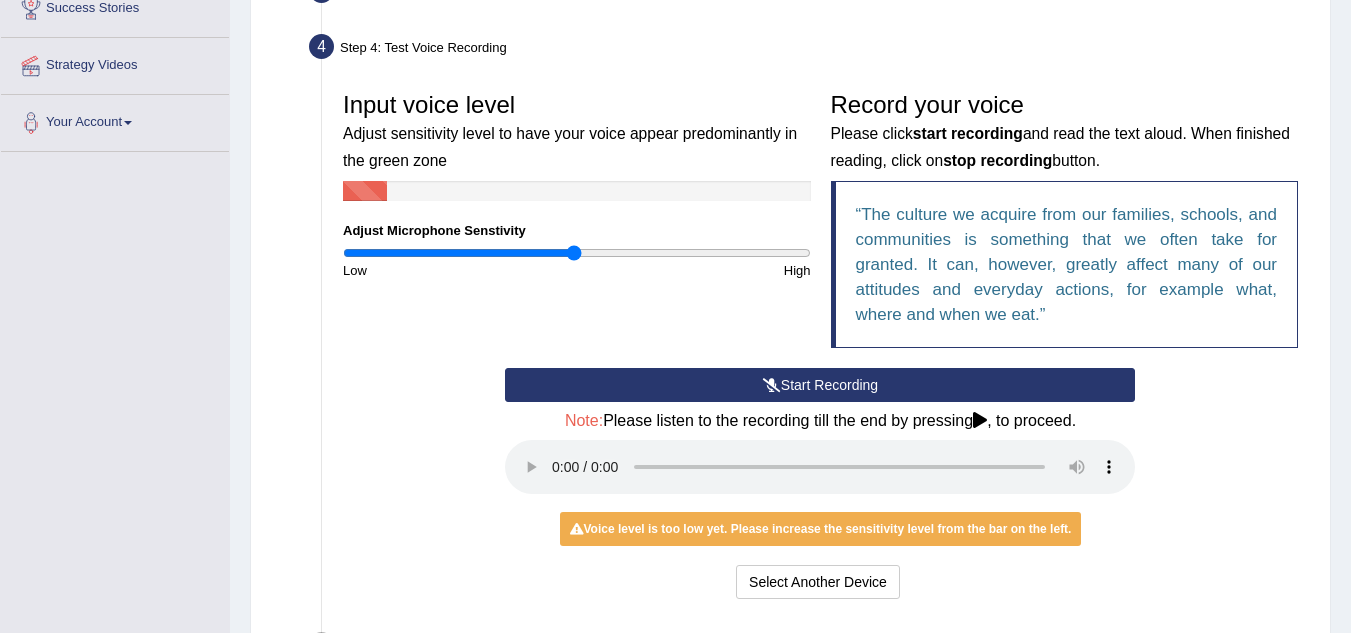 scroll, scrollTop: 334, scrollLeft: 0, axis: vertical 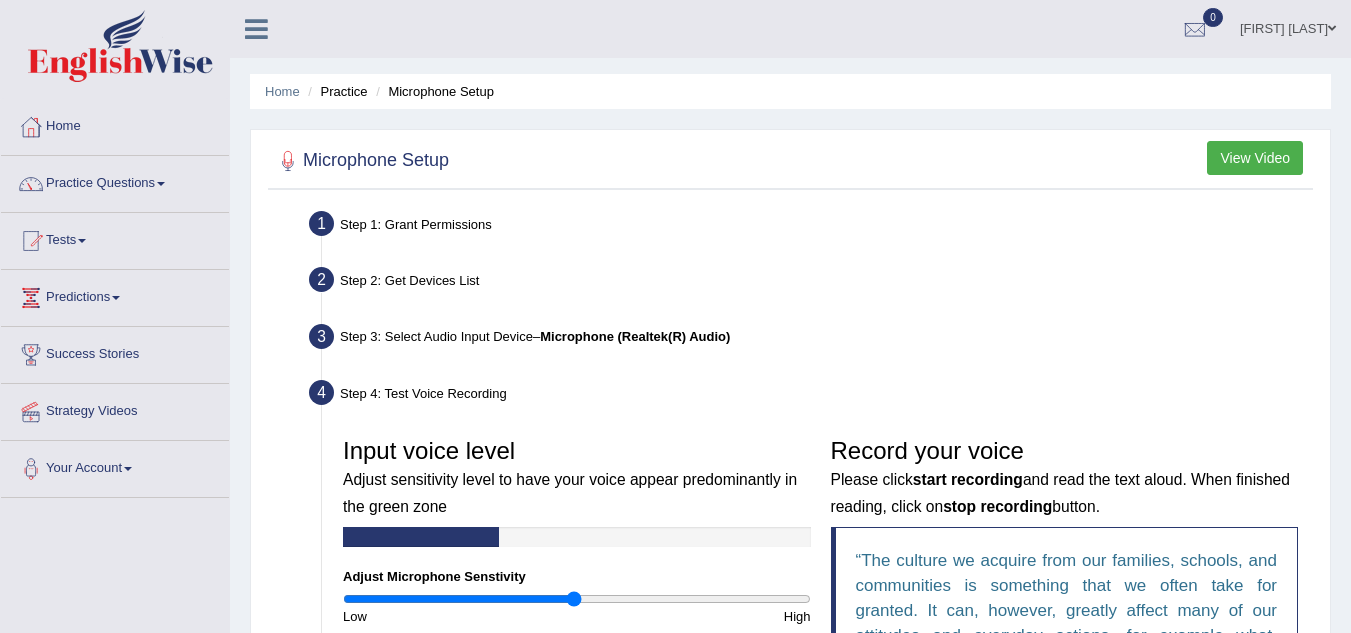 click on "View Video" at bounding box center [1255, 158] 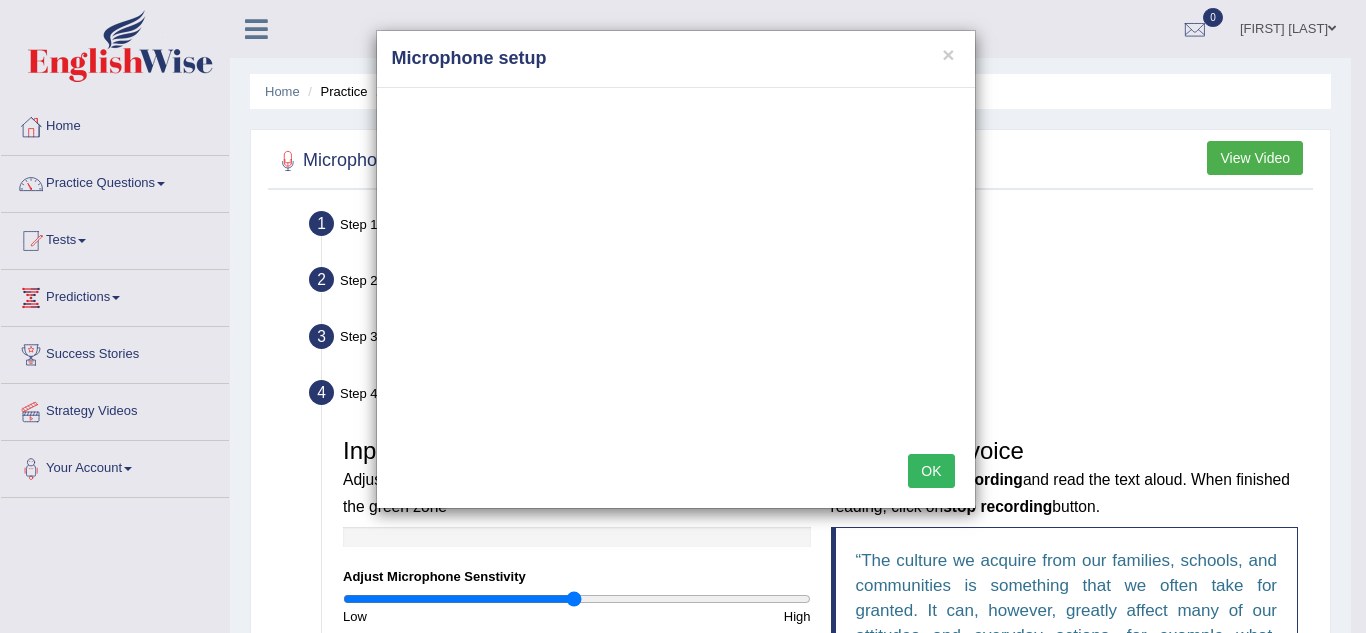 click on "Microphone setup" at bounding box center [676, 59] 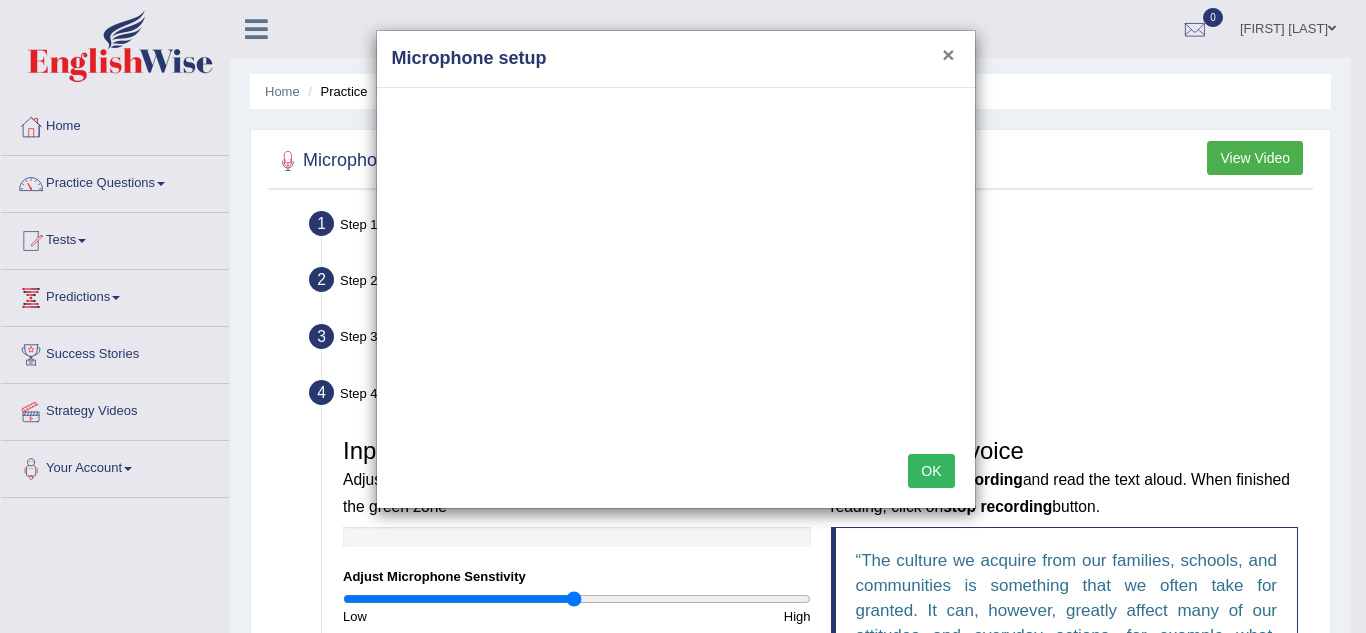 click on "×" at bounding box center [948, 54] 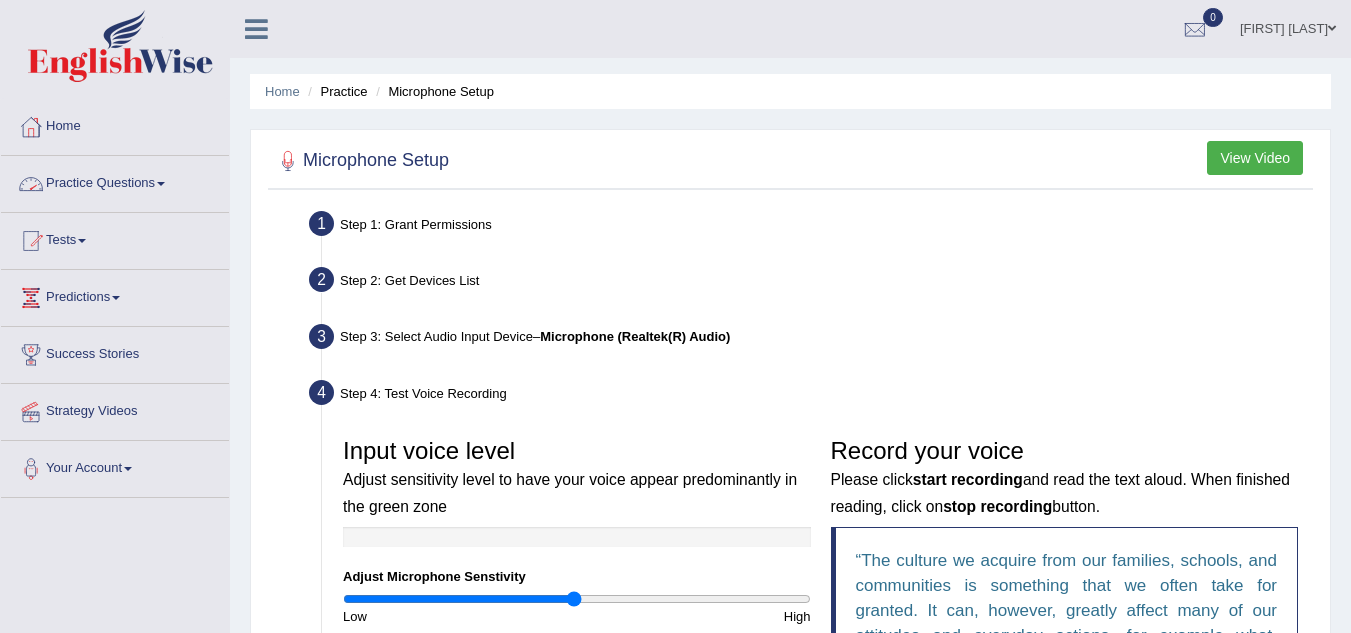 click on "Practice Questions" at bounding box center [115, 181] 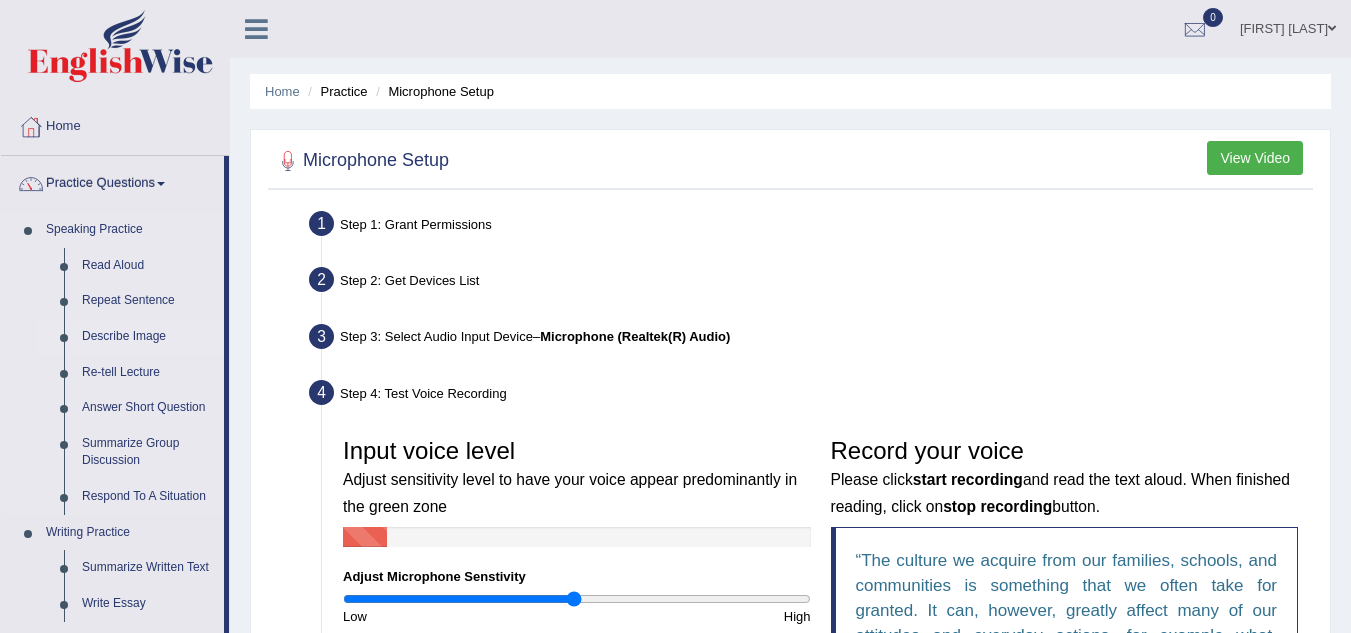 drag, startPoint x: 240, startPoint y: 277, endPoint x: 222, endPoint y: 350, distance: 75.18643 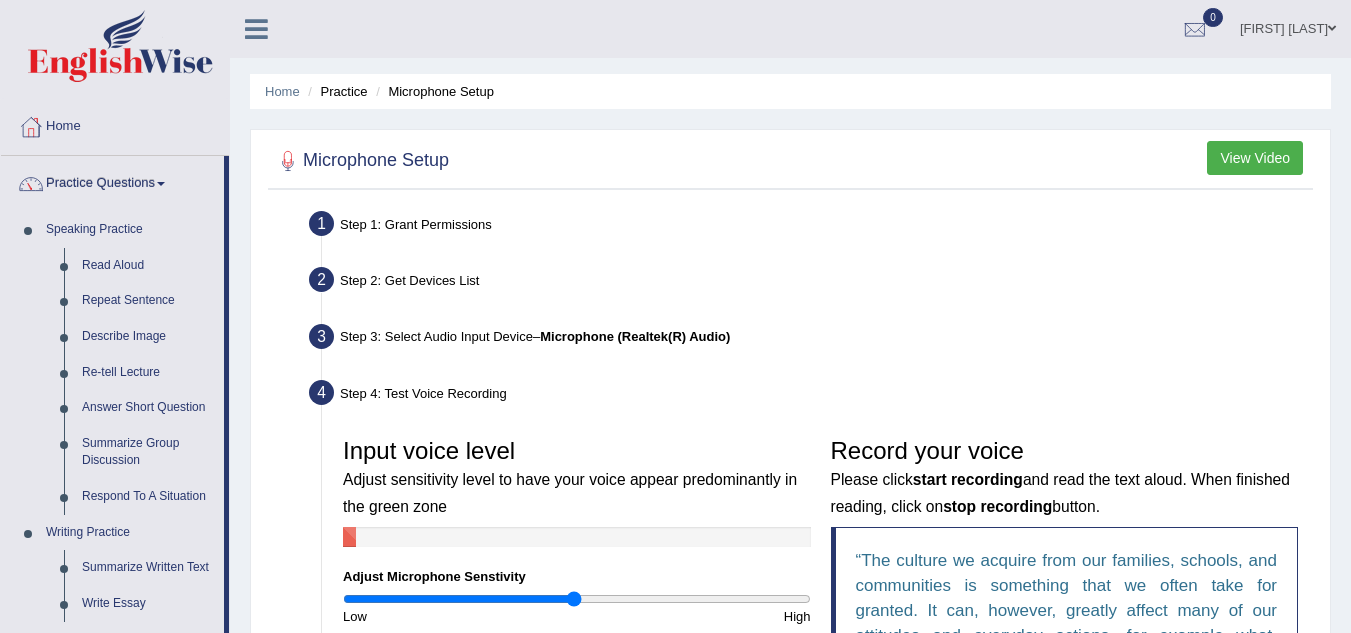 click on "Step 1: Grant Permissions" at bounding box center (810, 227) 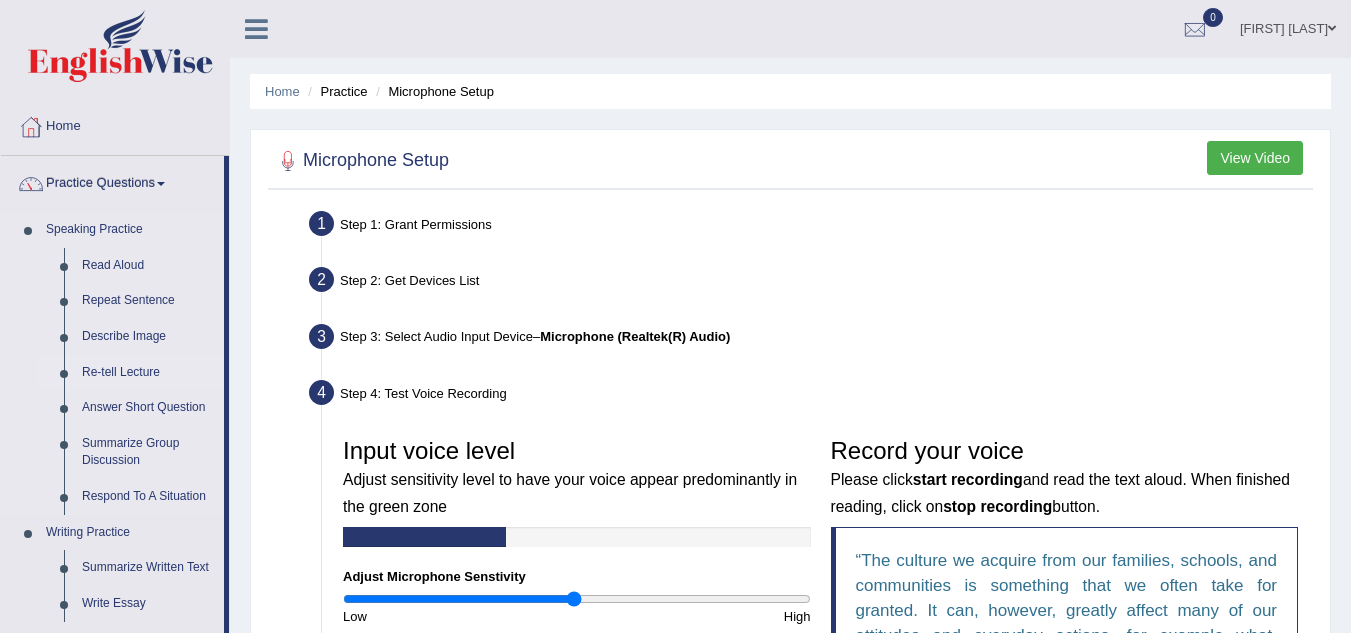 click on "Re-tell Lecture" at bounding box center (148, 373) 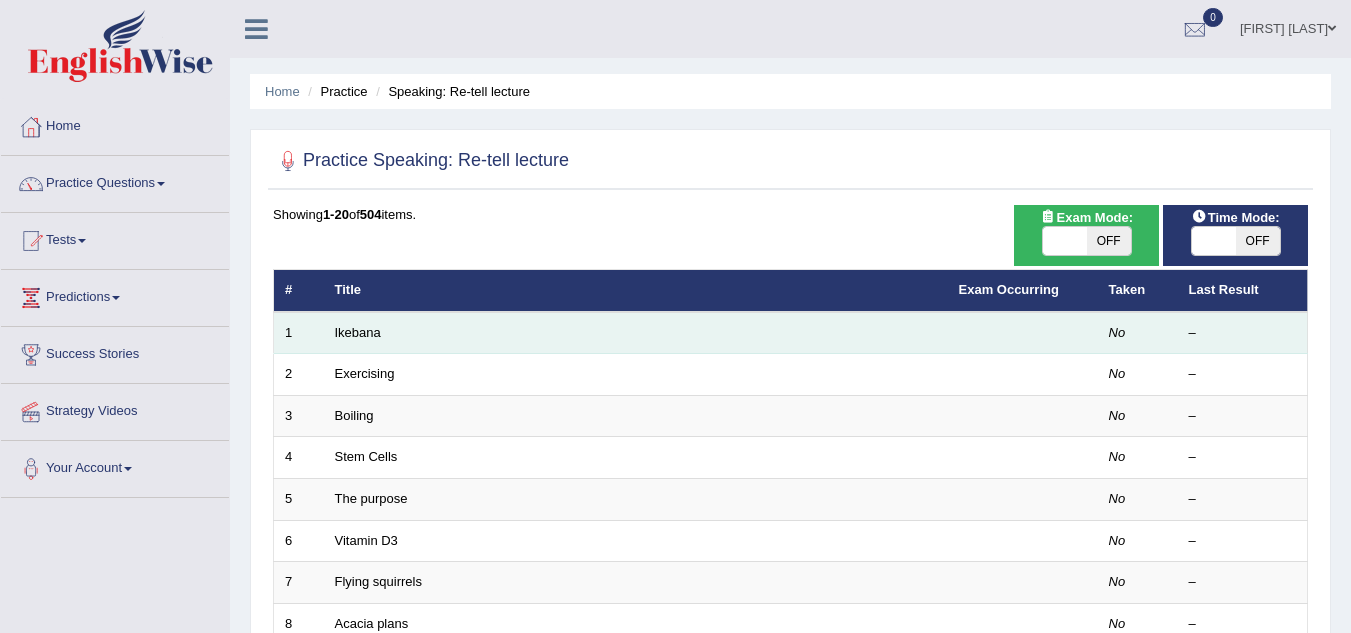 scroll, scrollTop: 0, scrollLeft: 0, axis: both 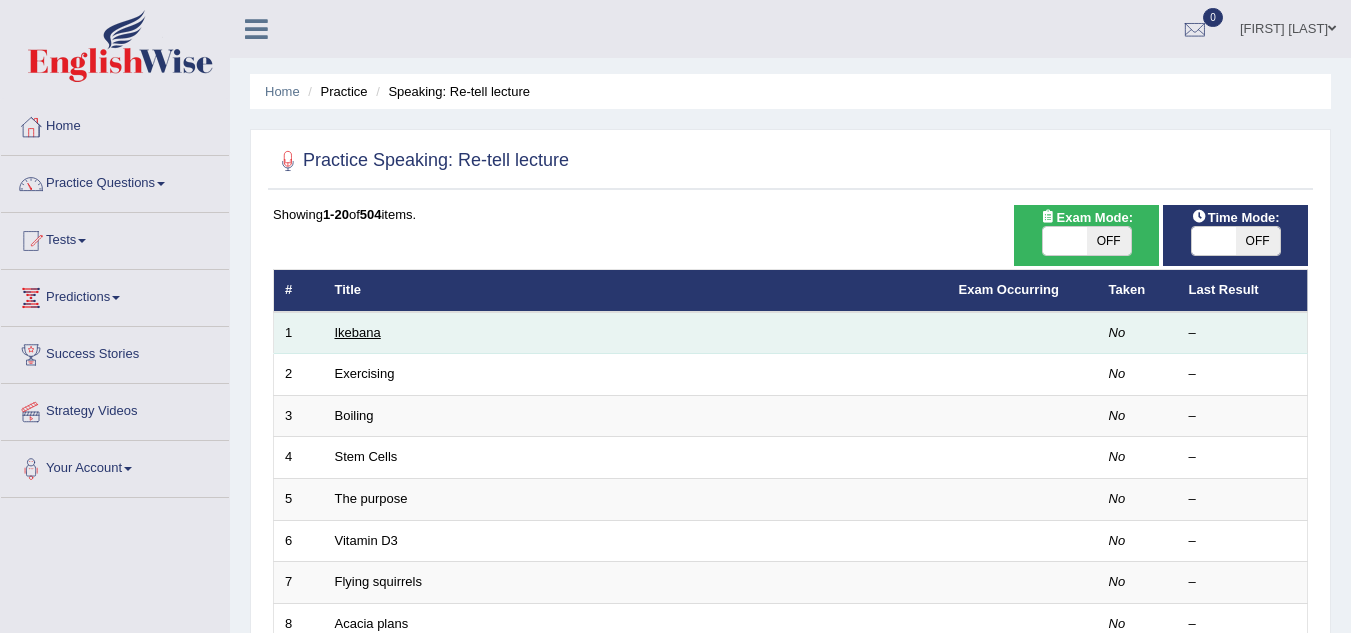 click on "Ikebana" at bounding box center [358, 332] 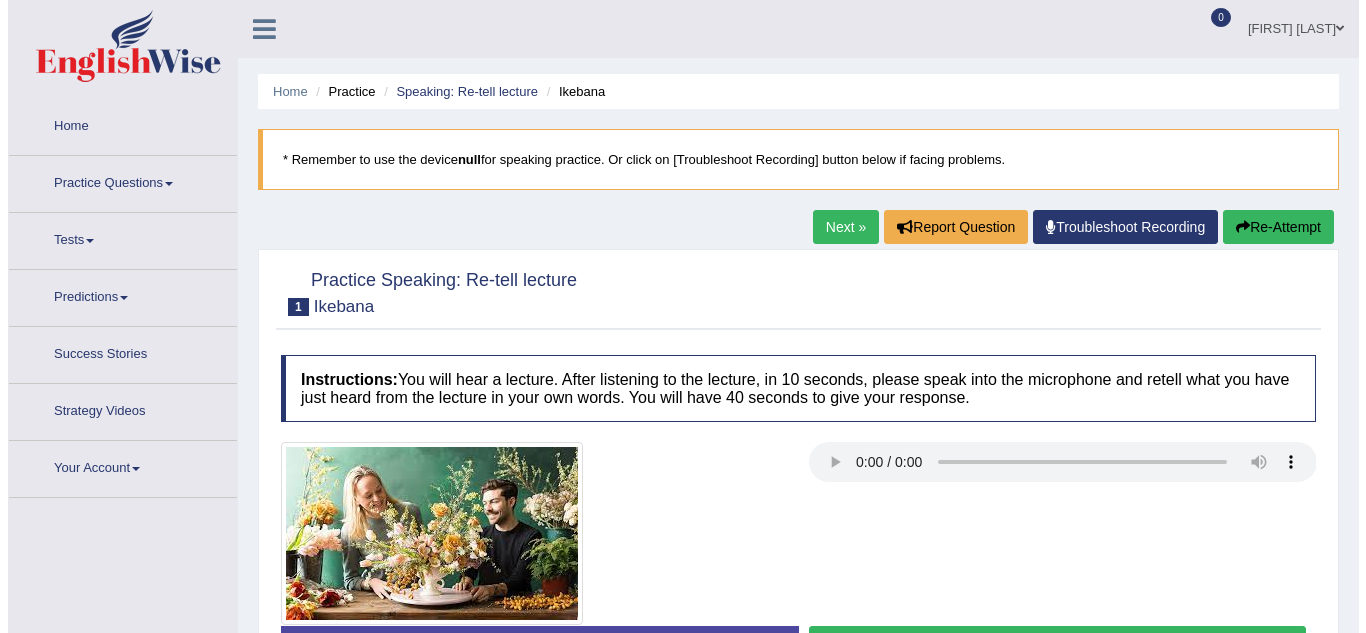 scroll, scrollTop: 0, scrollLeft: 0, axis: both 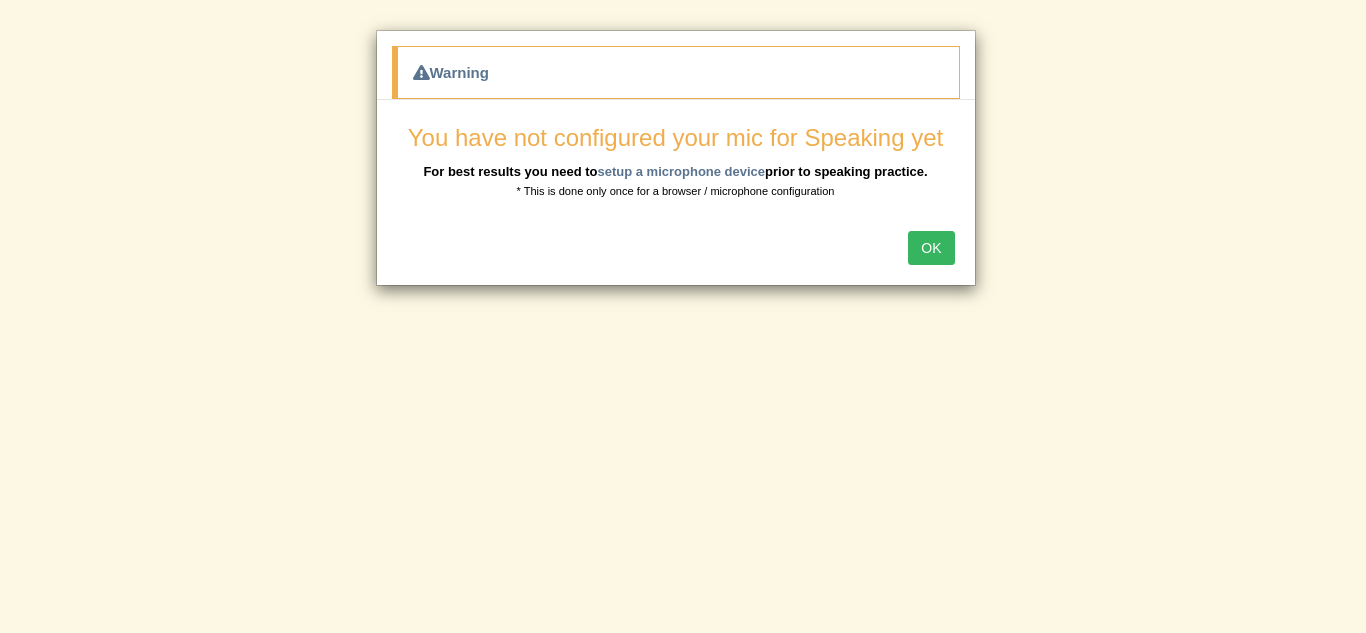 click on "OK" at bounding box center [931, 248] 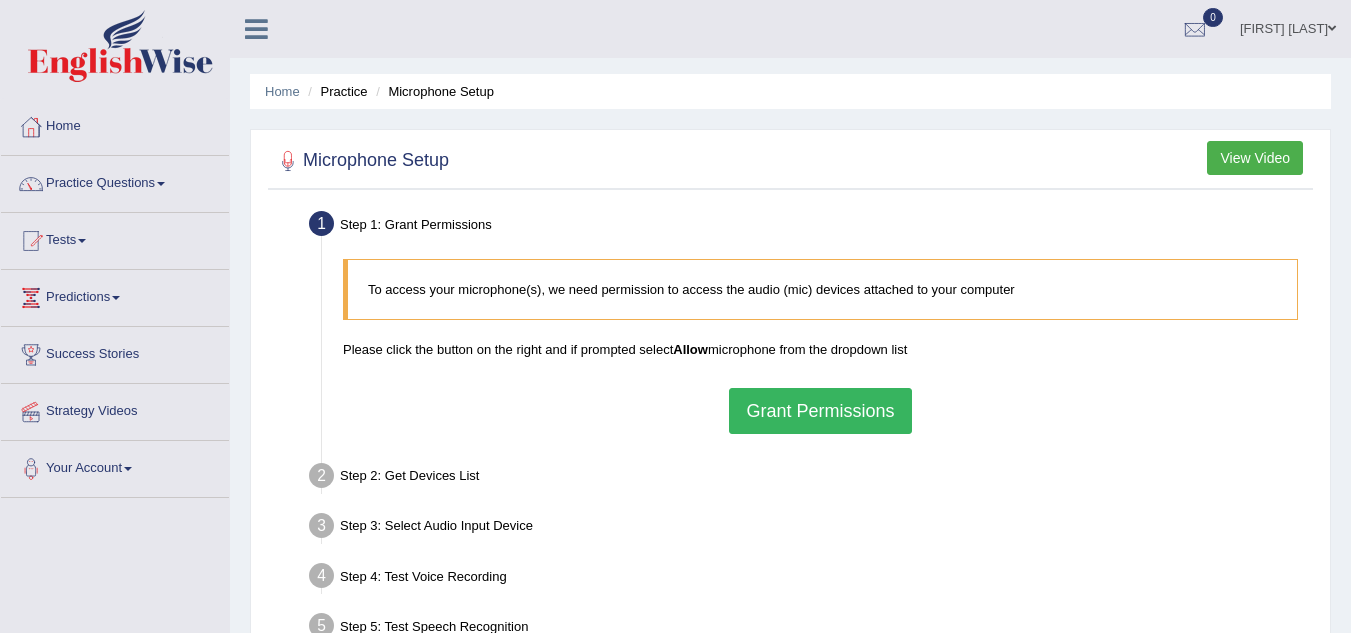 scroll, scrollTop: 0, scrollLeft: 0, axis: both 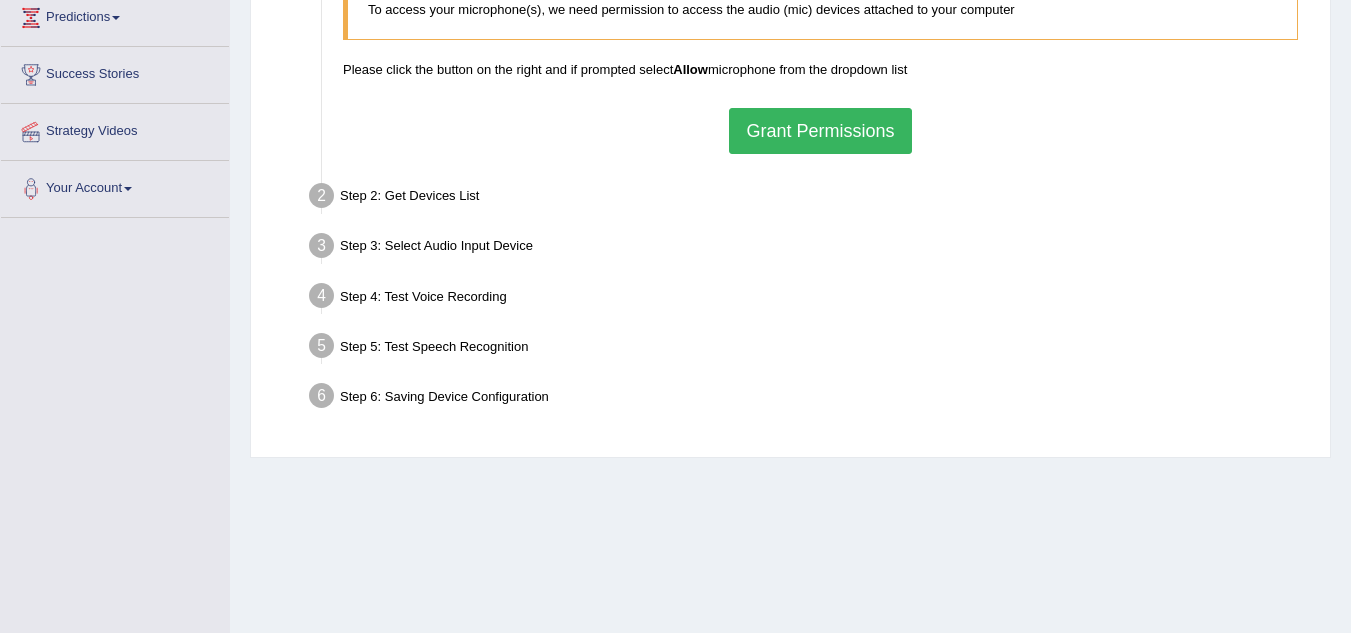 click on "Grant Permissions" at bounding box center [820, 131] 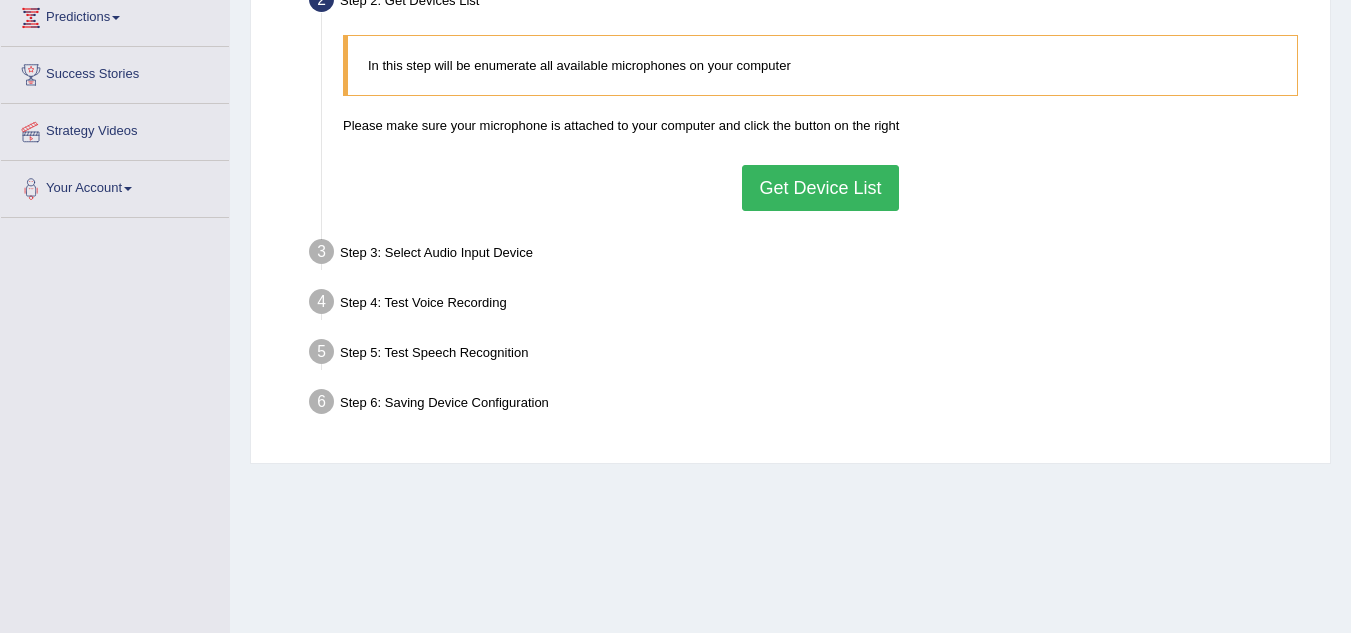 click on "Get Device List" at bounding box center [820, 188] 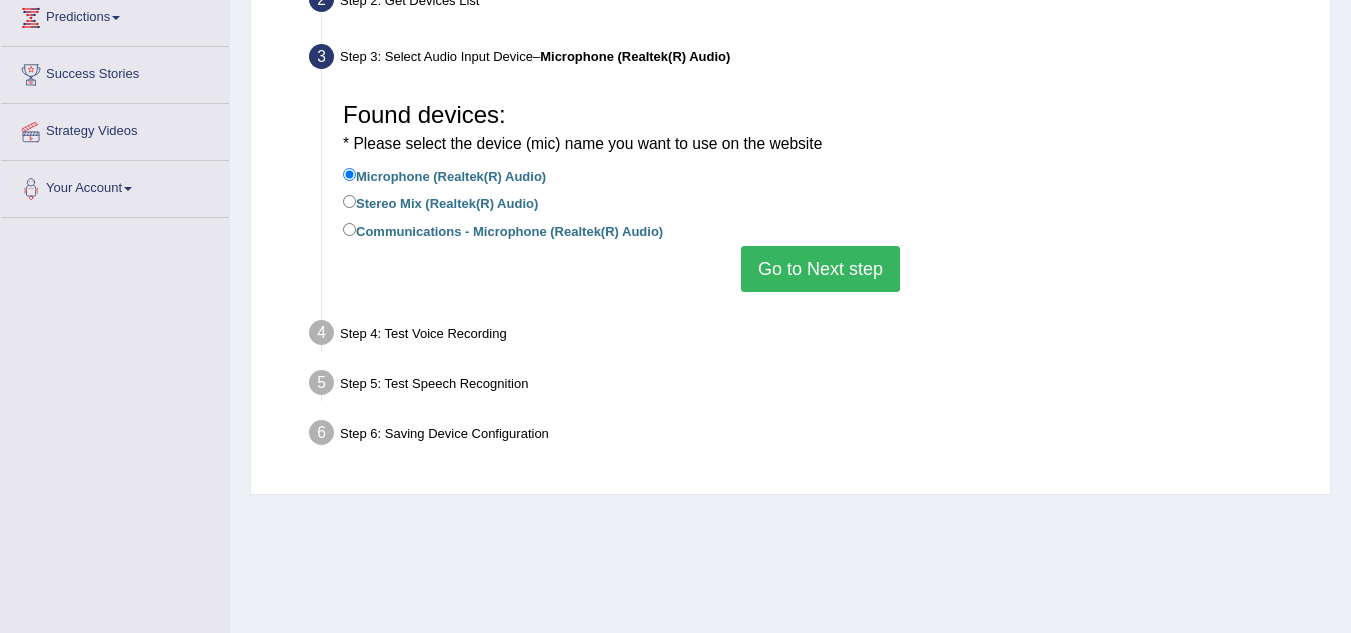 click on "Go to Next step" at bounding box center [820, 269] 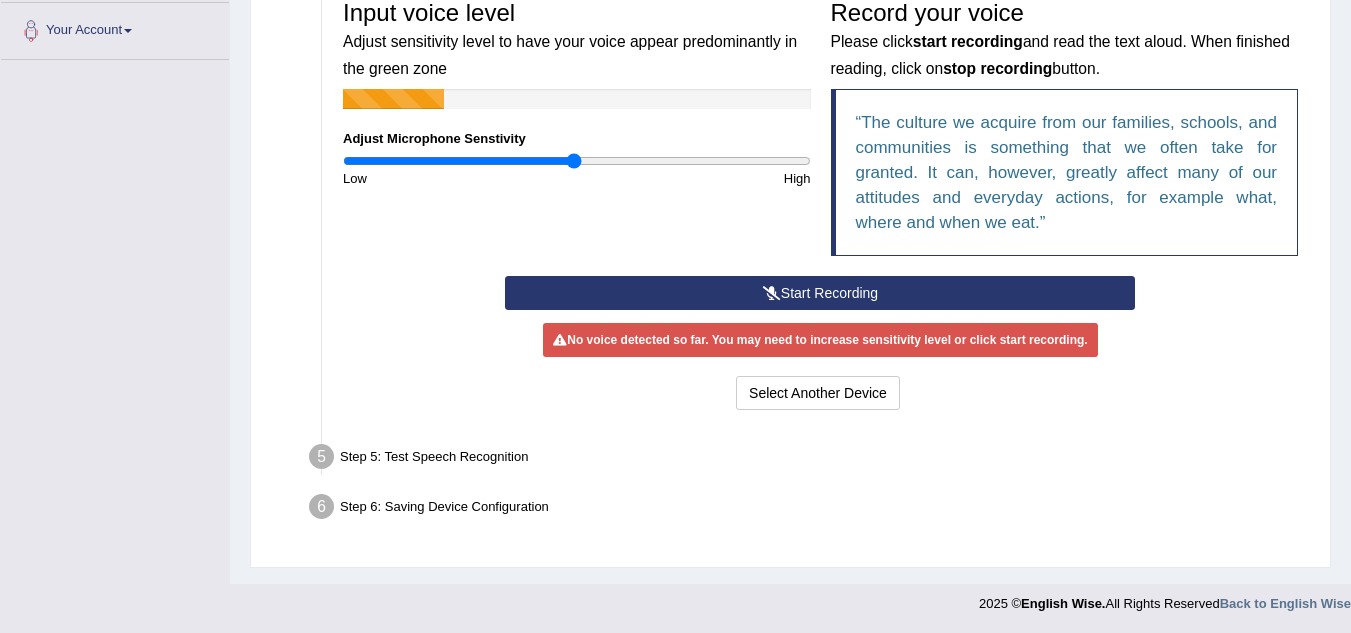 scroll, scrollTop: 439, scrollLeft: 0, axis: vertical 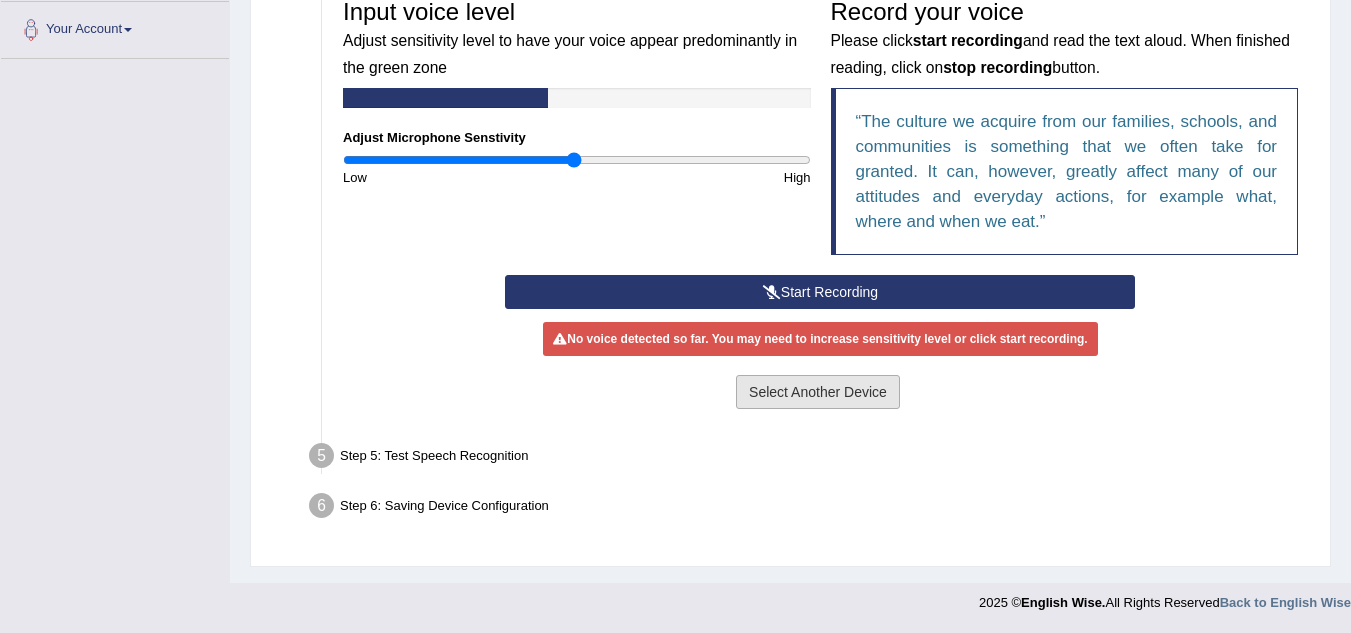 click on "Select Another Device" at bounding box center [818, 392] 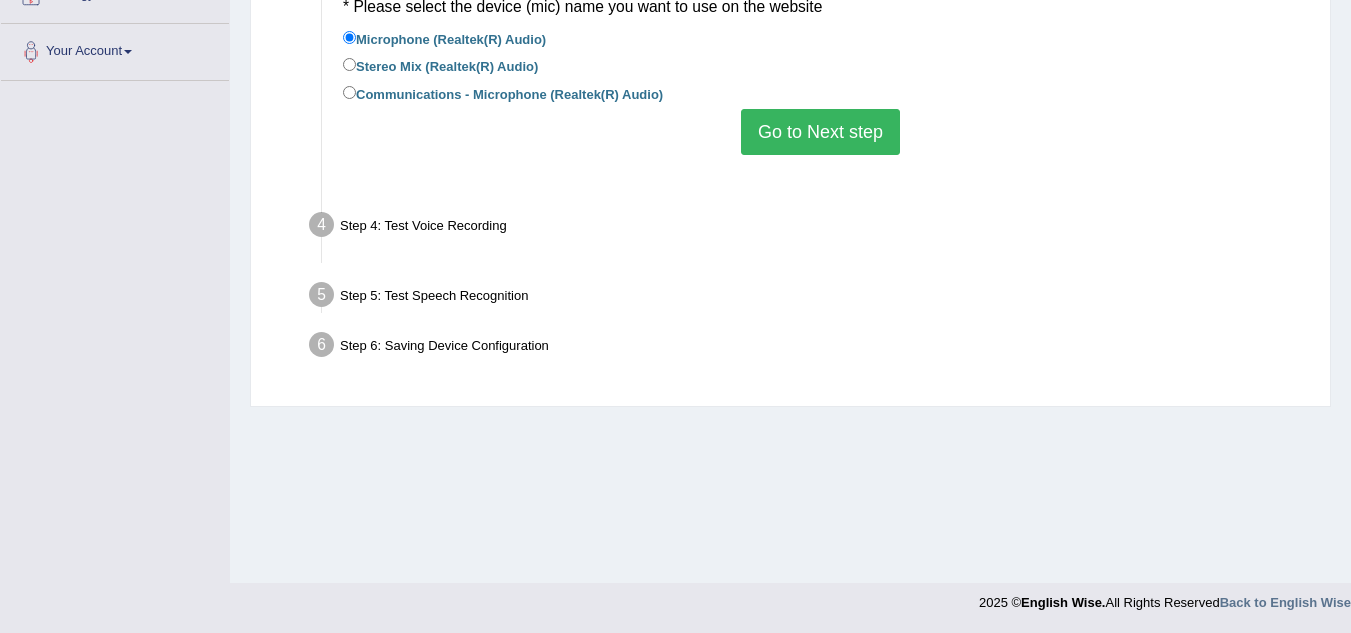 scroll, scrollTop: 417, scrollLeft: 0, axis: vertical 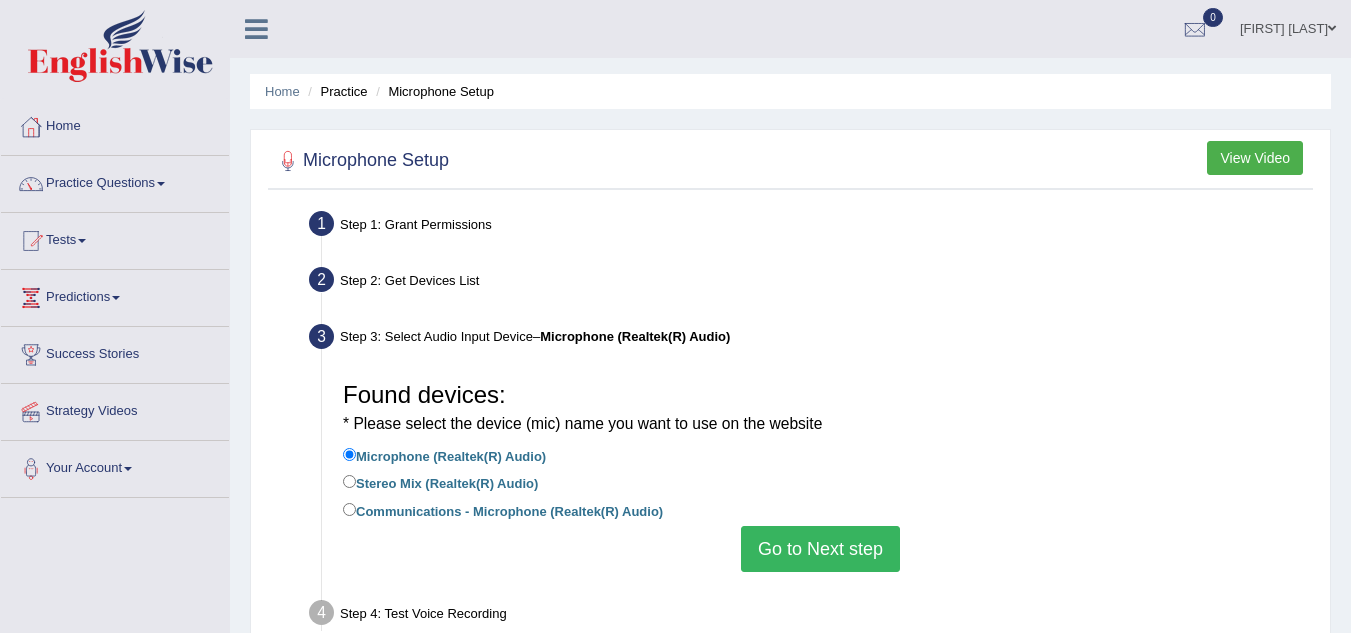 click on "[FIRST] [LAST]" at bounding box center (1288, 26) 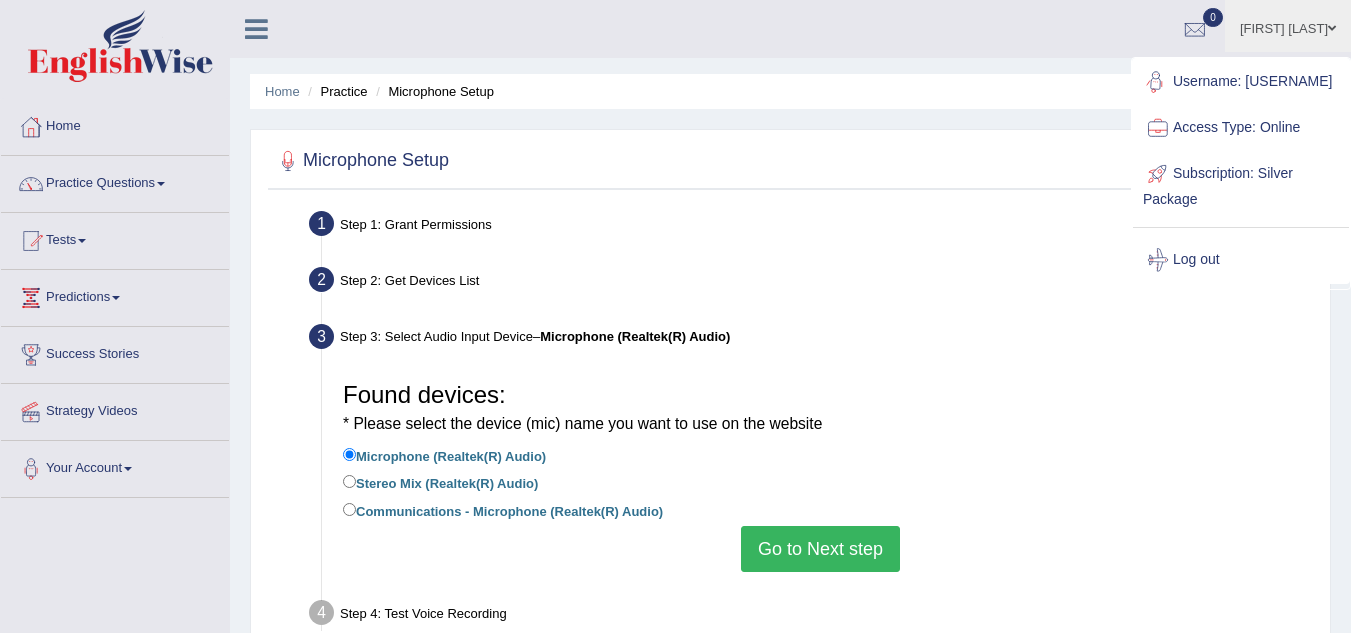 click on "Dyah Wahyuni Bailey
Toggle navigation
Username: DeeDee
Access Type: Online
Subscription: Silver Package
Log out
0
See All Alerts" at bounding box center (958, 28) 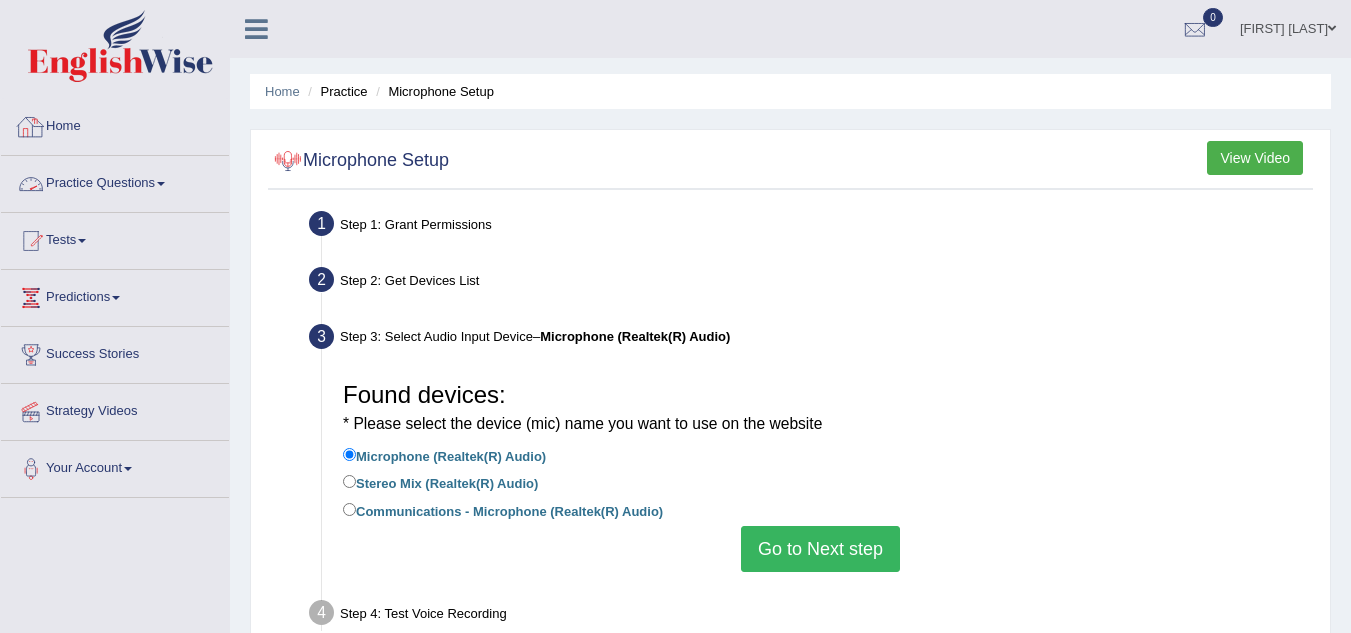 click on "Home" at bounding box center (115, 124) 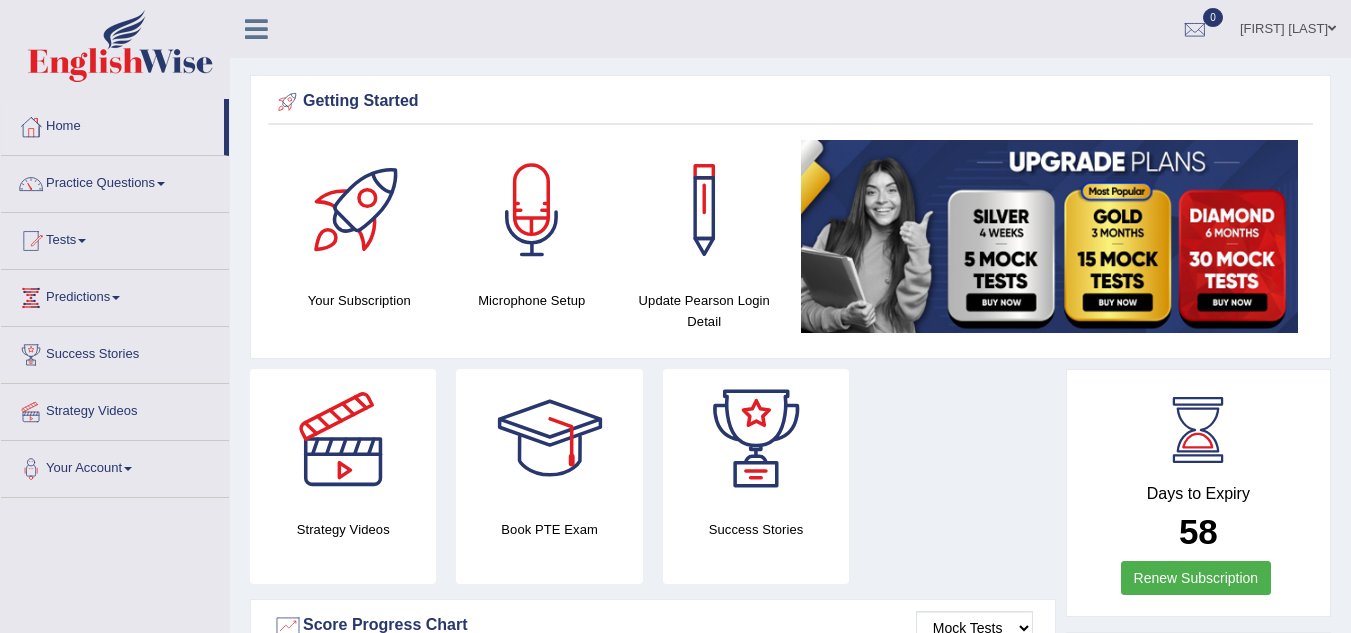 scroll, scrollTop: 0, scrollLeft: 0, axis: both 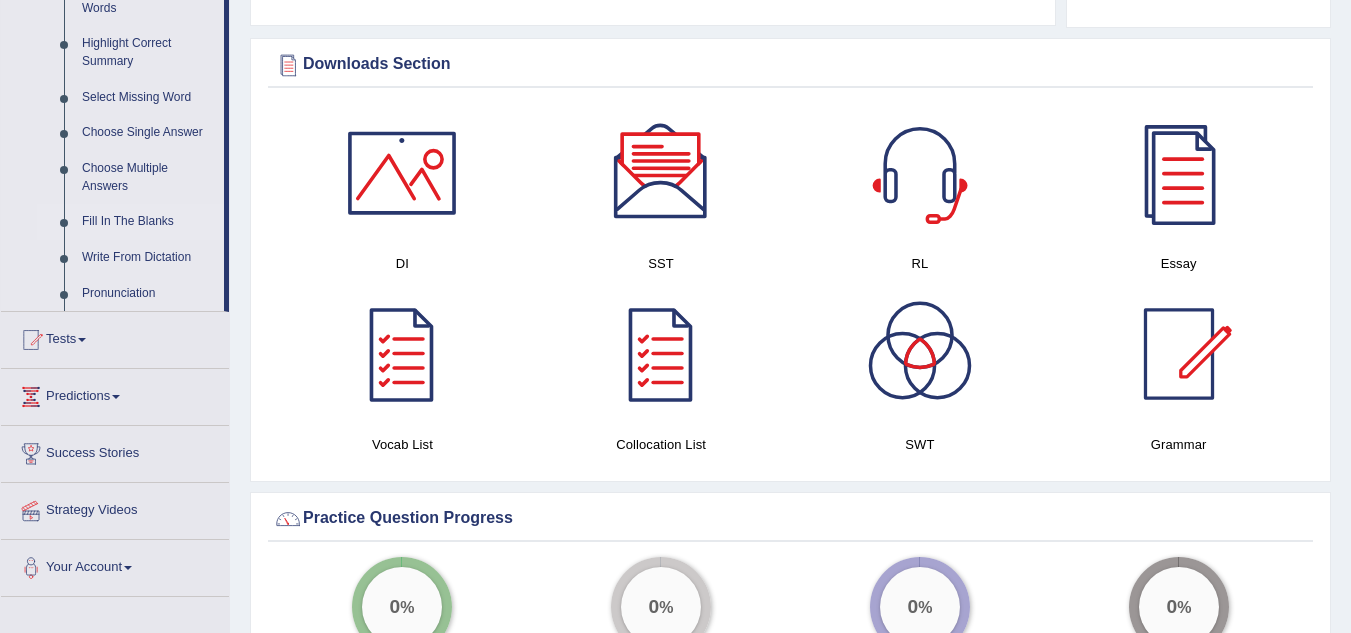 click on "Fill In The Blanks" at bounding box center (148, 222) 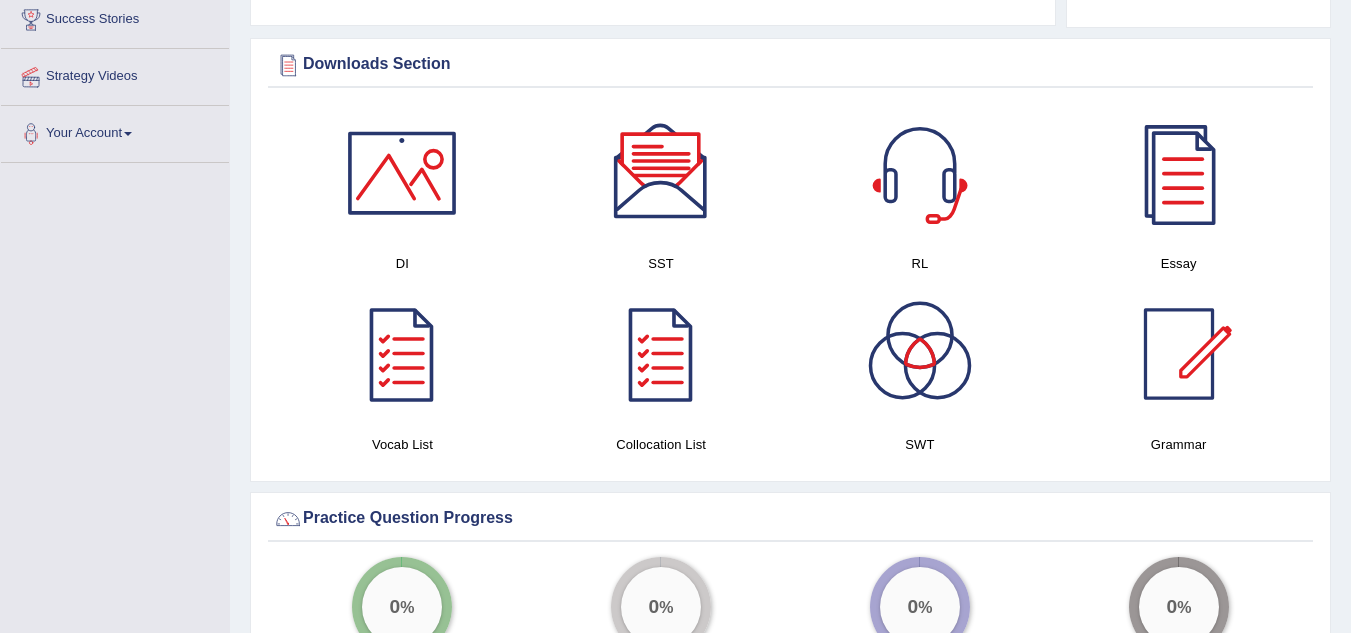 scroll, scrollTop: 452, scrollLeft: 0, axis: vertical 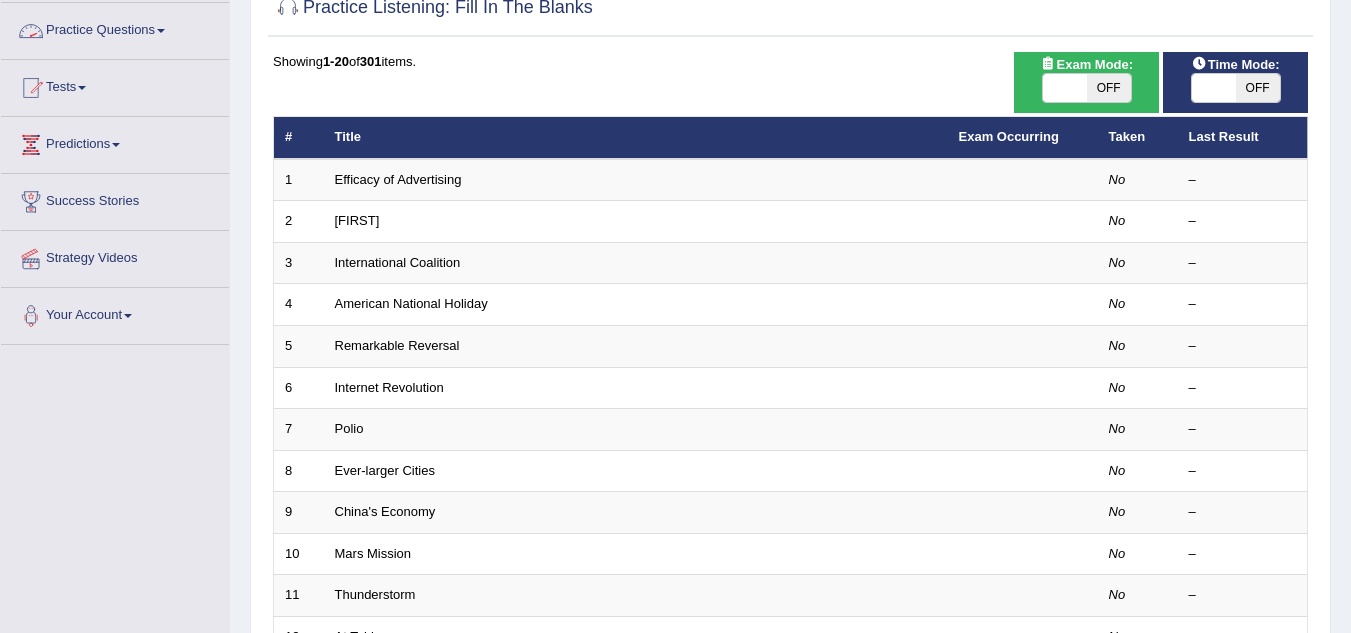 click on "Practice Questions" at bounding box center [115, 28] 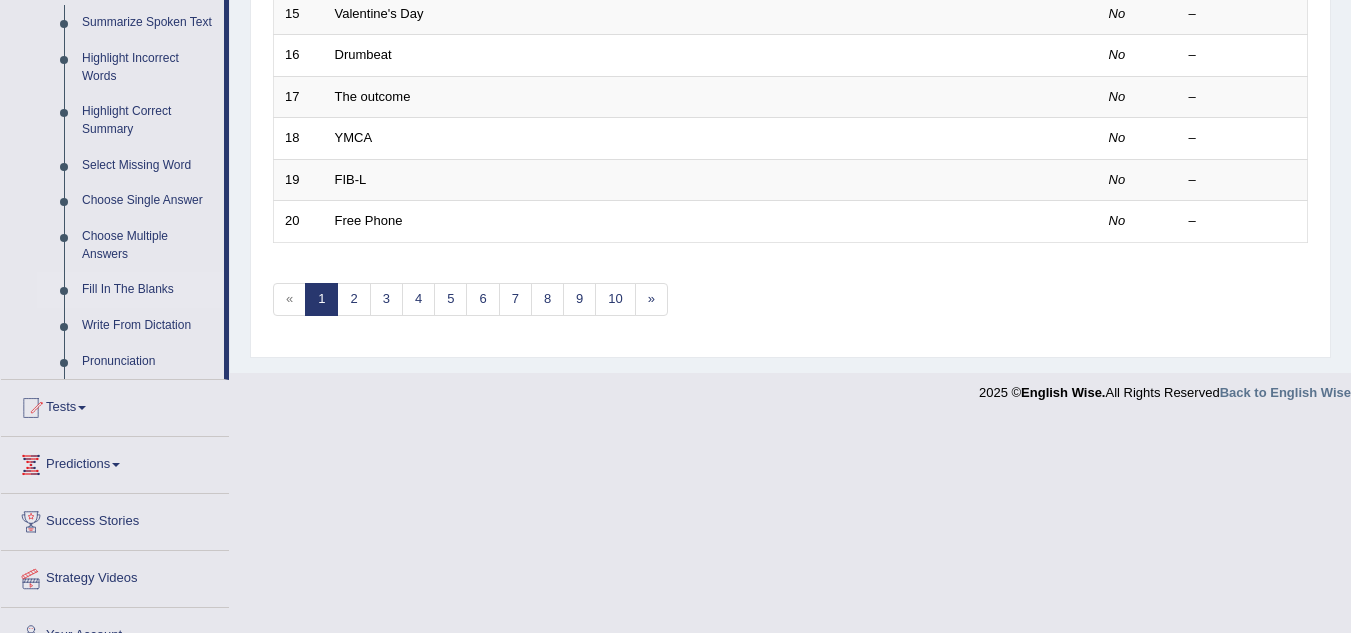 scroll, scrollTop: 908, scrollLeft: 0, axis: vertical 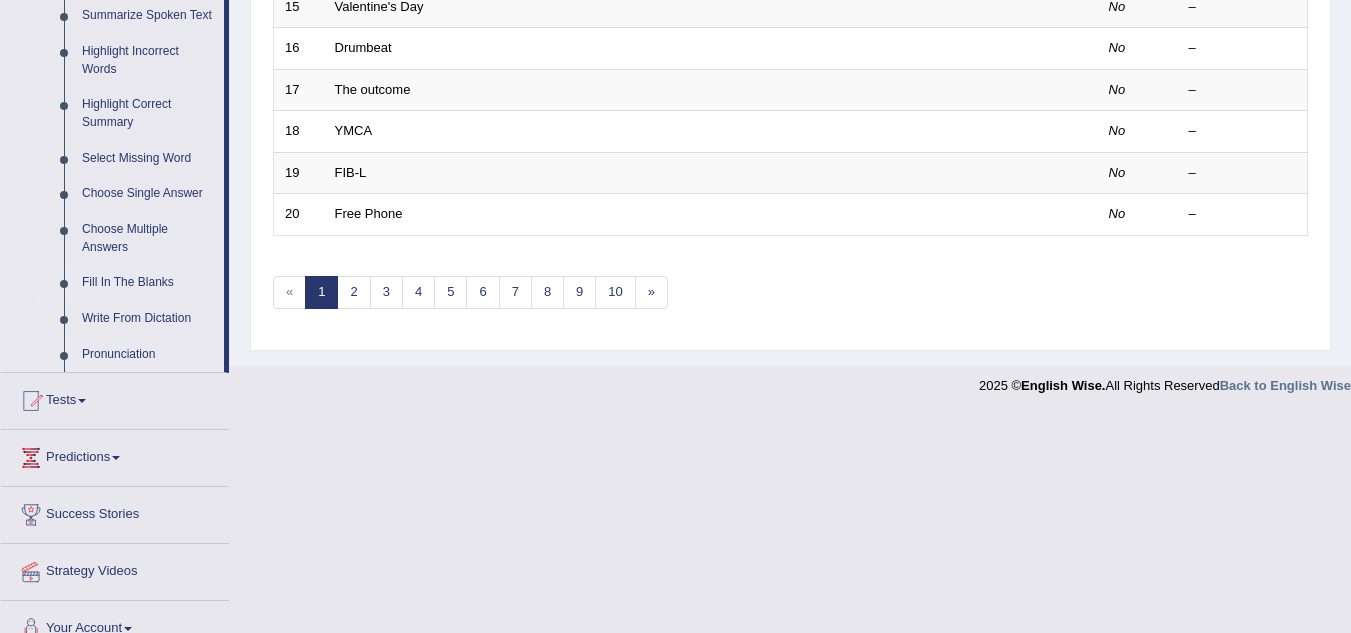 click on "Pronunciation" at bounding box center [148, 355] 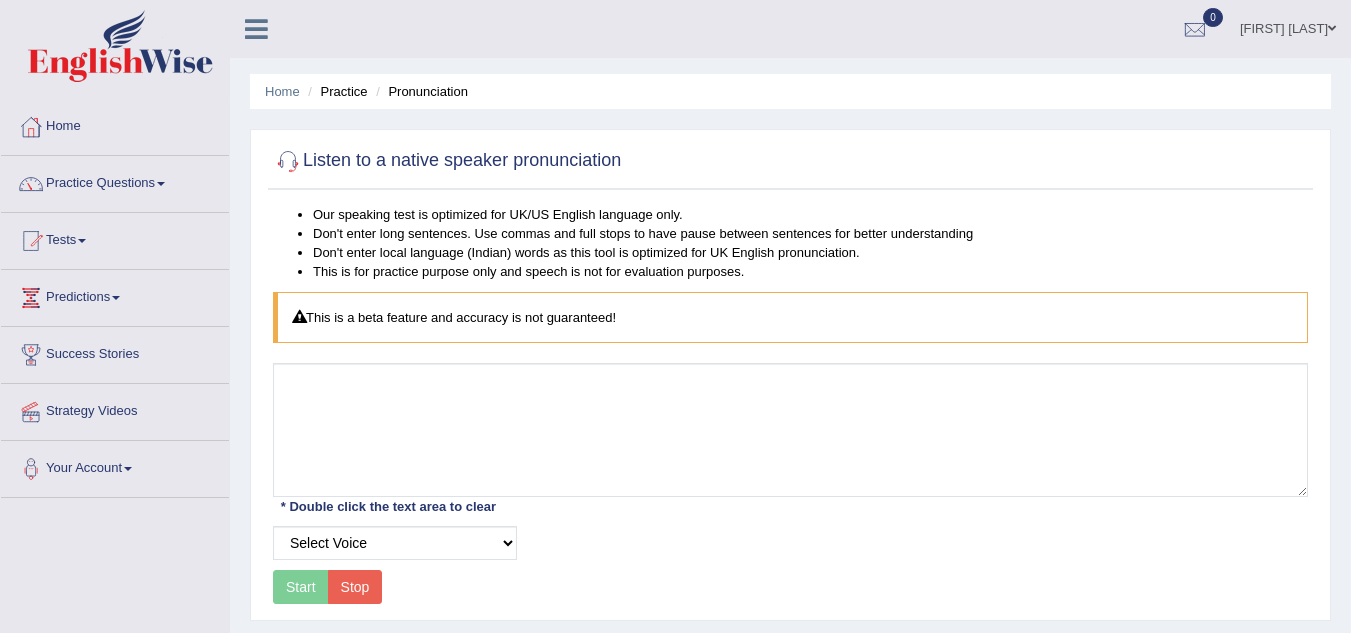 scroll, scrollTop: 0, scrollLeft: 0, axis: both 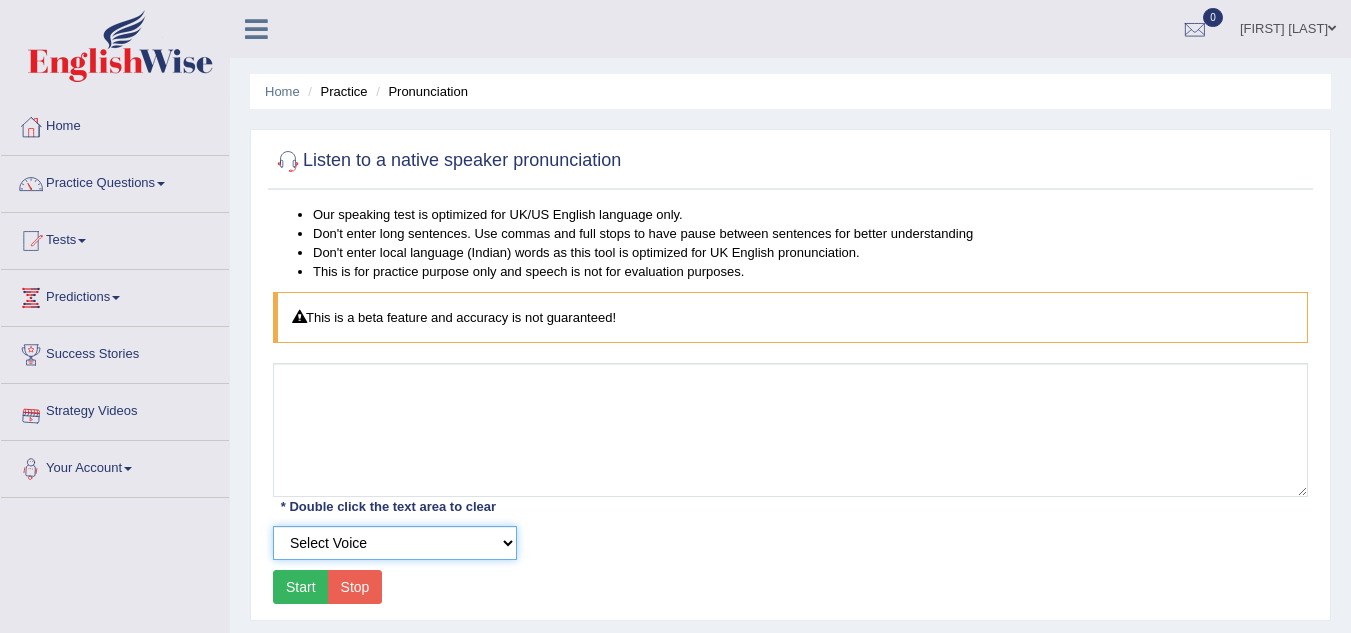 drag, startPoint x: 488, startPoint y: 534, endPoint x: 497, endPoint y: 540, distance: 10.816654 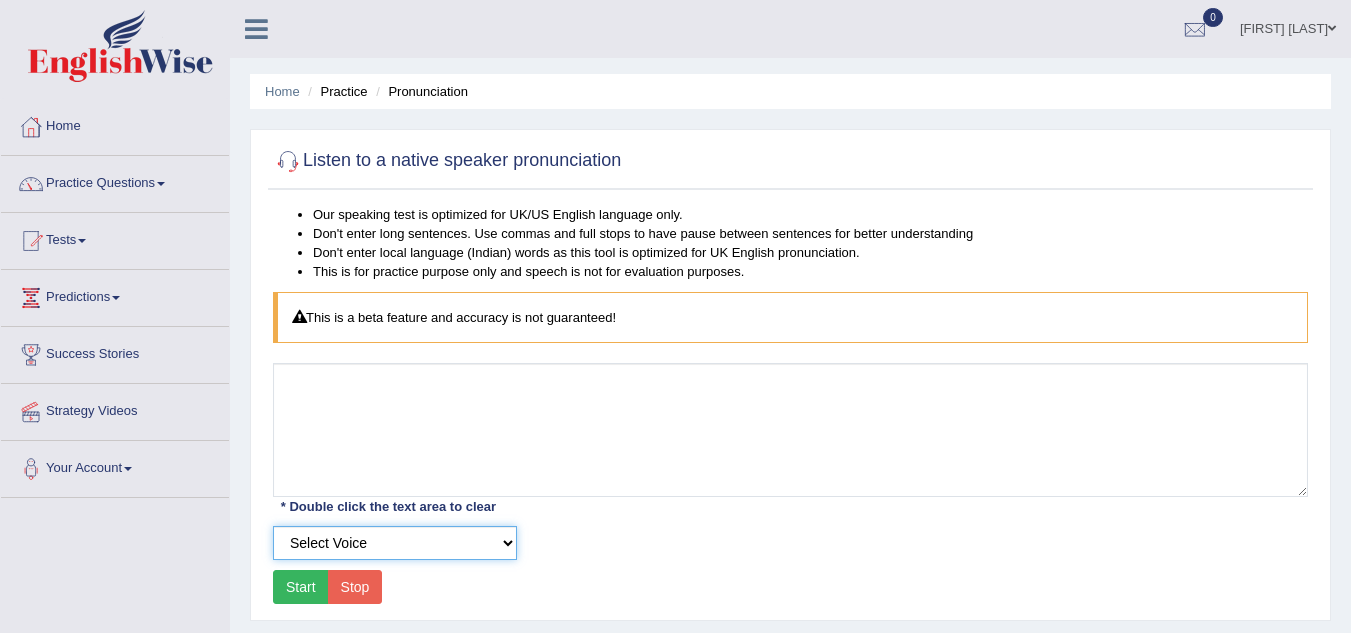 select on "7" 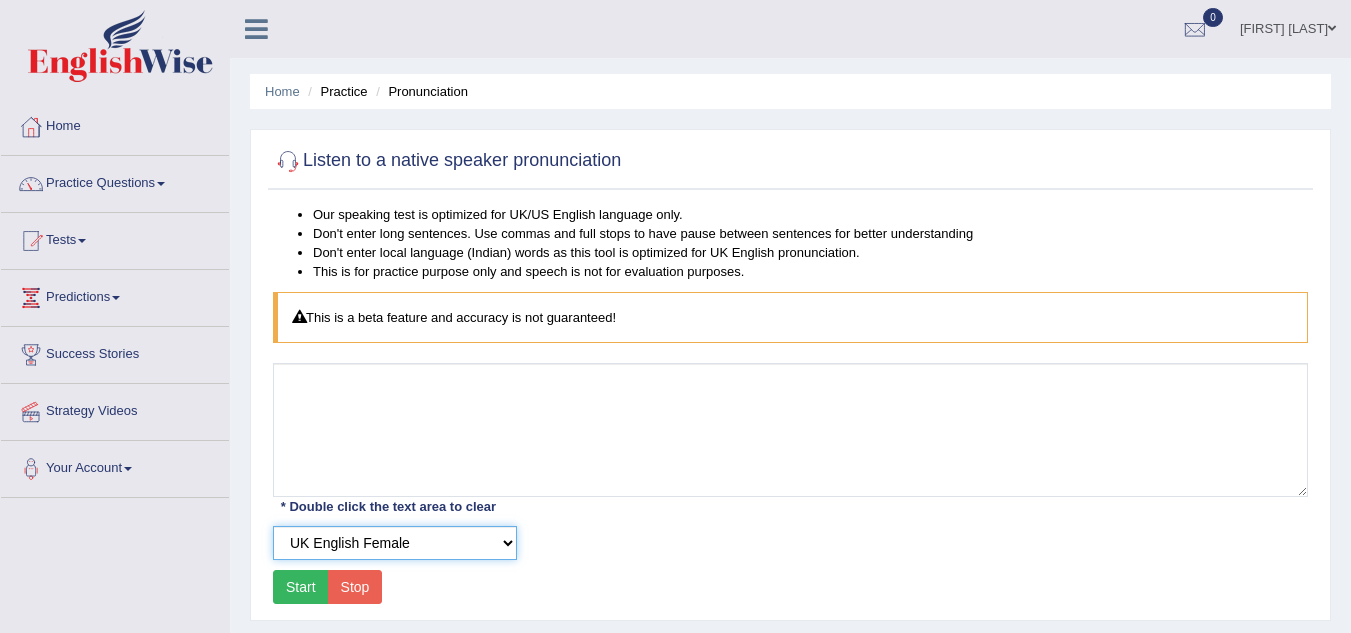 click on "Select Voice  UK English Female  UK English Male" at bounding box center [395, 543] 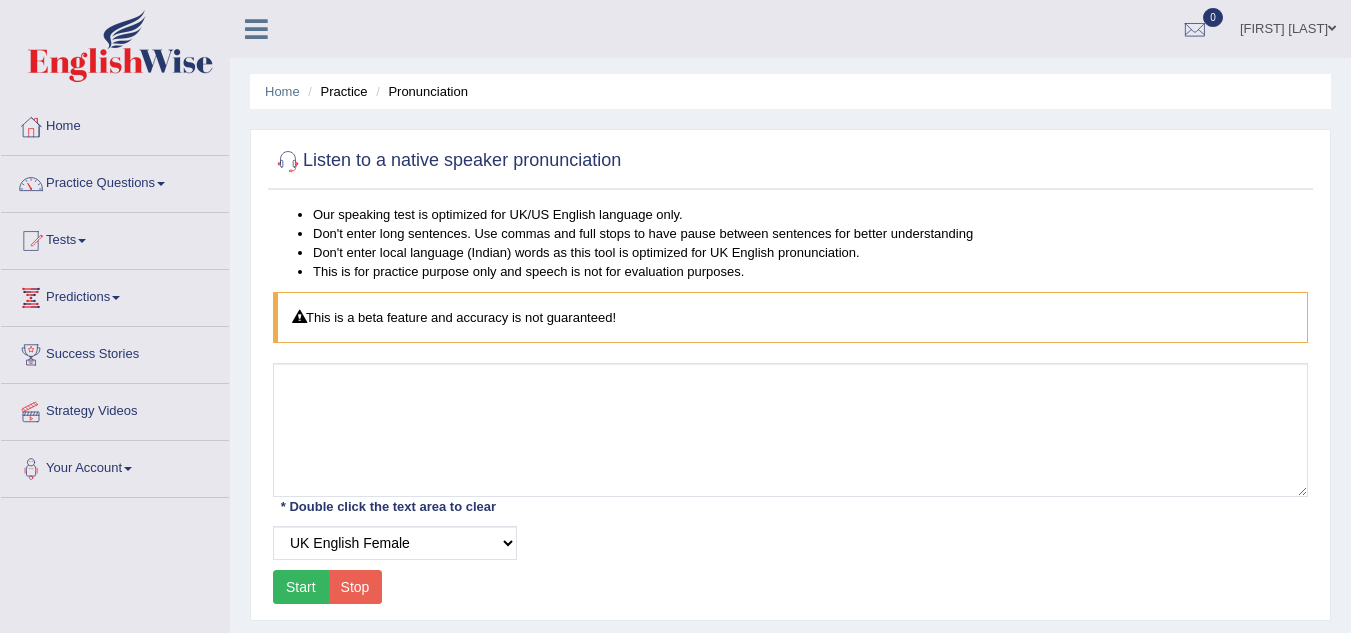 click on "Start" at bounding box center (301, 587) 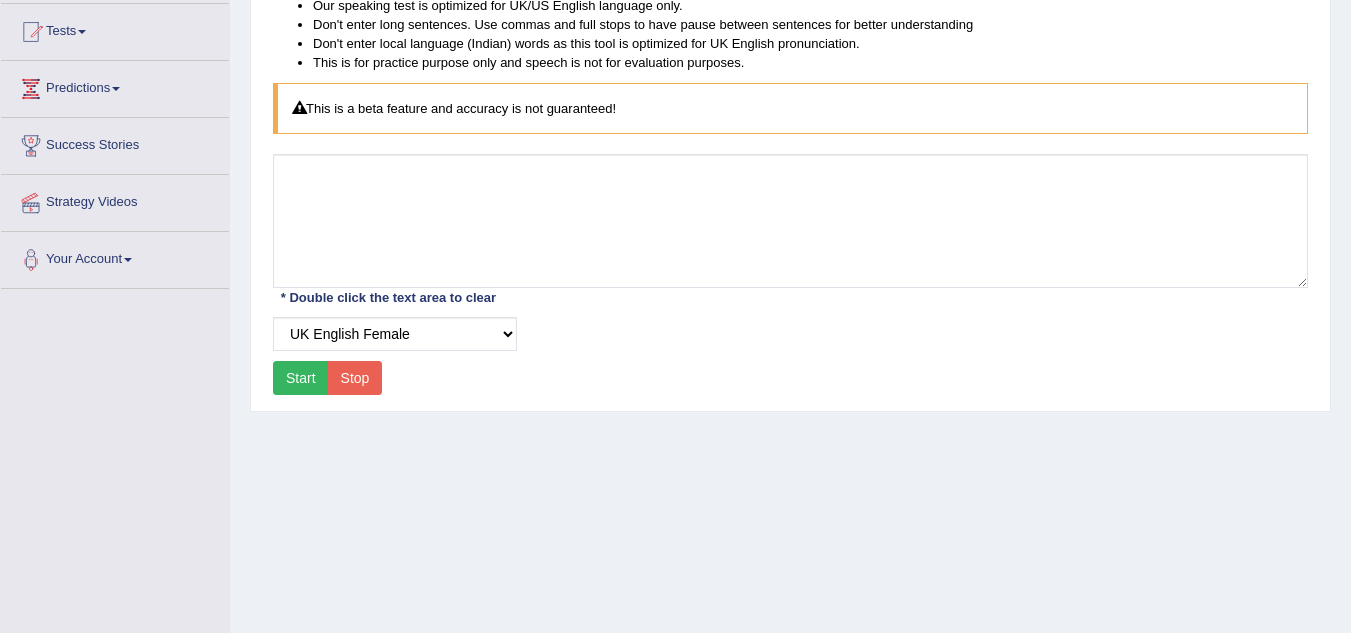 scroll, scrollTop: 202, scrollLeft: 0, axis: vertical 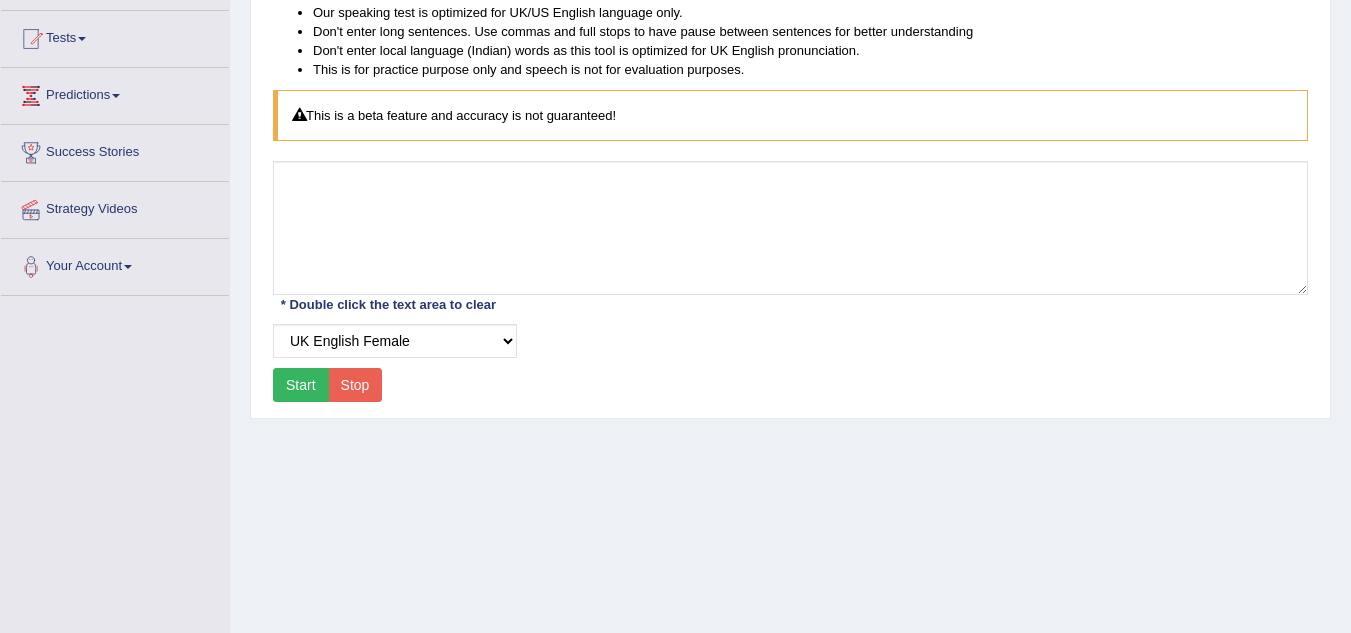 click on "Start" at bounding box center (301, 385) 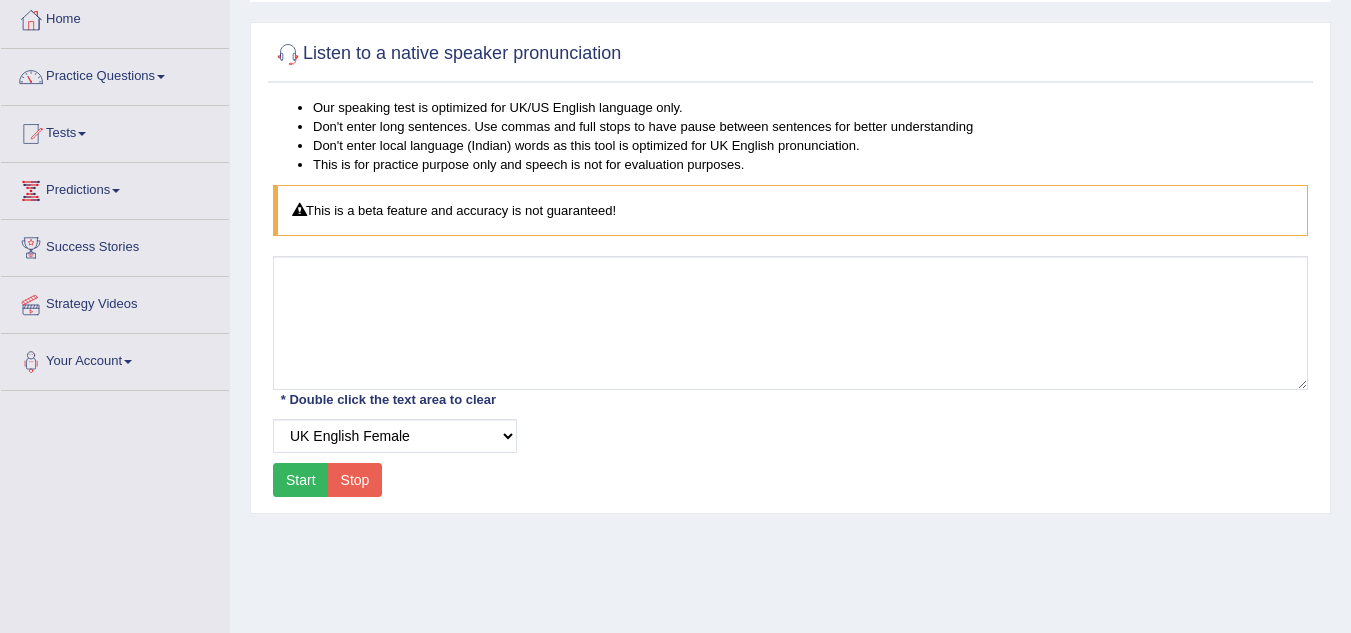 scroll, scrollTop: 106, scrollLeft: 0, axis: vertical 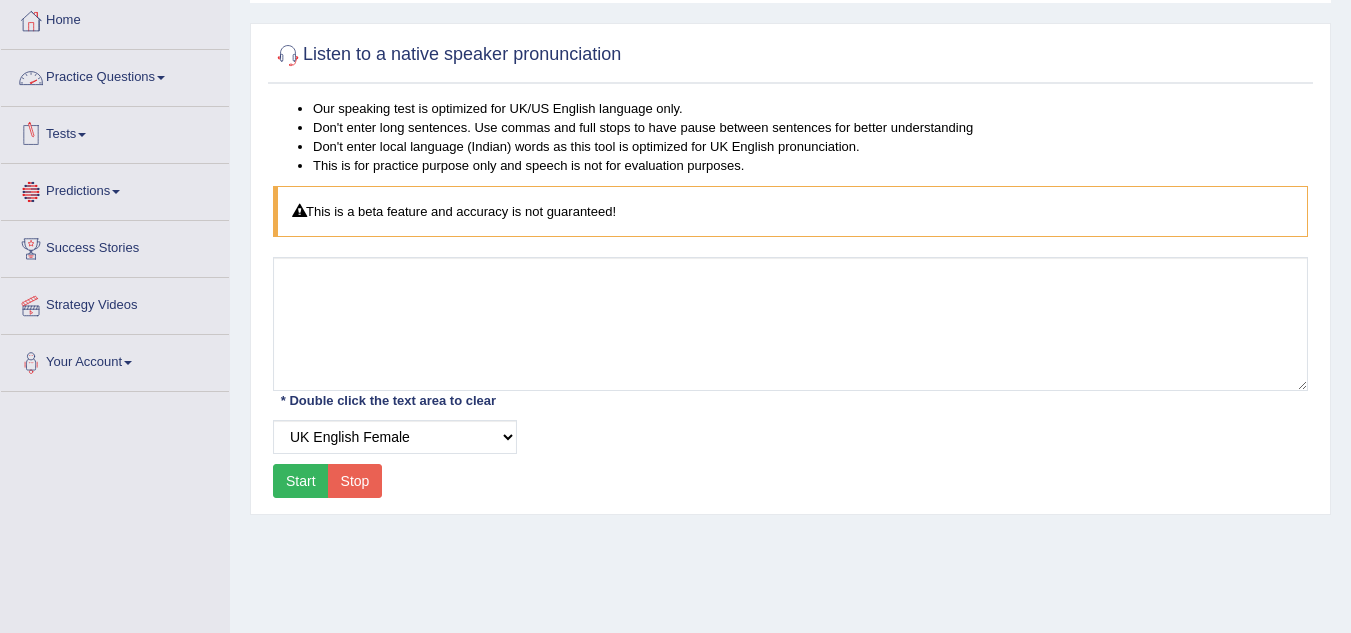 click on "Practice Questions" at bounding box center (115, 75) 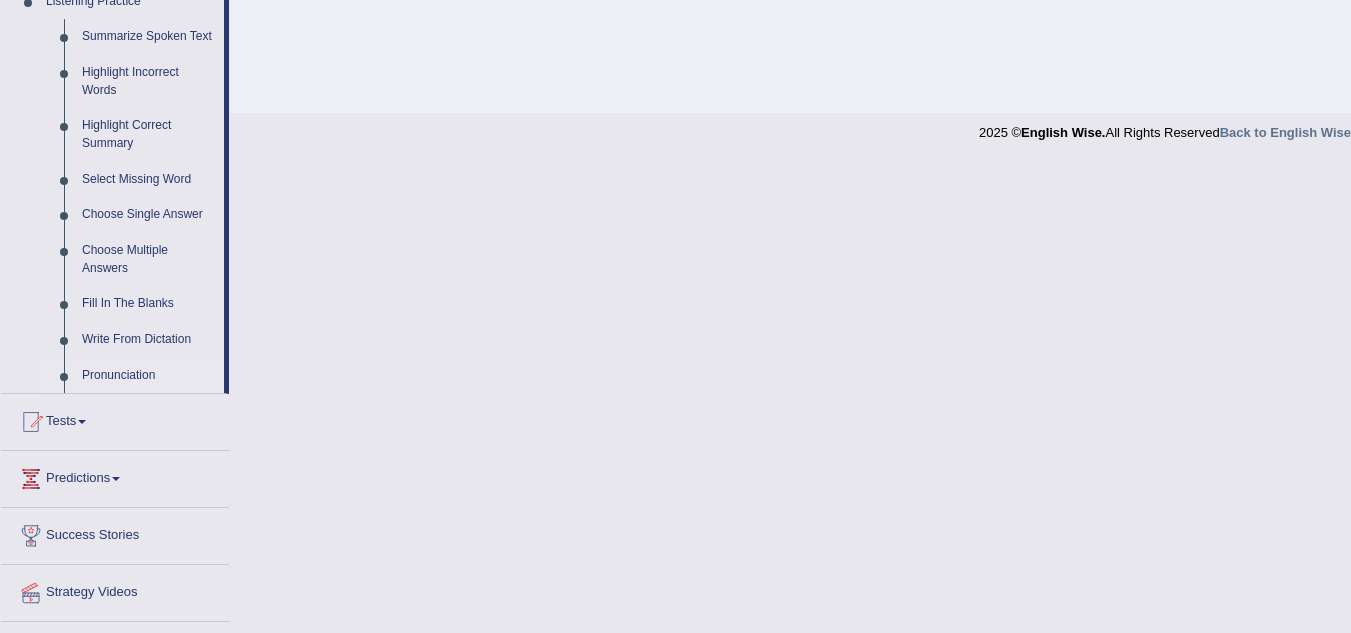 scroll, scrollTop: 890, scrollLeft: 0, axis: vertical 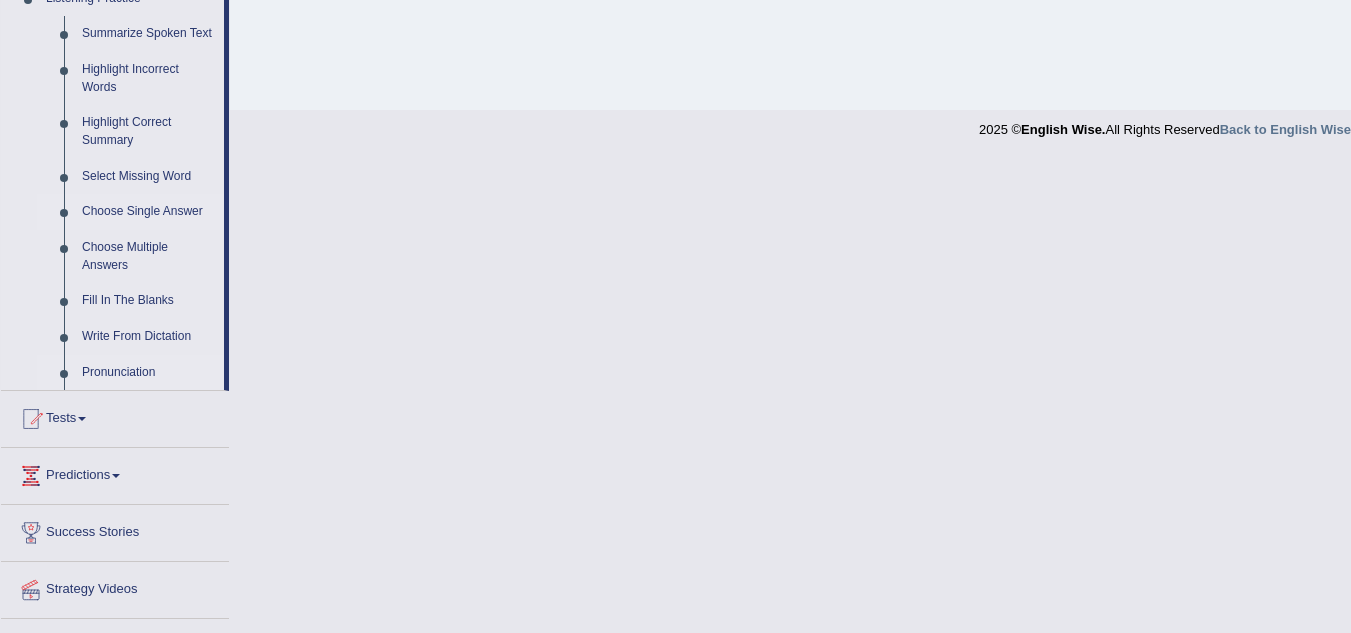 click on "Choose Single Answer" at bounding box center (148, 212) 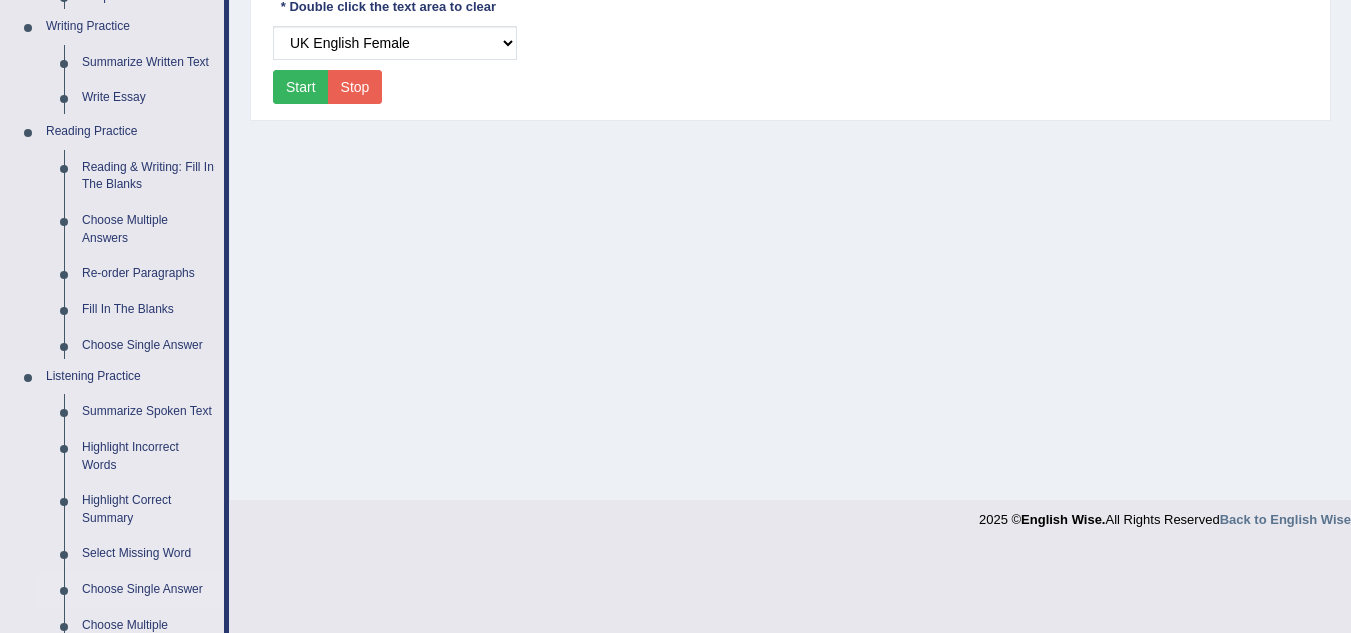 scroll, scrollTop: 417, scrollLeft: 0, axis: vertical 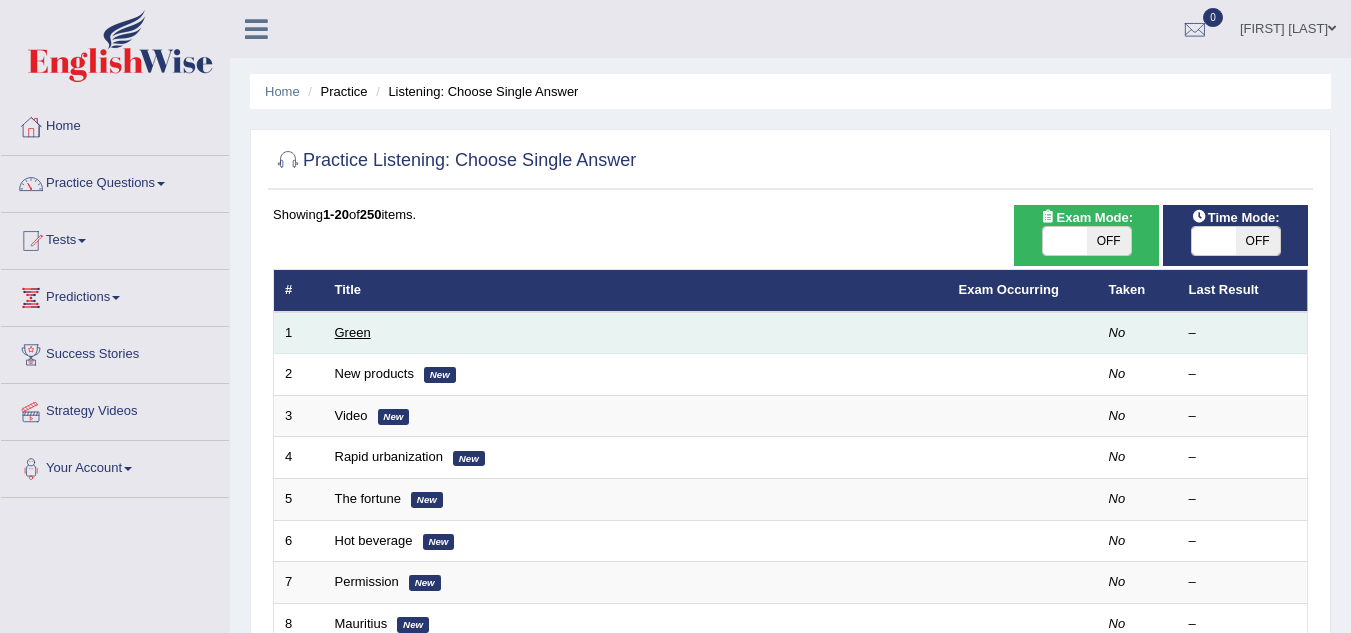 click on "Green" at bounding box center (353, 332) 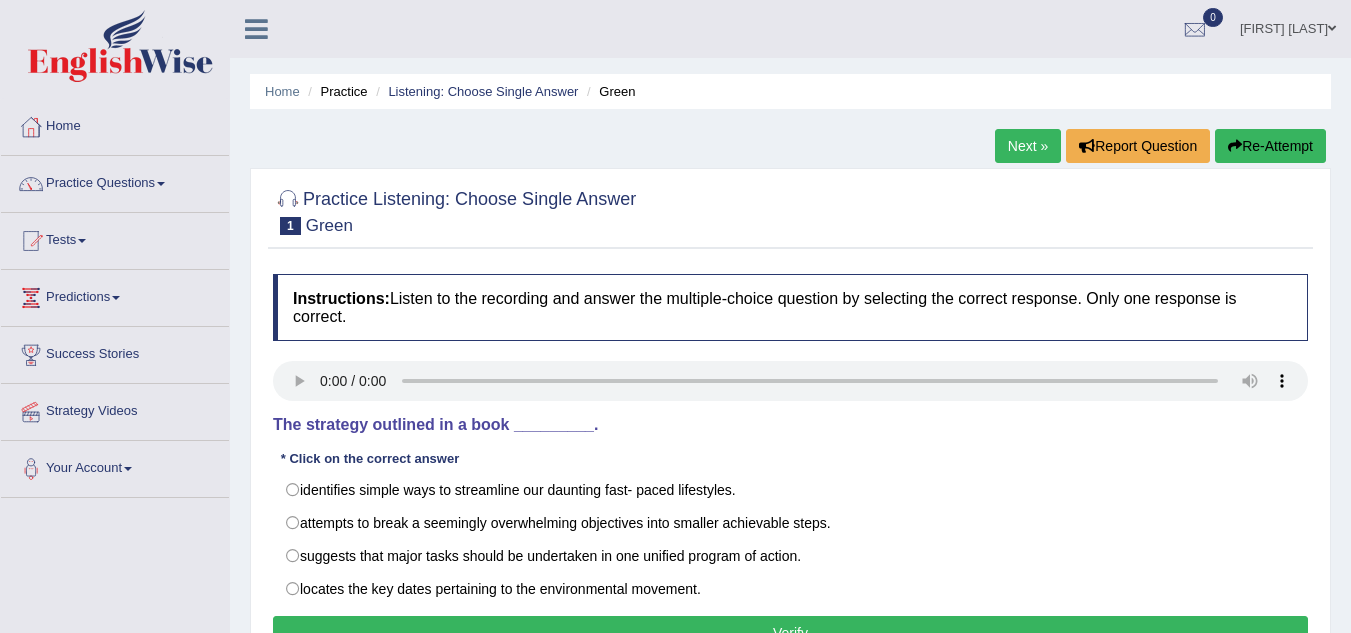 scroll, scrollTop: 0, scrollLeft: 0, axis: both 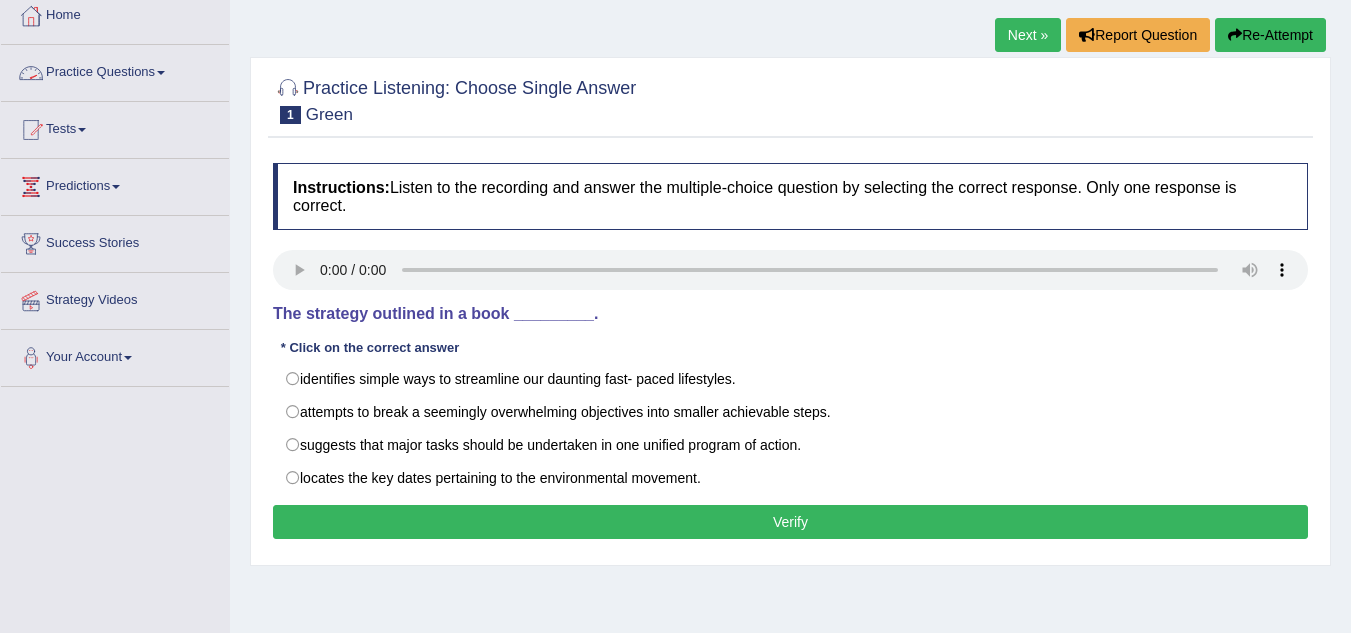 click on "Practice Questions" at bounding box center [115, 70] 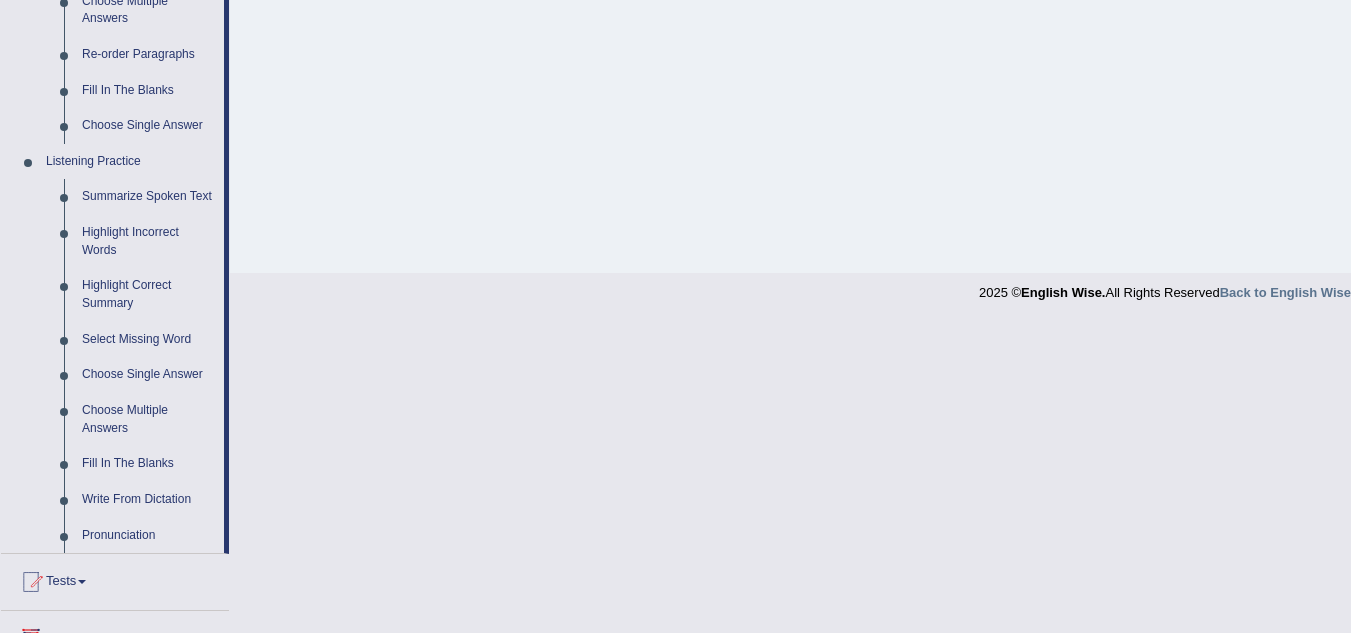 scroll, scrollTop: 730, scrollLeft: 0, axis: vertical 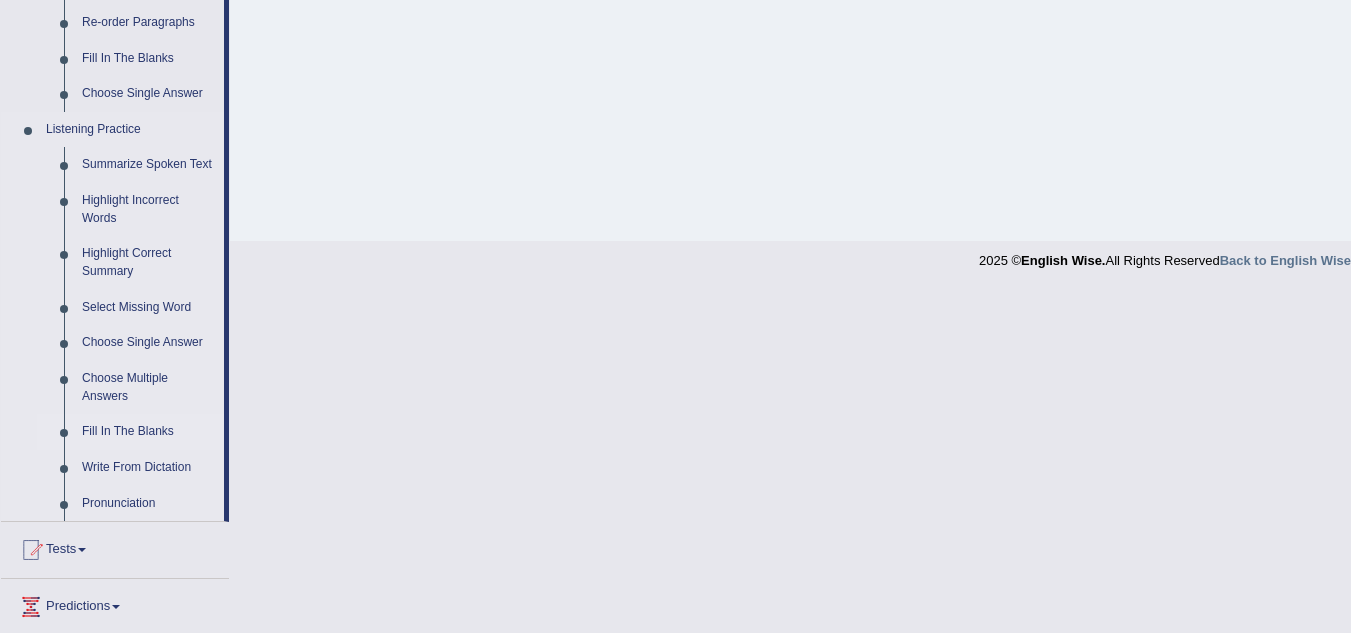 click on "Fill In The Blanks" at bounding box center [148, 432] 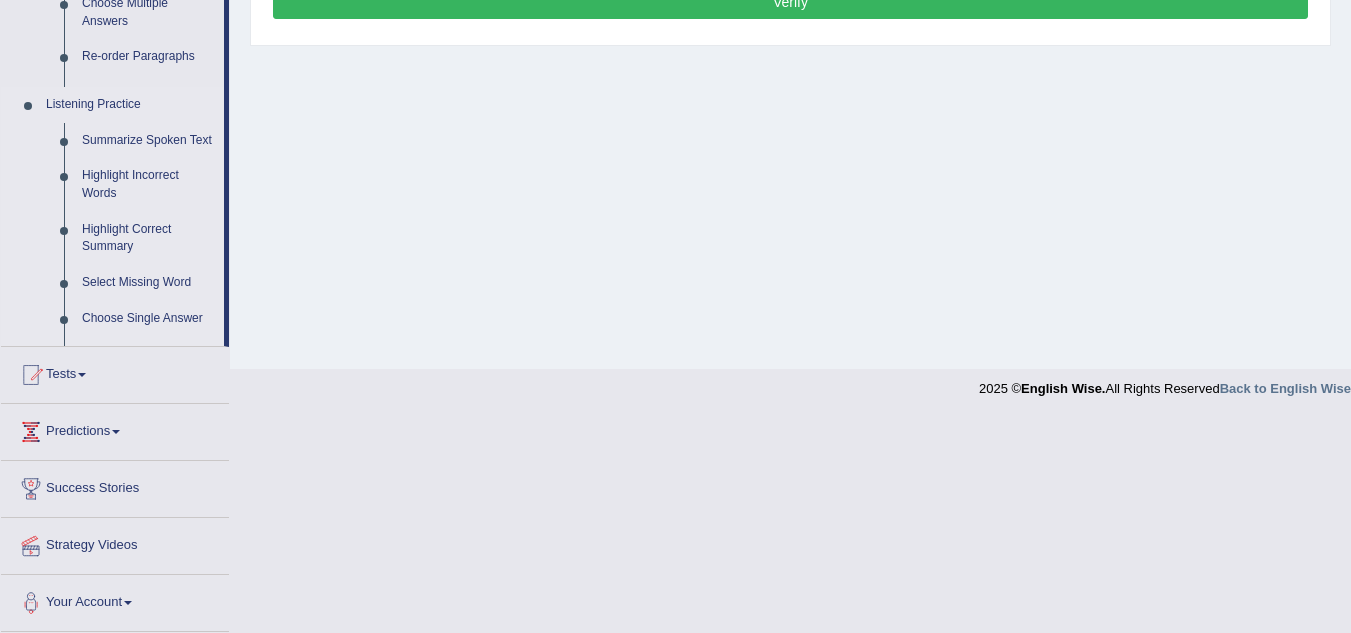 scroll, scrollTop: 434, scrollLeft: 0, axis: vertical 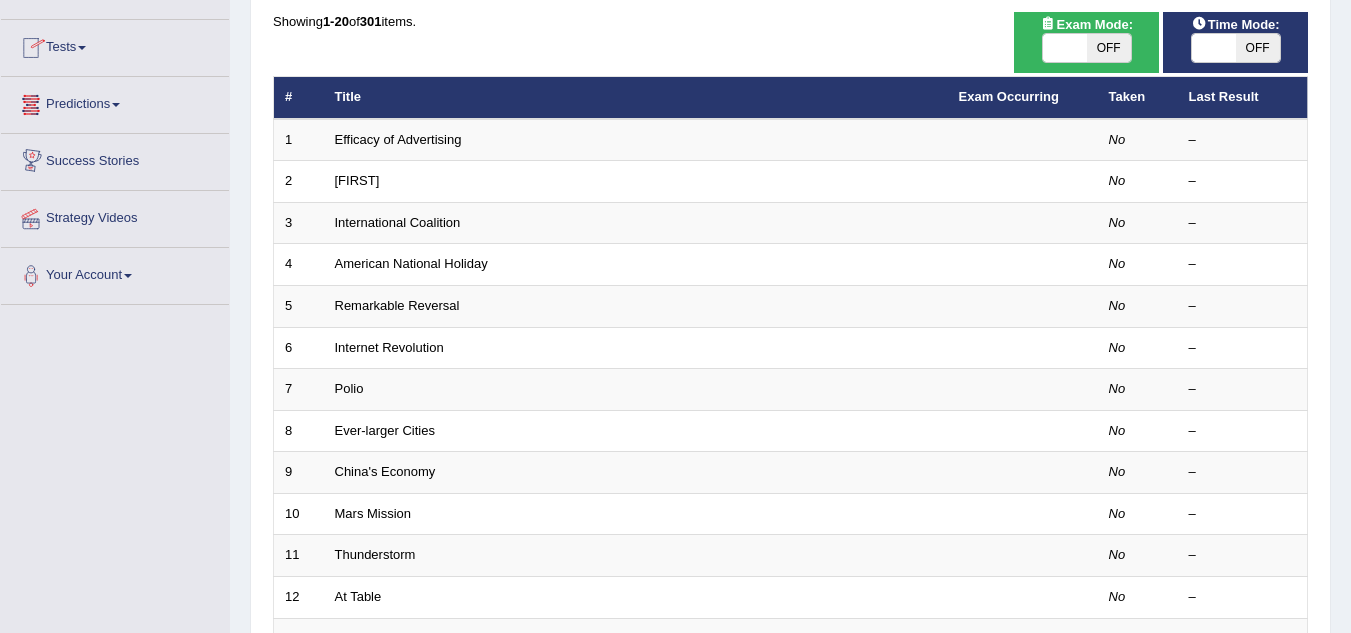 click on "Predictions" at bounding box center [115, 102] 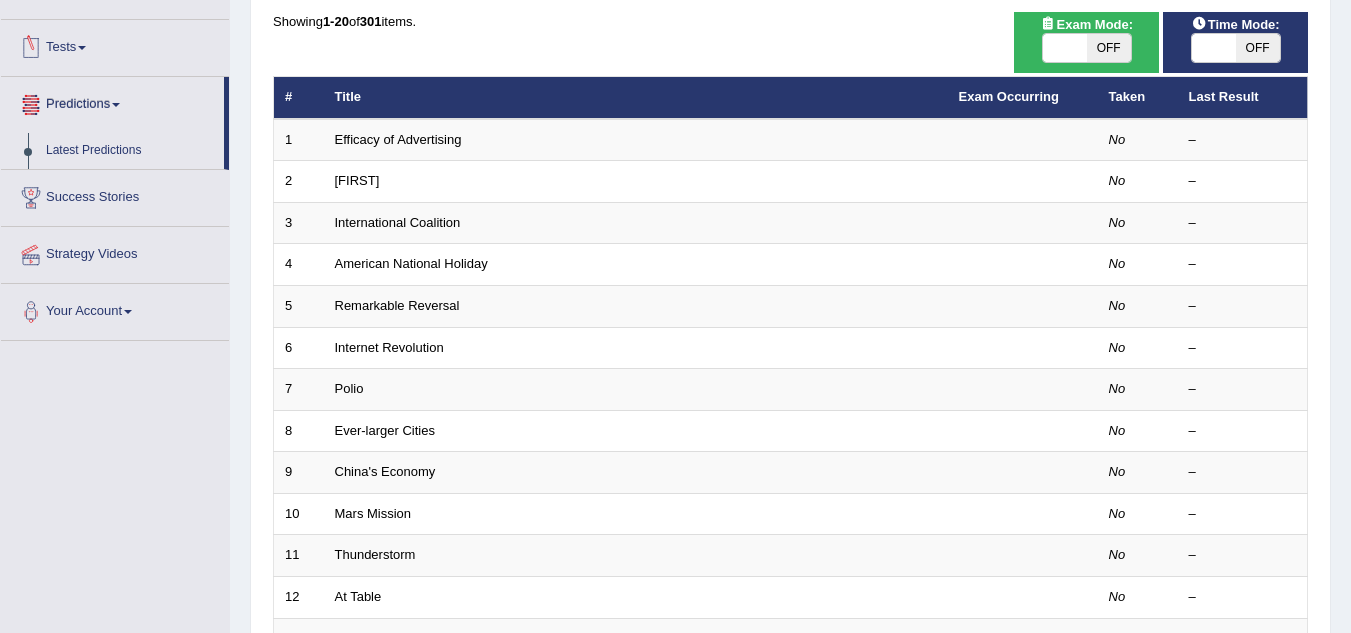 drag, startPoint x: 230, startPoint y: 85, endPoint x: 312, endPoint y: 24, distance: 102.20078 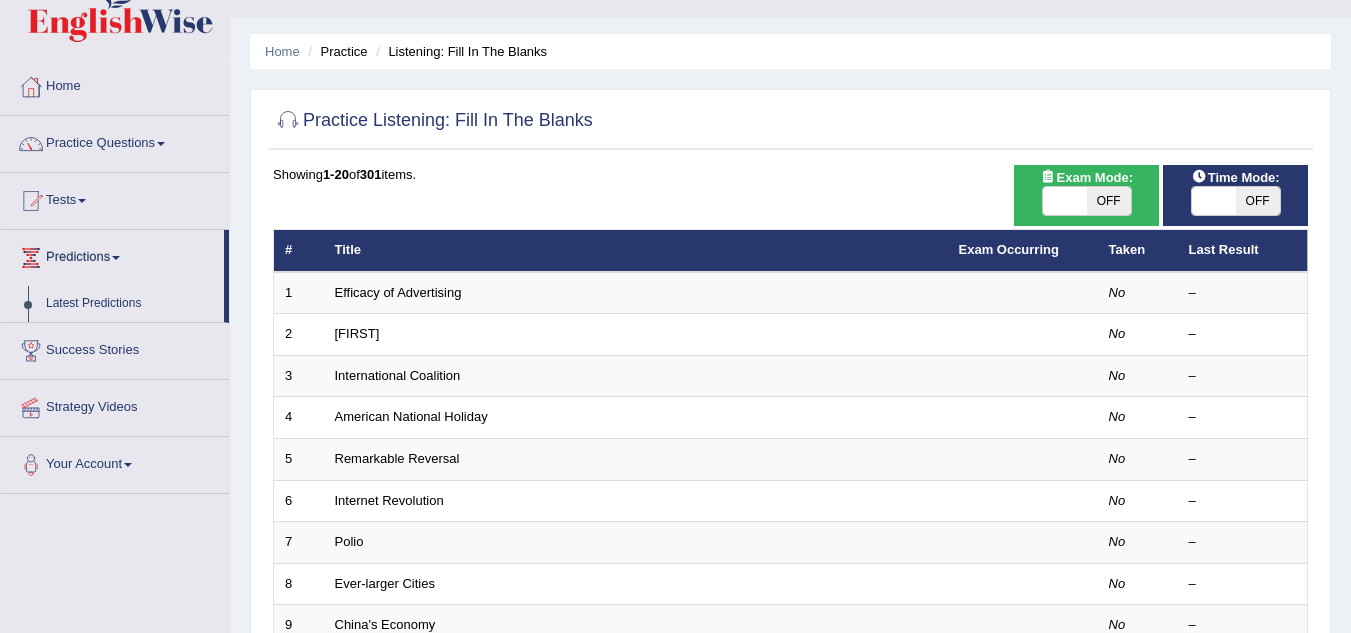 scroll, scrollTop: 35, scrollLeft: 0, axis: vertical 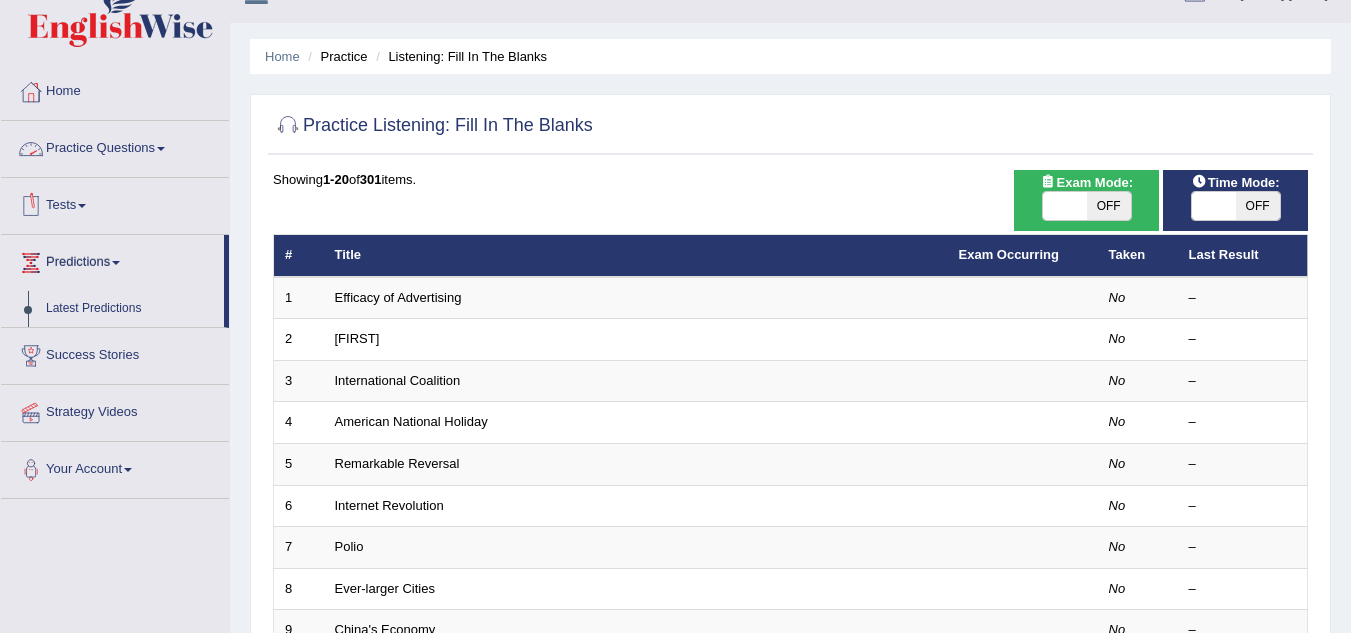 click on "Practice Questions" at bounding box center (115, 146) 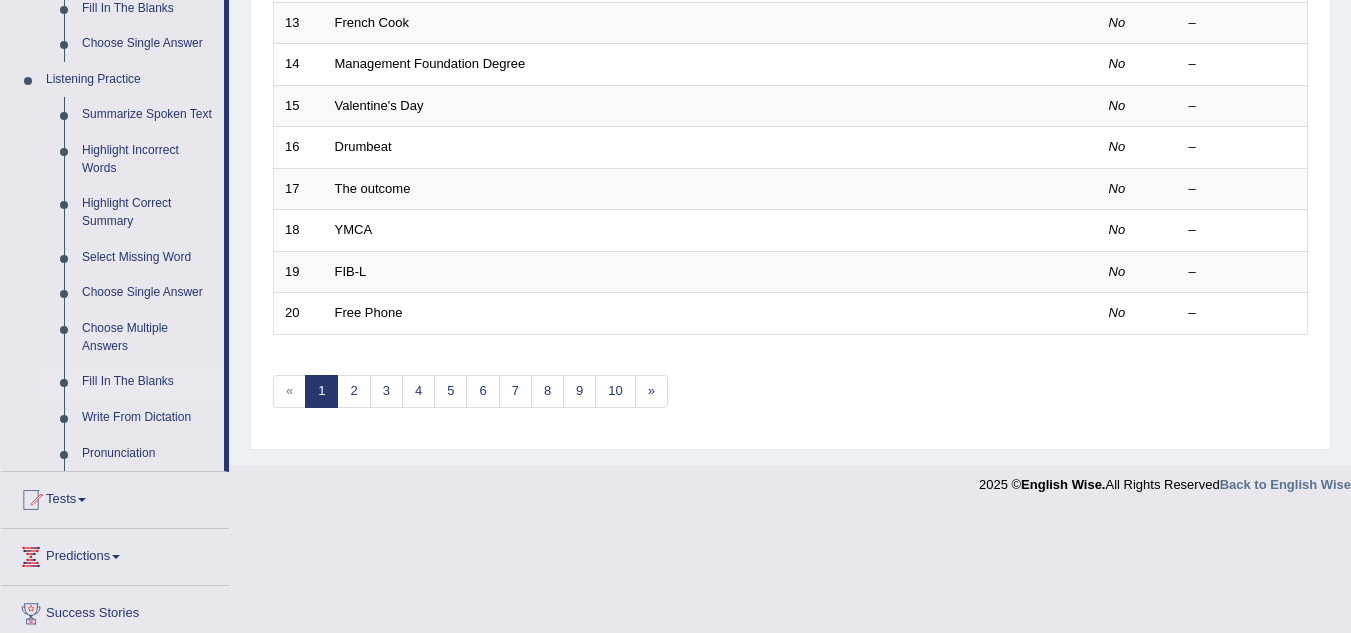 scroll, scrollTop: 783, scrollLeft: 0, axis: vertical 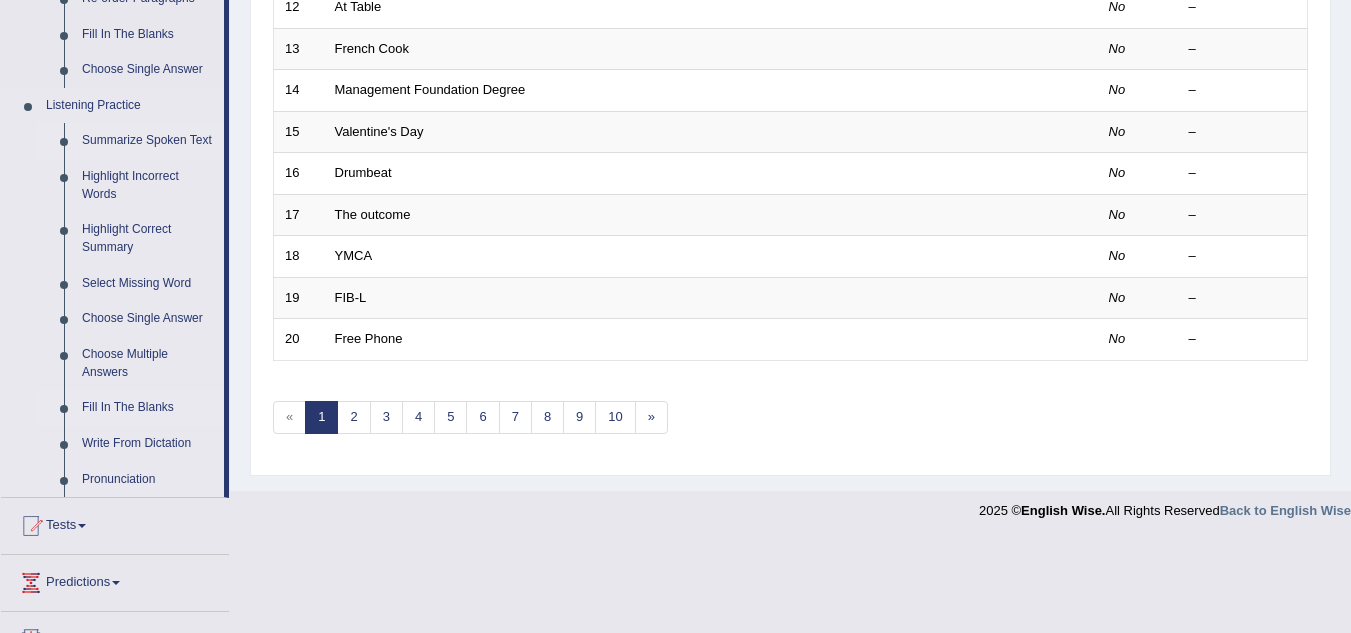 click on "Summarize Spoken Text" at bounding box center [148, 141] 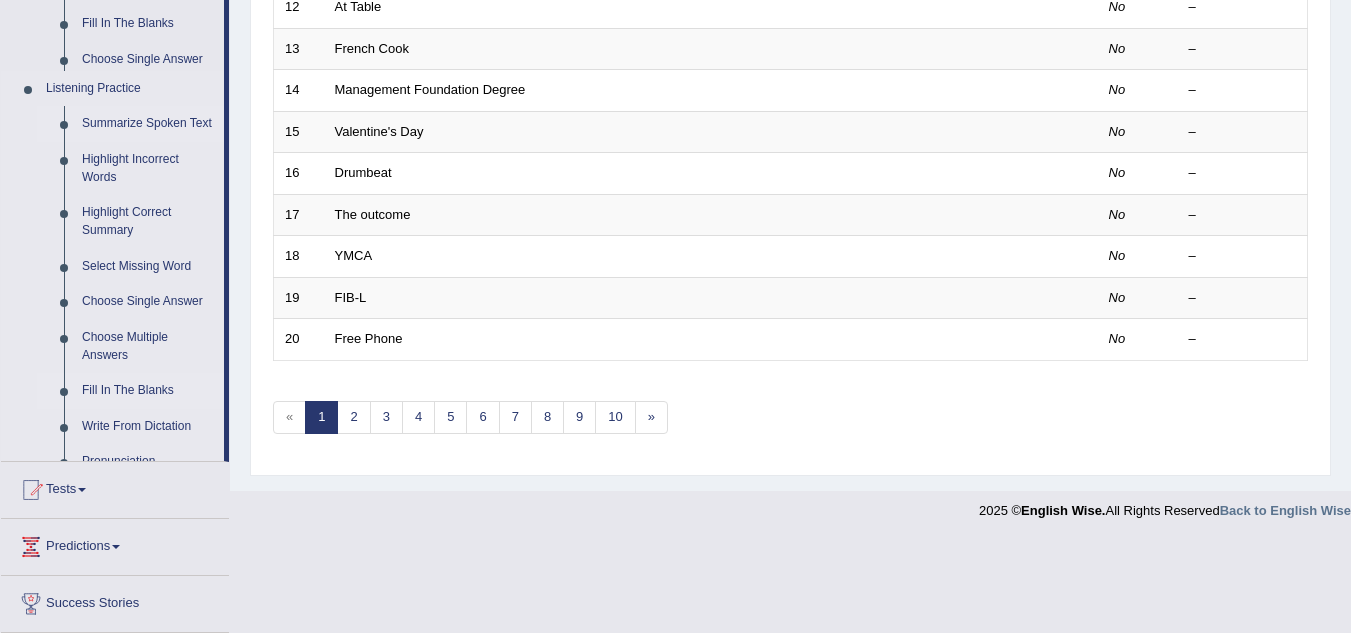 scroll, scrollTop: 633, scrollLeft: 0, axis: vertical 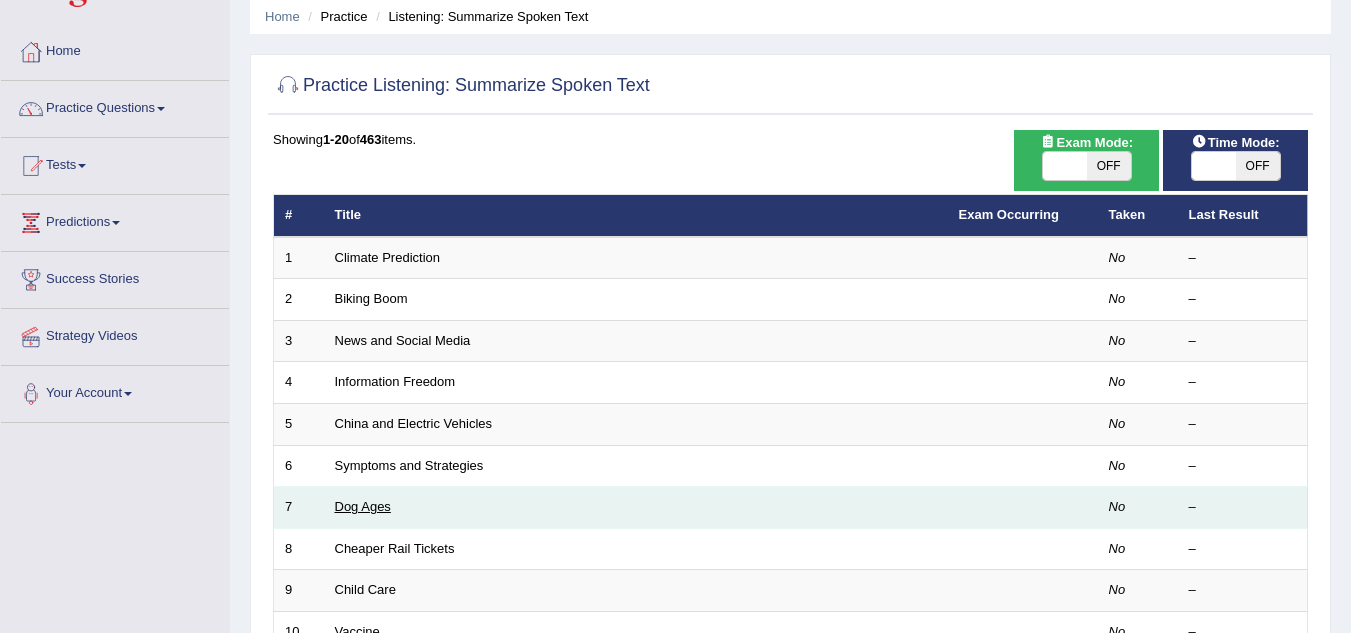 click on "Dog Ages" at bounding box center (363, 506) 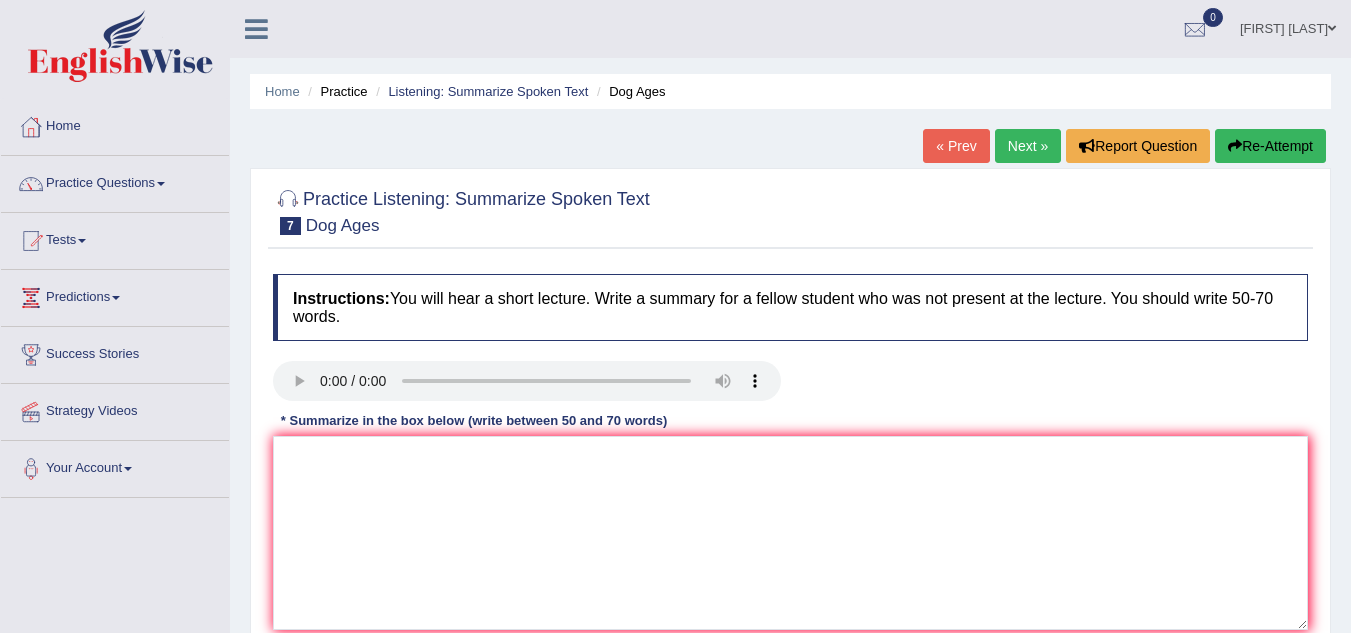 scroll, scrollTop: 0, scrollLeft: 0, axis: both 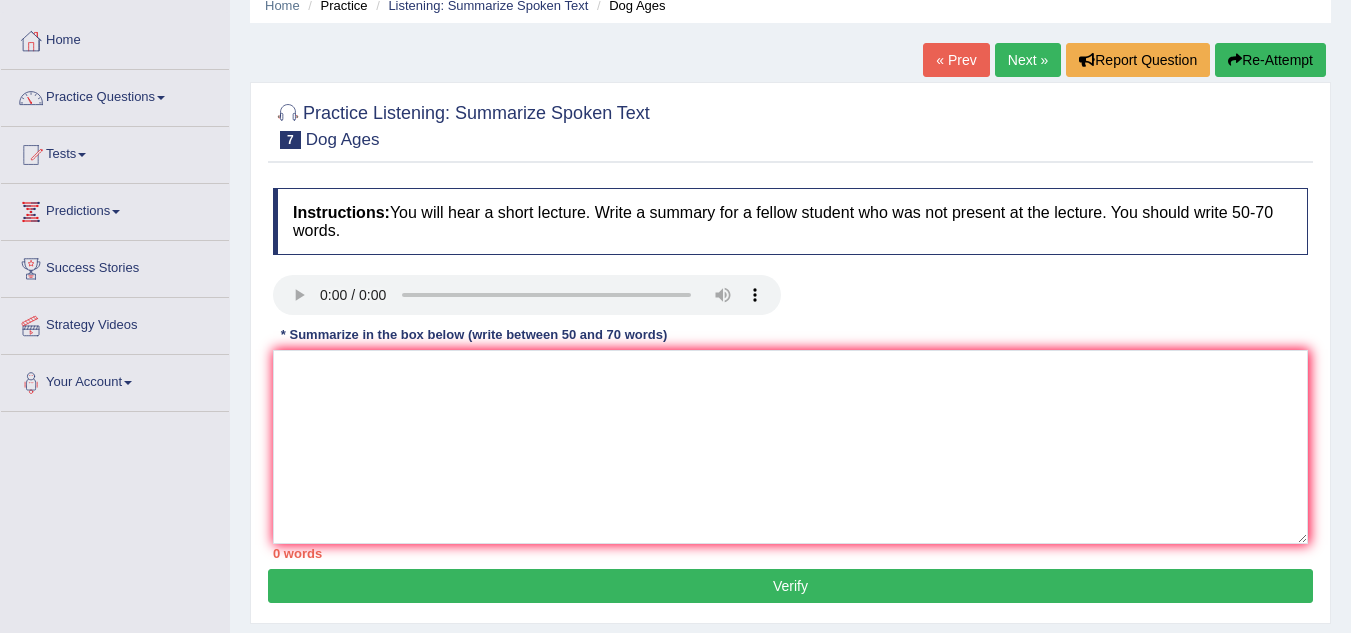 click on "Instructions:  You will hear a short lecture. Write a summary for a fellow student who was not present at the lecture. You should write 50-70 words.
Transcript: Recorded Answer: * Summarize in the box below (write between 50 and 70 words) 0 words Written Keywords: A.I. Engine Result: Processing..." at bounding box center [790, 373] 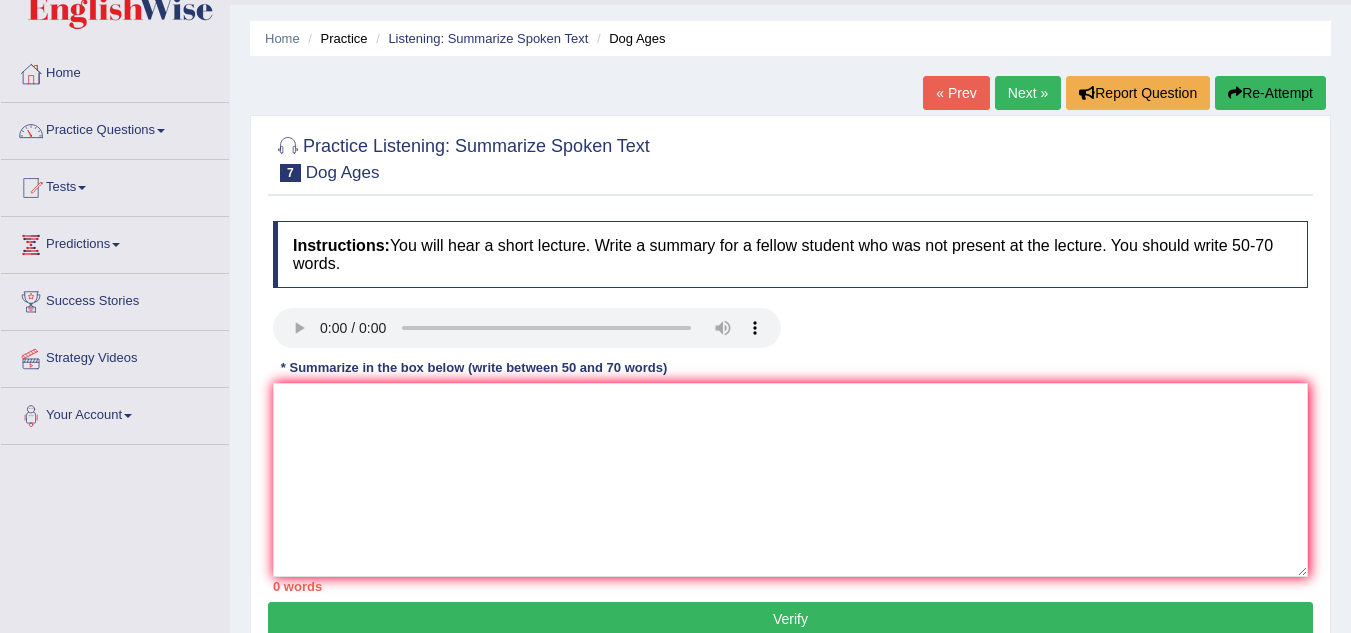 scroll, scrollTop: 0, scrollLeft: 0, axis: both 